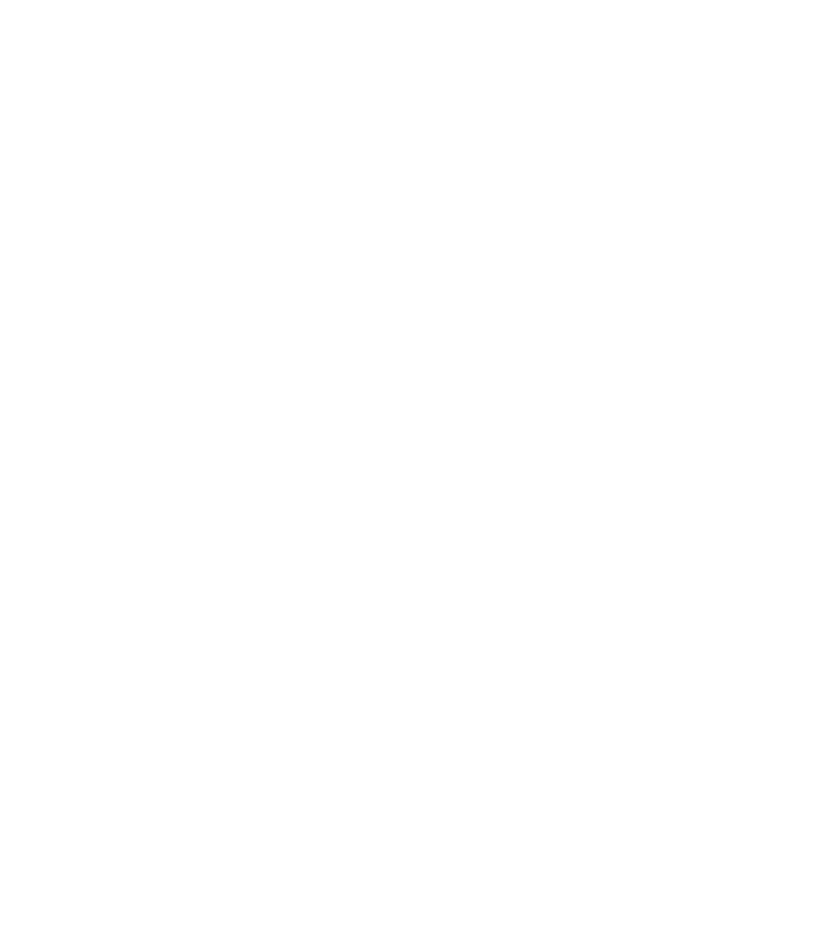 scroll, scrollTop: 0, scrollLeft: 0, axis: both 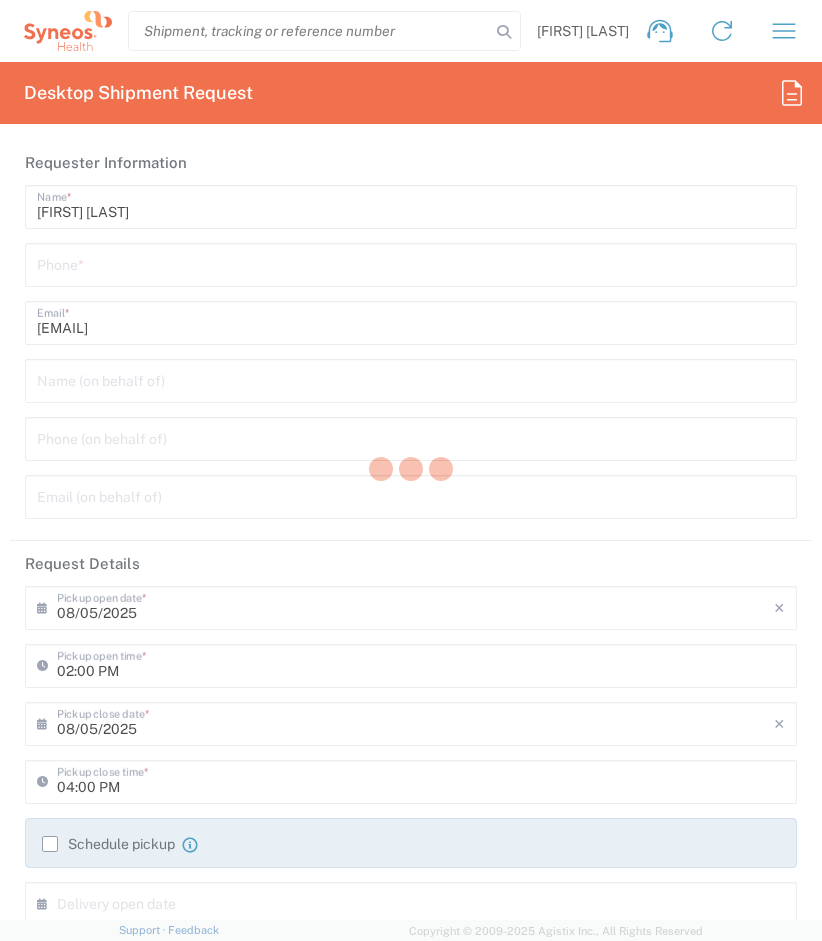 type on "3212" 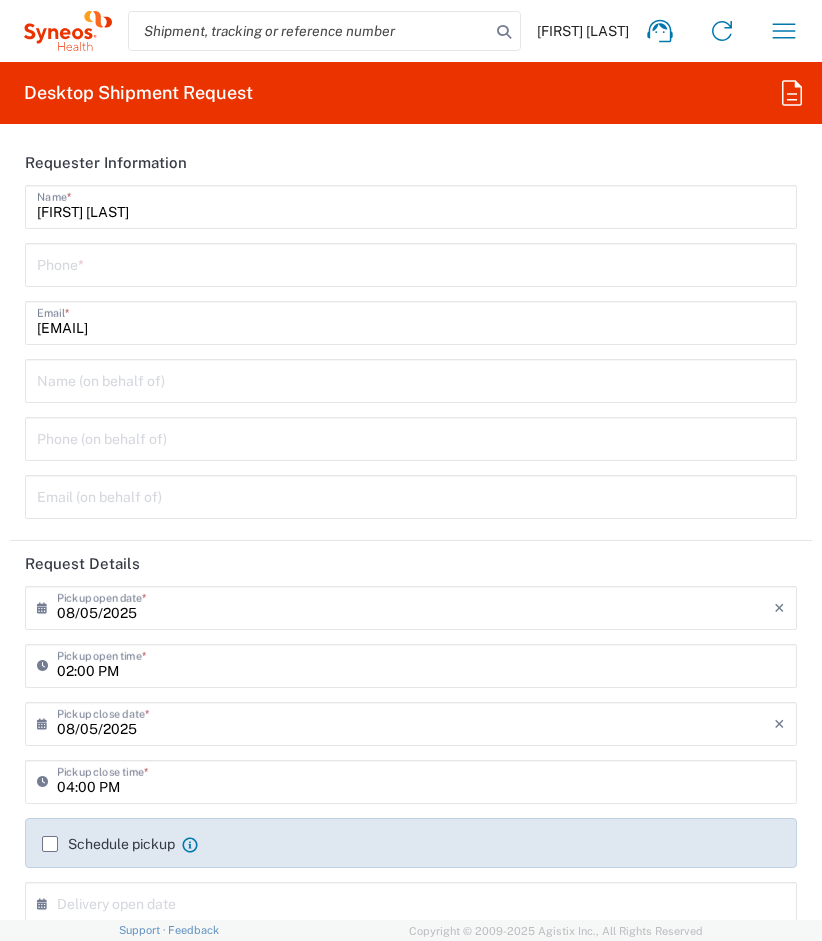 type on "Syneos Health, LLC-Morrisville NC US" 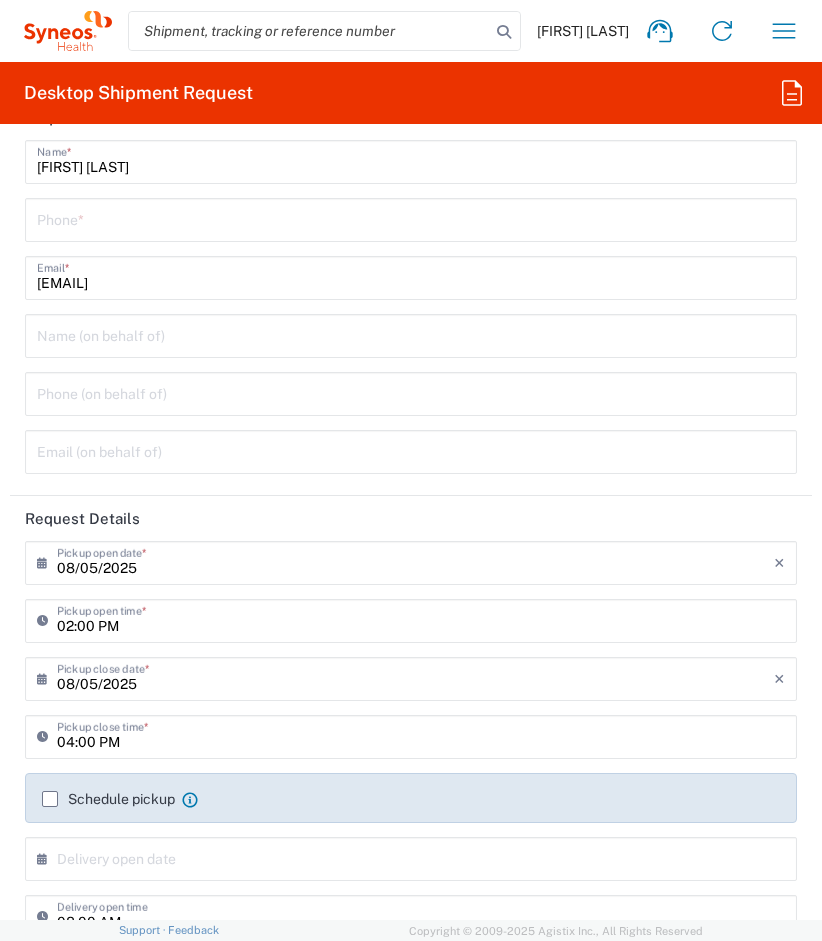 scroll, scrollTop: 49, scrollLeft: 0, axis: vertical 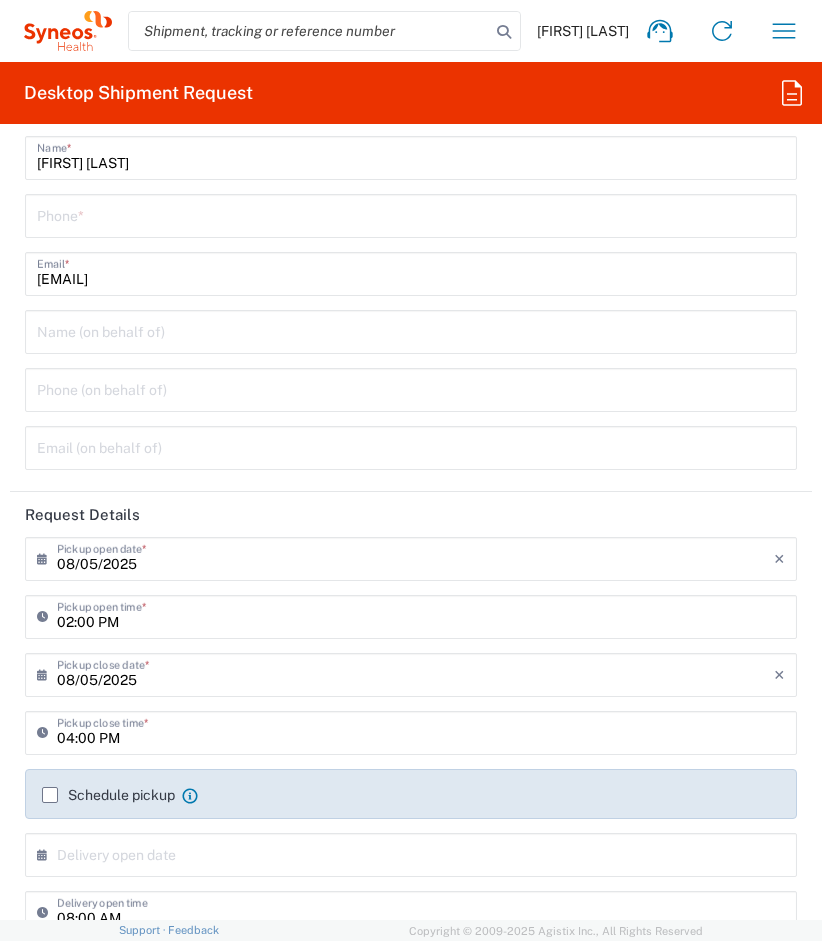 click at bounding box center (411, 214) 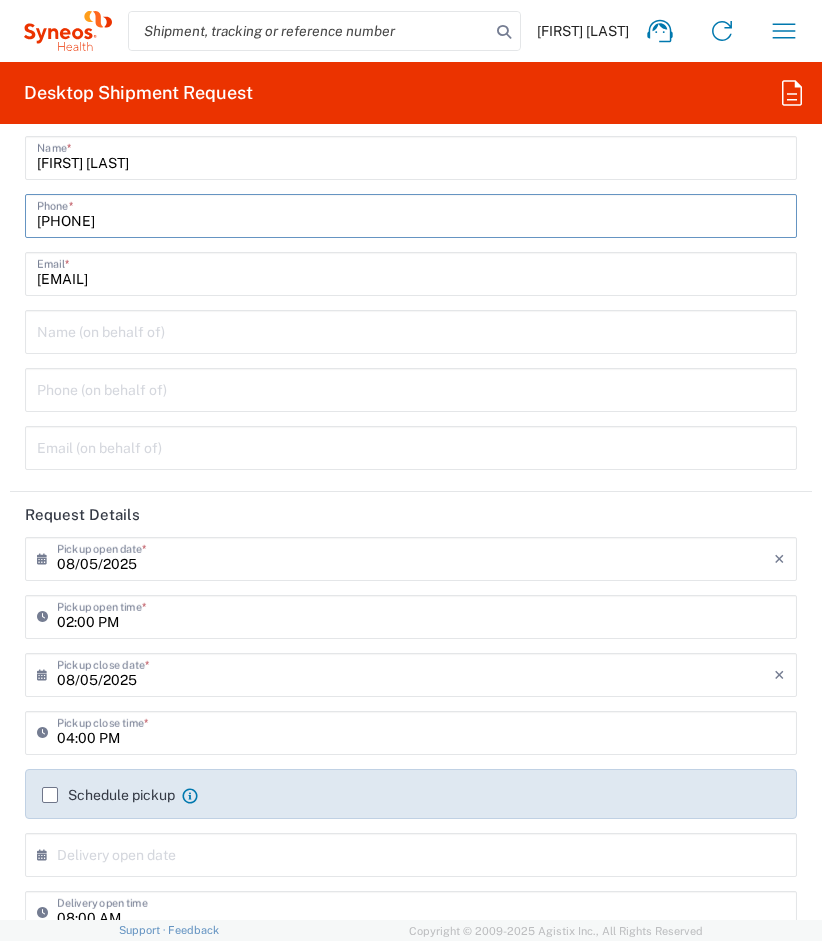type on "[PHONE]" 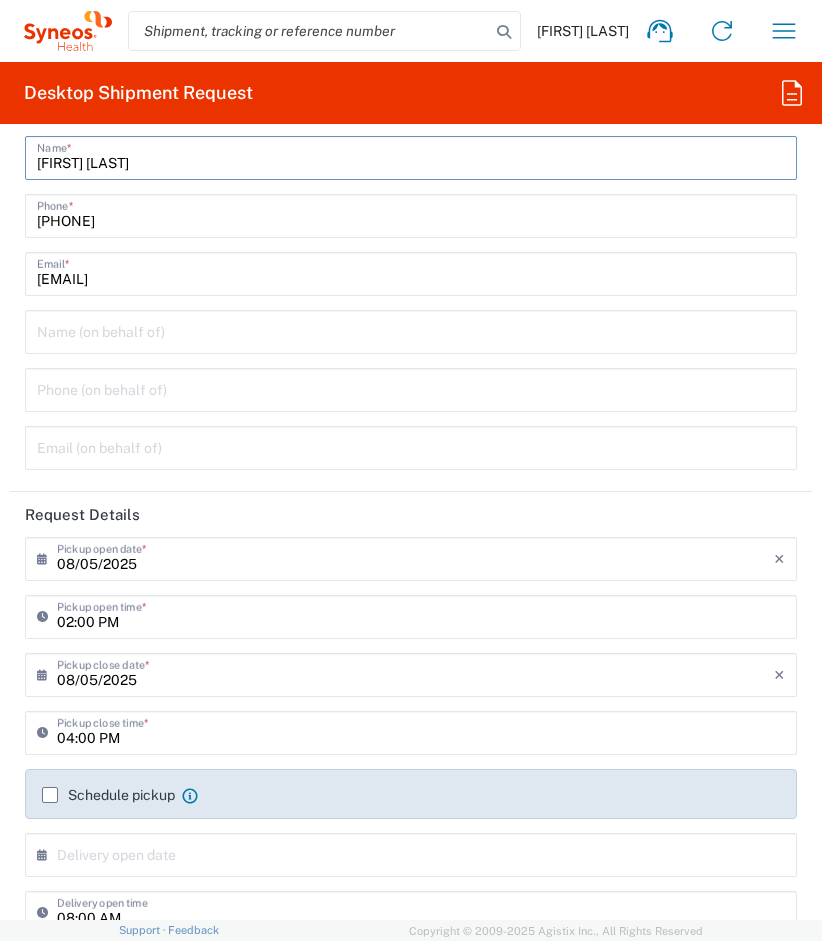 click on "Request Details" 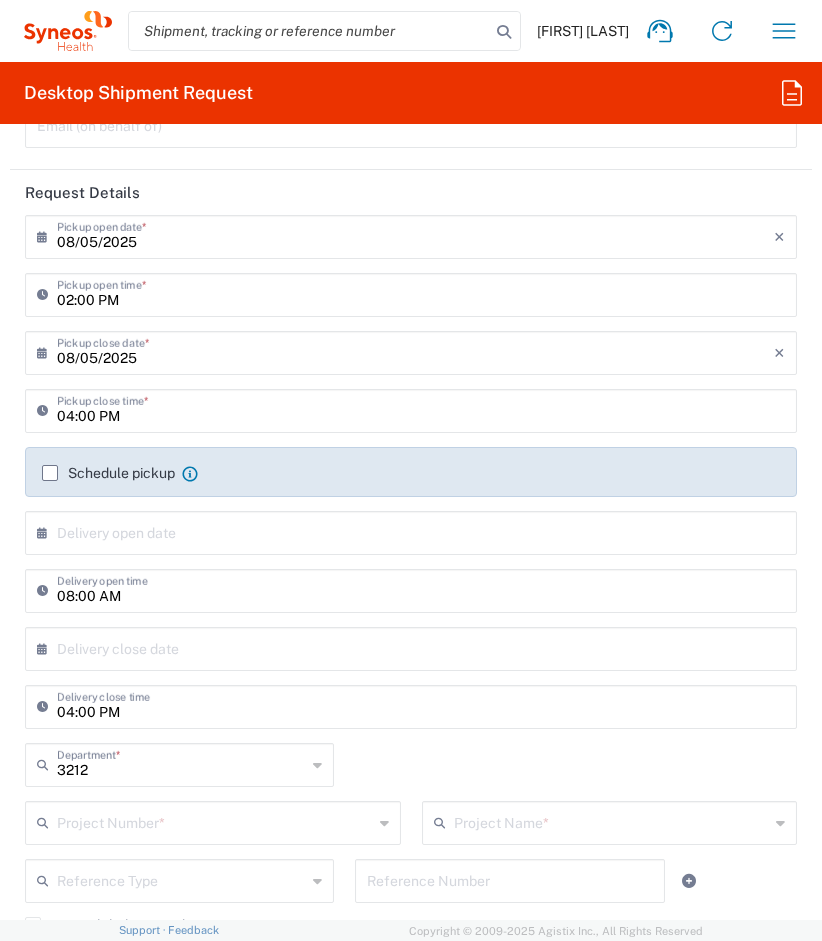 scroll, scrollTop: 370, scrollLeft: 0, axis: vertical 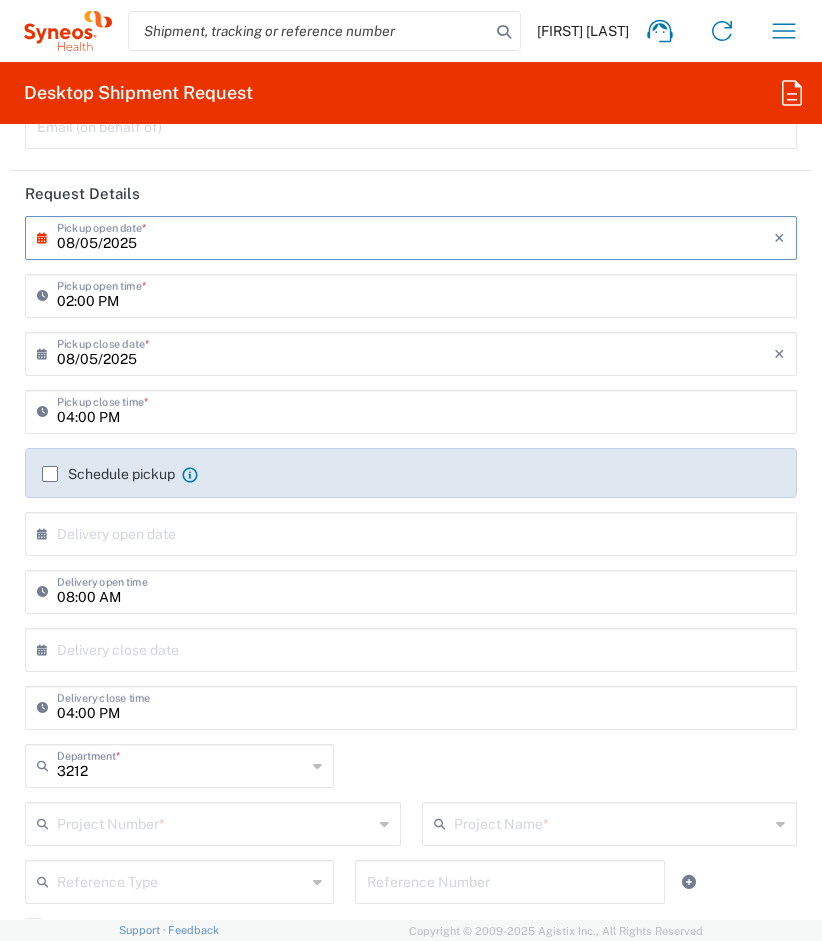 click on "08/05/2025" at bounding box center [415, 236] 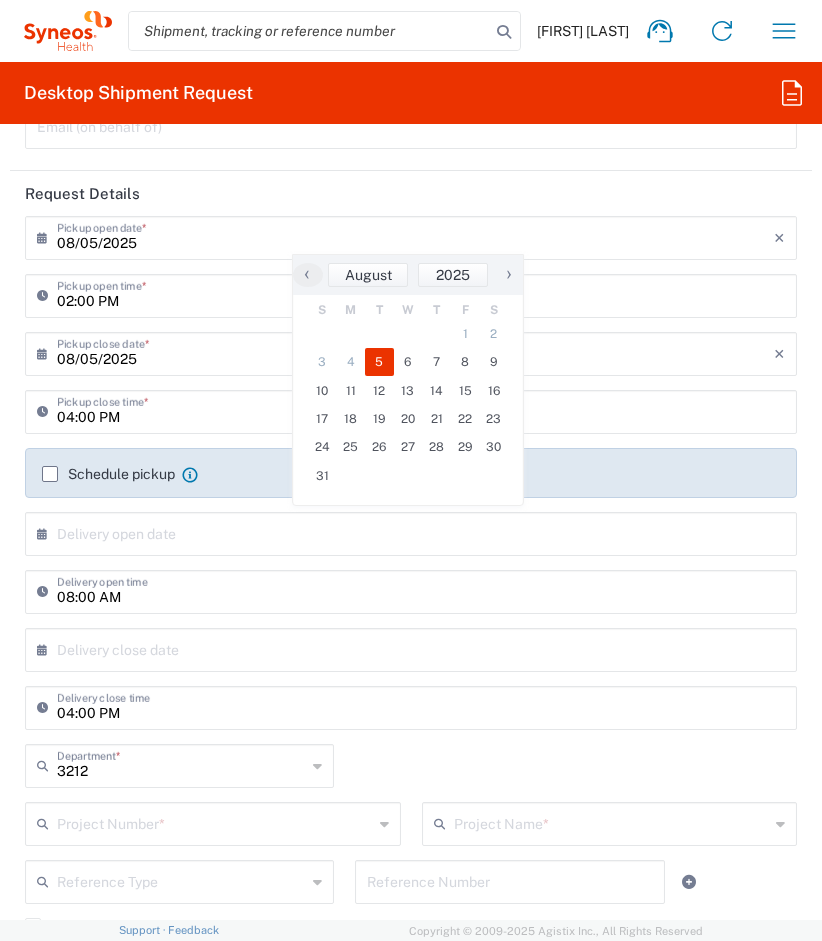 click on "Edit Content 1 General Commodity  Product Type  * Document: Paper document generated internally by Syneos, a client, or third-party partner for business purposes.  For example, a contract, agreement, procedure, policy, project documentation, legal document, purchase order, invoice, or other documentation or record.  Items such as study leaflets/brochures, posters, instruction booklets, patient guides, flowcharts, checklists, consent cards, reminder cards and other similar printed materials which will be used in a client project/trial are general commodities, not documents. Windows Laptop Surface 4 and Charger  Product Name  * 2  Pieces  * Number of pieces inside all the packages Each  Pieces UOM  1200  Total Value  * Total value of all the pieces US Dollar  Currency  No  Hazmat  * No  Lithium batteries   Description   Country of Origin   Commodity Library   Save and Add another   Save & Close   Close" 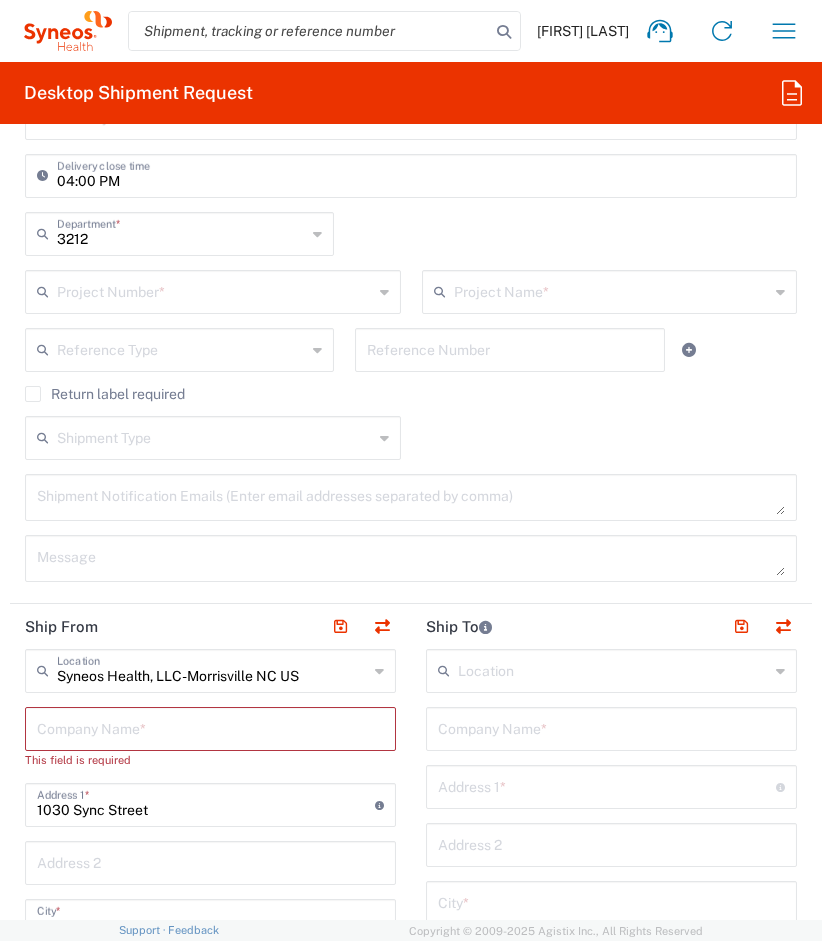 scroll, scrollTop: 1200, scrollLeft: 0, axis: vertical 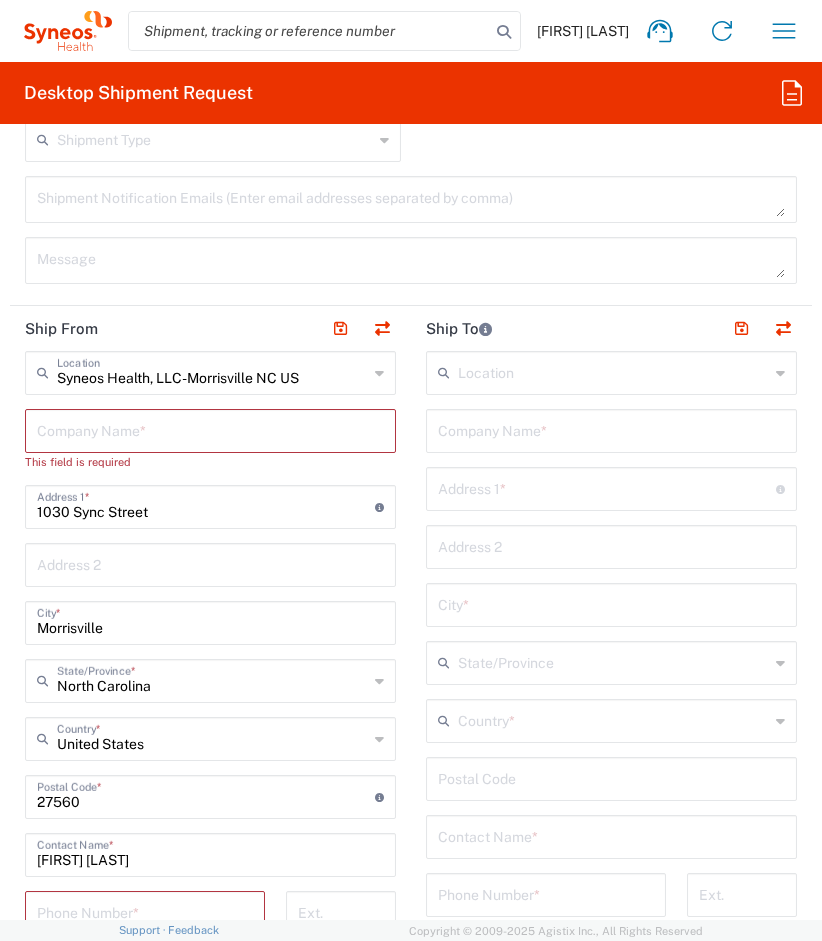 click on "Syneos Health, LLC-[CITY] [STATE] US  Location" 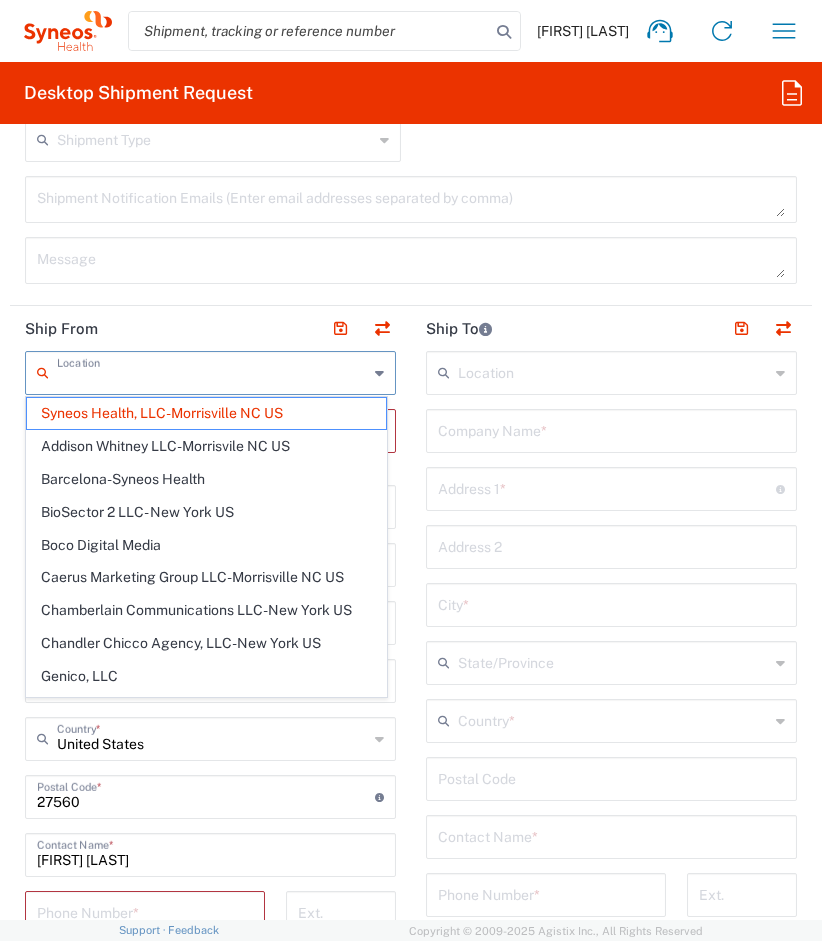 click at bounding box center [212, 371] 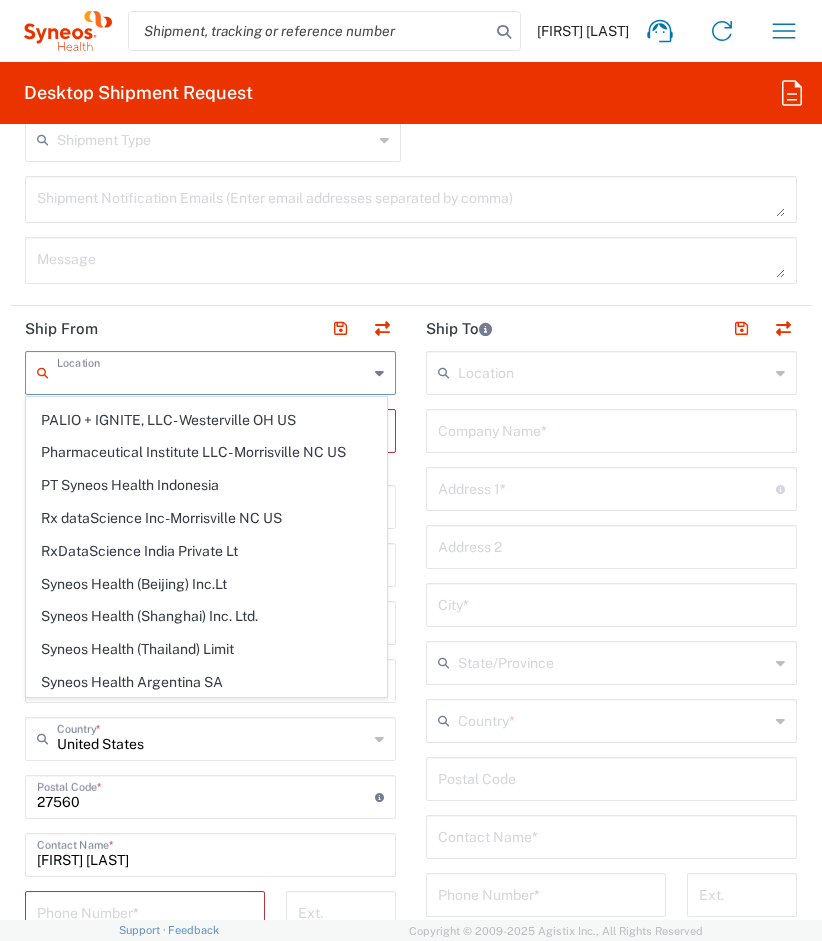scroll, scrollTop: 750, scrollLeft: 0, axis: vertical 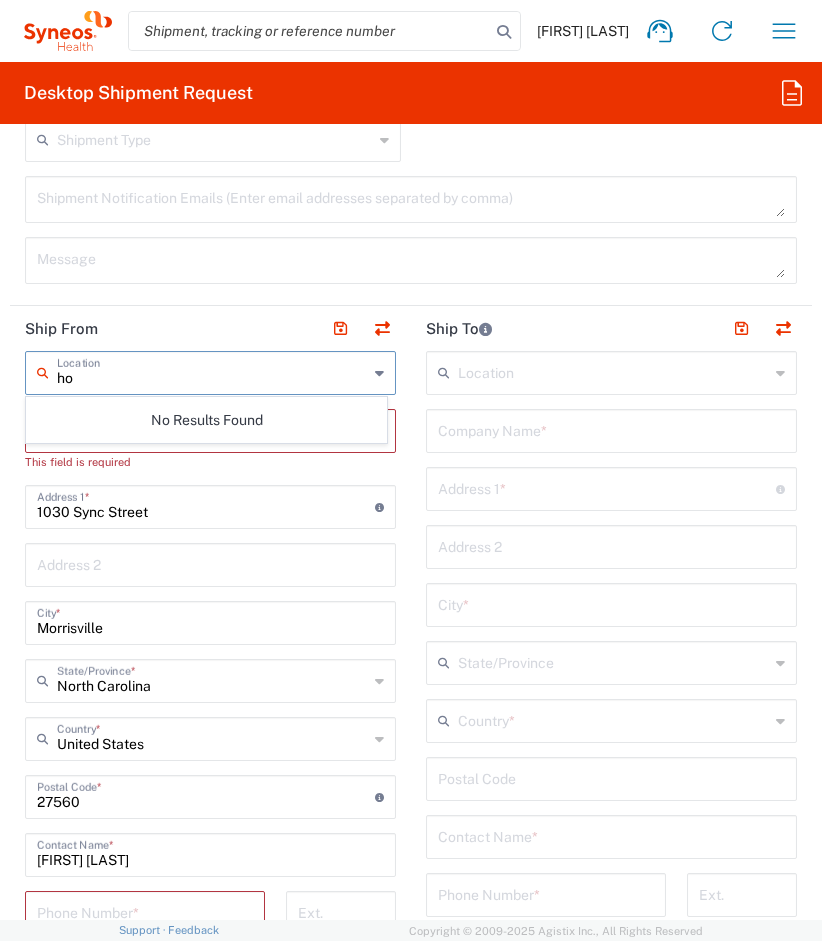 type on "h" 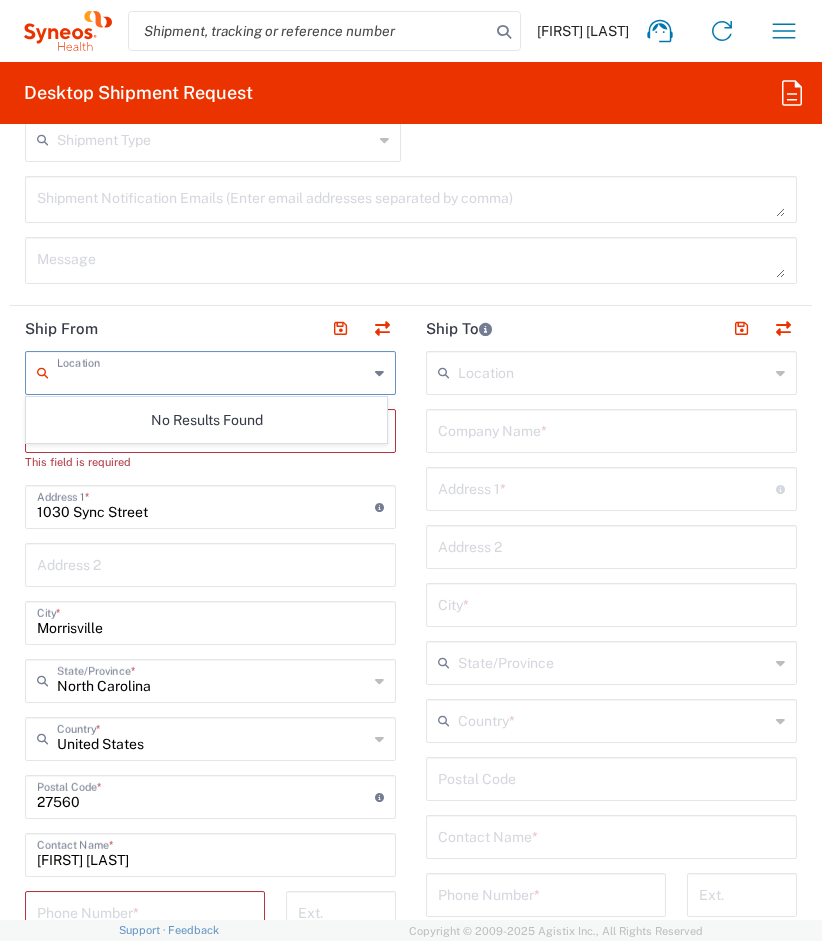 click on "Request Details  [DATE] ×  Pickup open date  * Cancel Apply 02:00 PM  Pickup open time  * [DATE] ×  Pickup close date  * Cancel Apply 04:00 PM  Pickup close time  *  Schedule pickup  When scheduling a pickup please be sure to meet the following criteria:
1. Pickup window should start at least 2 hours after current time.
2.Pickup window needs to be at least 2 hours.
3.Pickup close time should not exceed business hours.
×  Delivery open date  Cancel Apply 08:00 AM  Delivery open time  ×  Delivery close date  Cancel Apply 04:00 PM  Delivery close time  3212  Department  * 3212 3000 3100 3109 3110 3111 3112 3125 3130 3135 3136 3150 3155 3165 3171 3172 3190 3191 3192 3193 3194 3200 3201 3202 3210 3211 Dept 3213 3214 3215 3216 3218 3220 3221 3222 3223 3225 3226 3227 3228 3229 3230 3231 3232 3233 3234 3235 3236 3237 3238 3240 3241  Project Number  * #C2015019517 Janssen [PHONE] 01.0002.00027 01.0002.00063 01.0002.00109 01.0002.00110 01.0002.00120 01.0002.00127 01.0002.00131 01.0002.00141 * Airline" 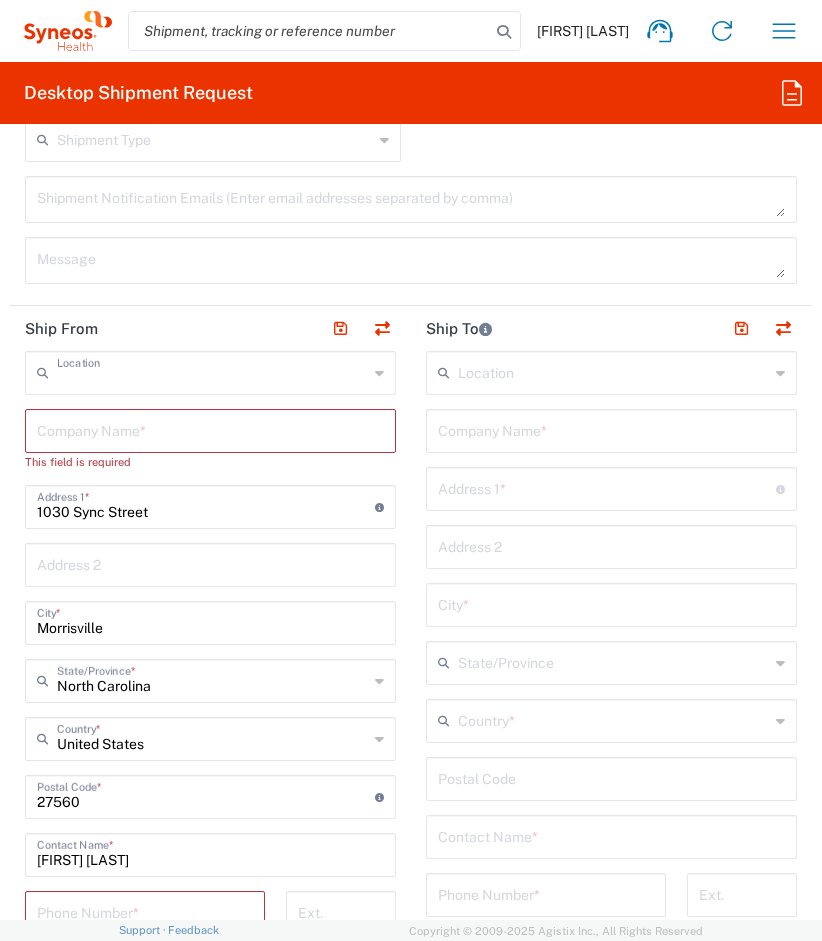 type on "Syneos Health, LLC-Morrisville NC US" 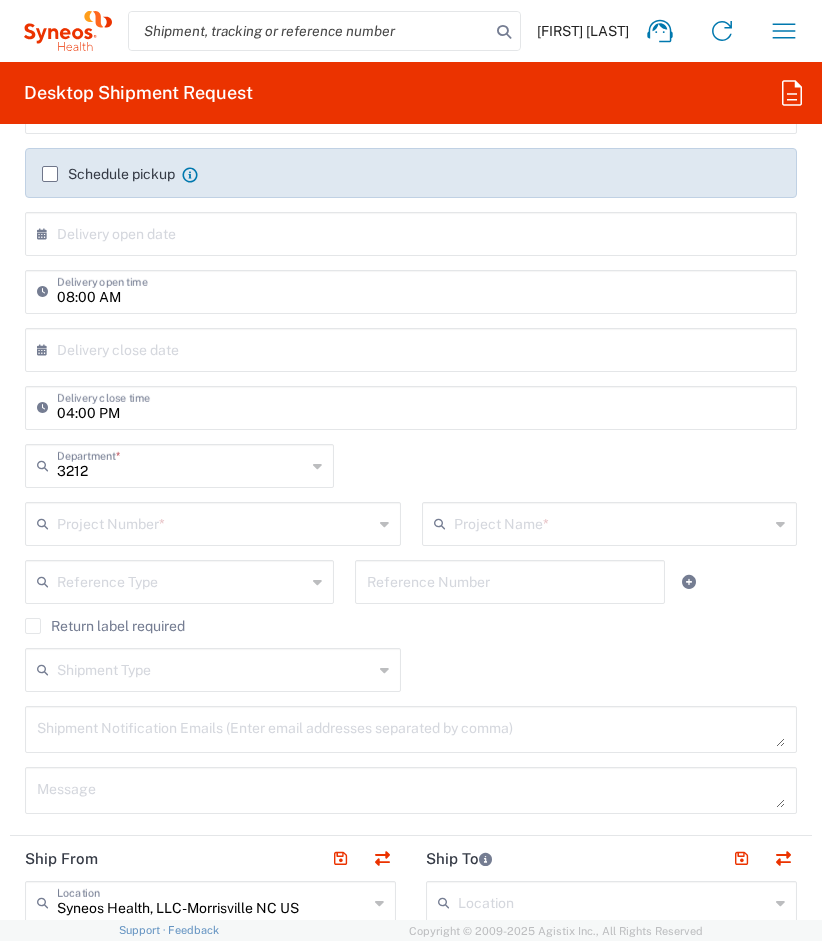 scroll, scrollTop: 667, scrollLeft: 0, axis: vertical 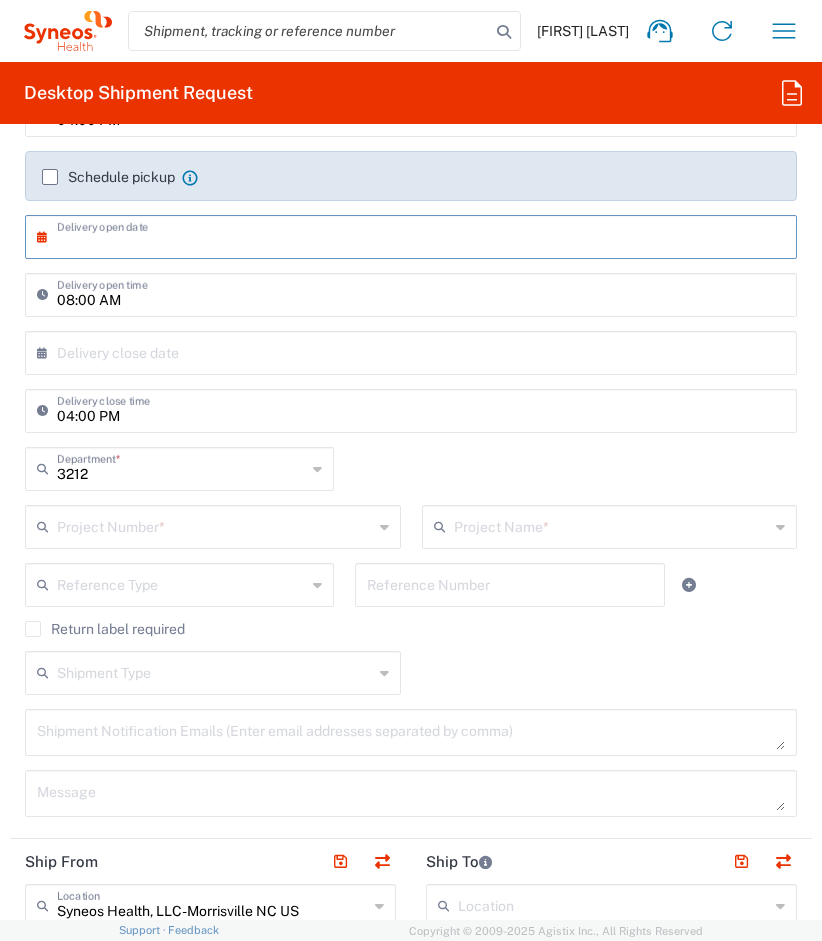 click at bounding box center [415, 235] 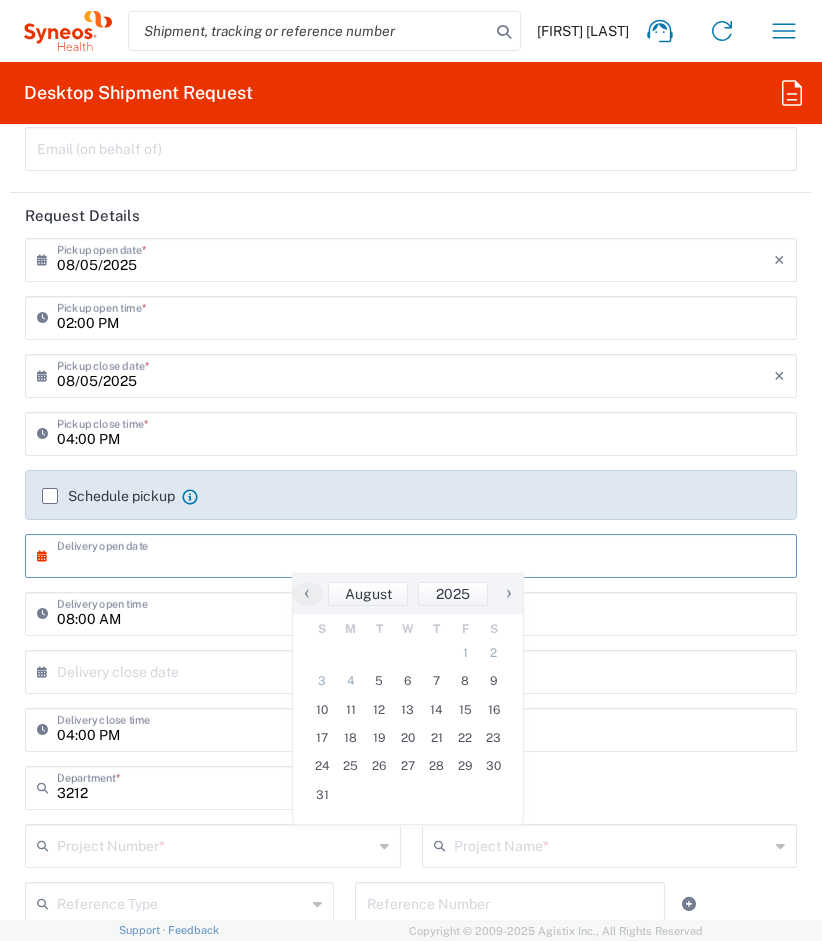 scroll, scrollTop: 344, scrollLeft: 0, axis: vertical 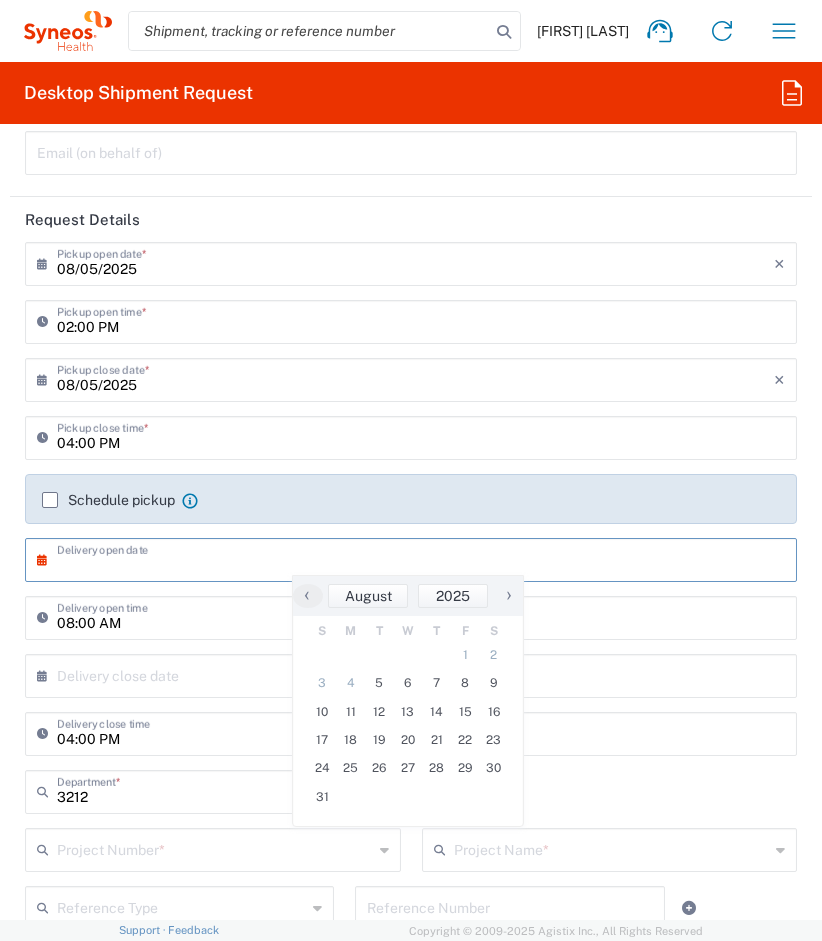 click on "08/05/2025" at bounding box center [415, 262] 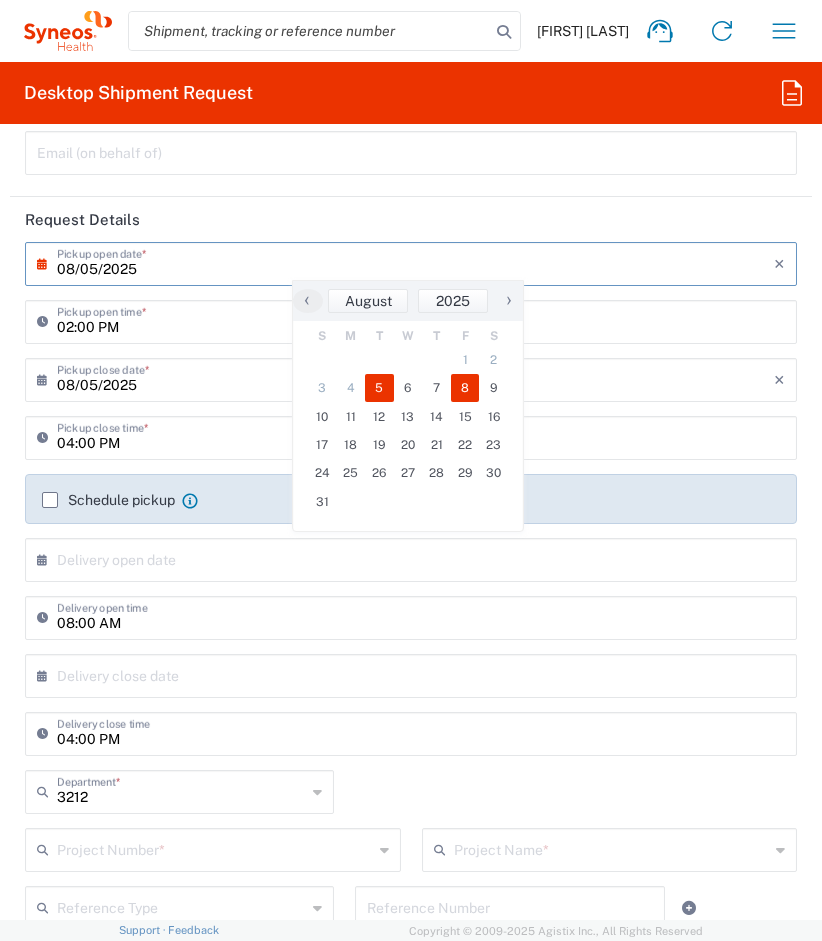 click on "8" 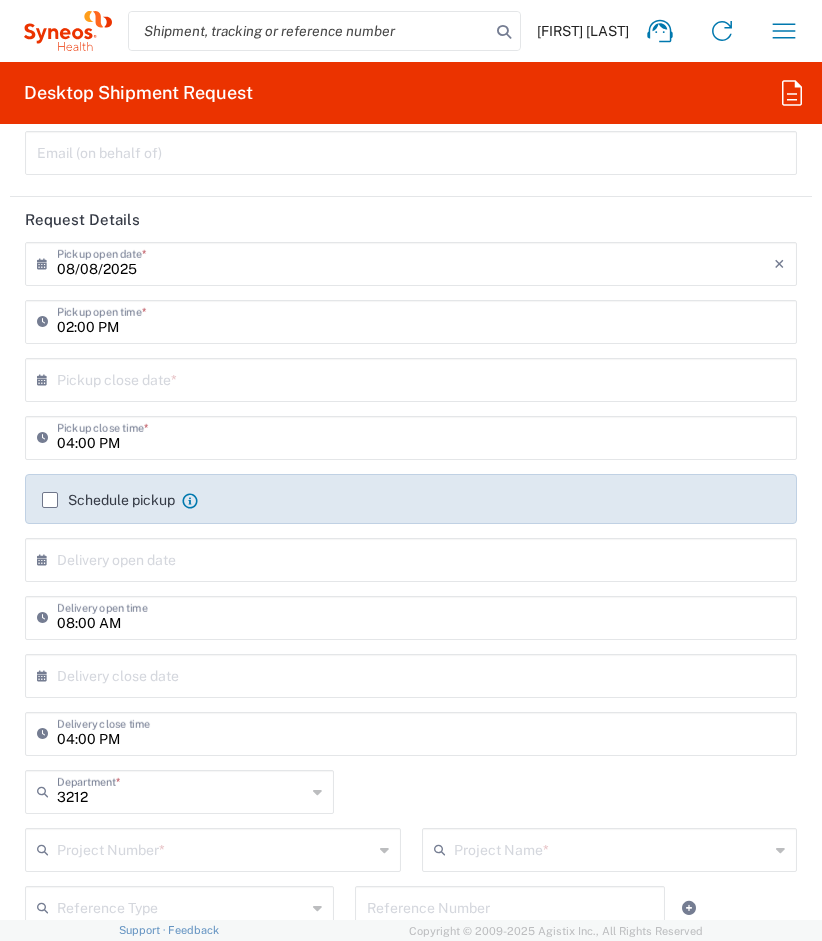 click on "02:00 PM" at bounding box center [421, 320] 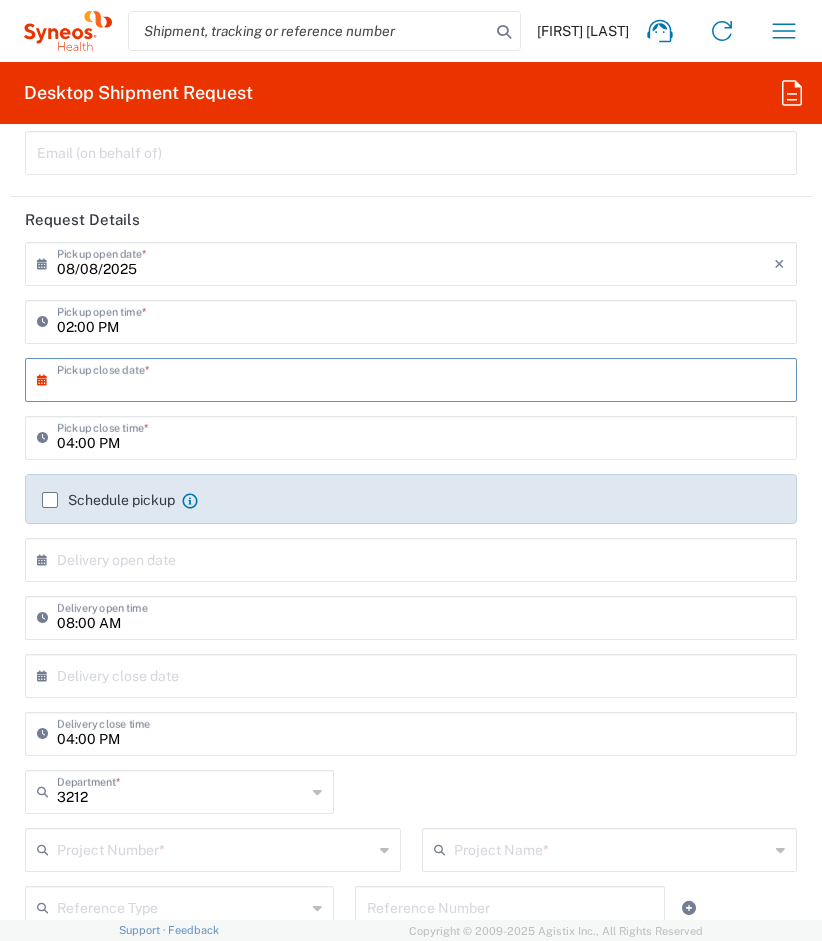 click at bounding box center [415, 378] 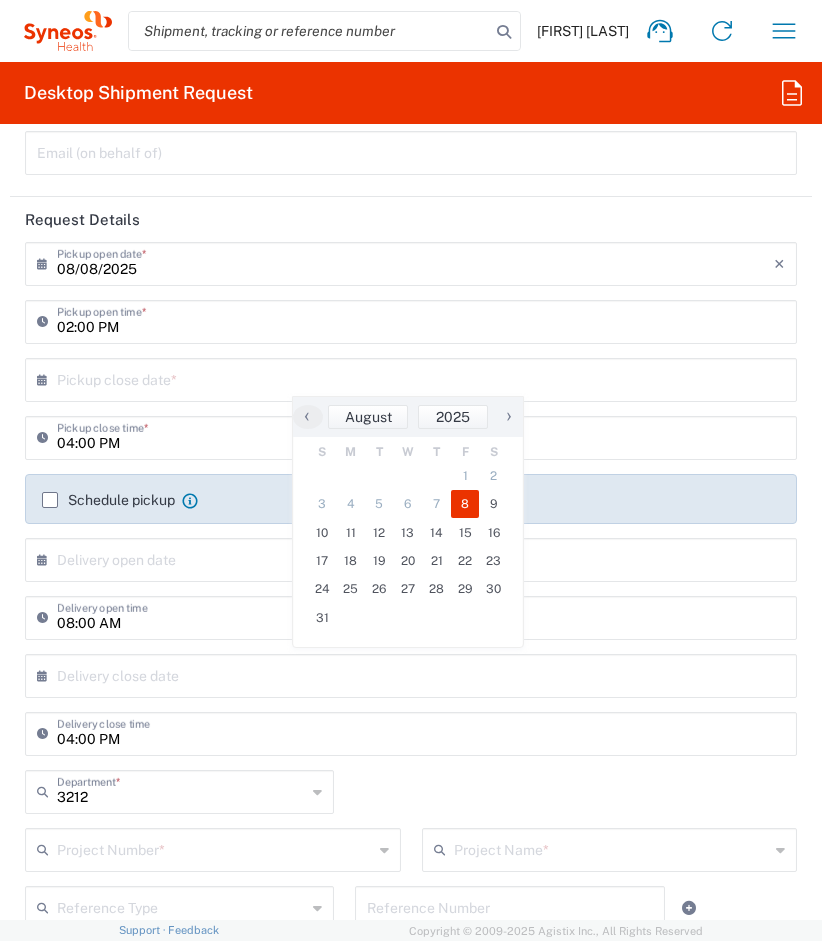 click on "8" 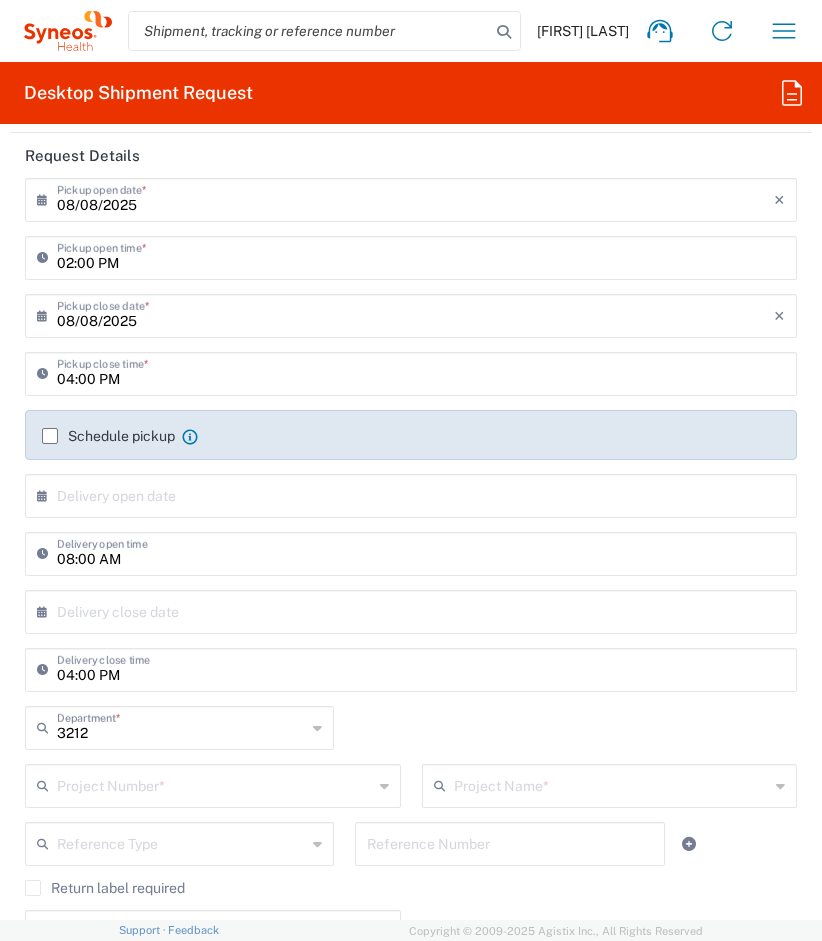 scroll, scrollTop: 522, scrollLeft: 0, axis: vertical 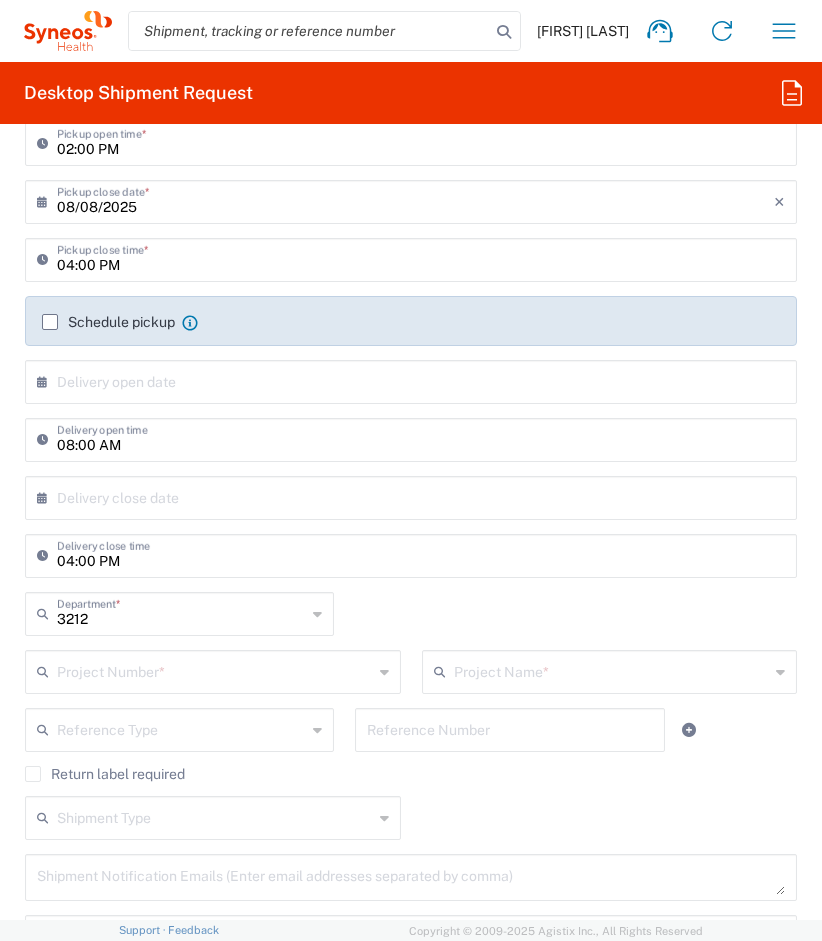 click on "02:00 PM" at bounding box center (421, 142) 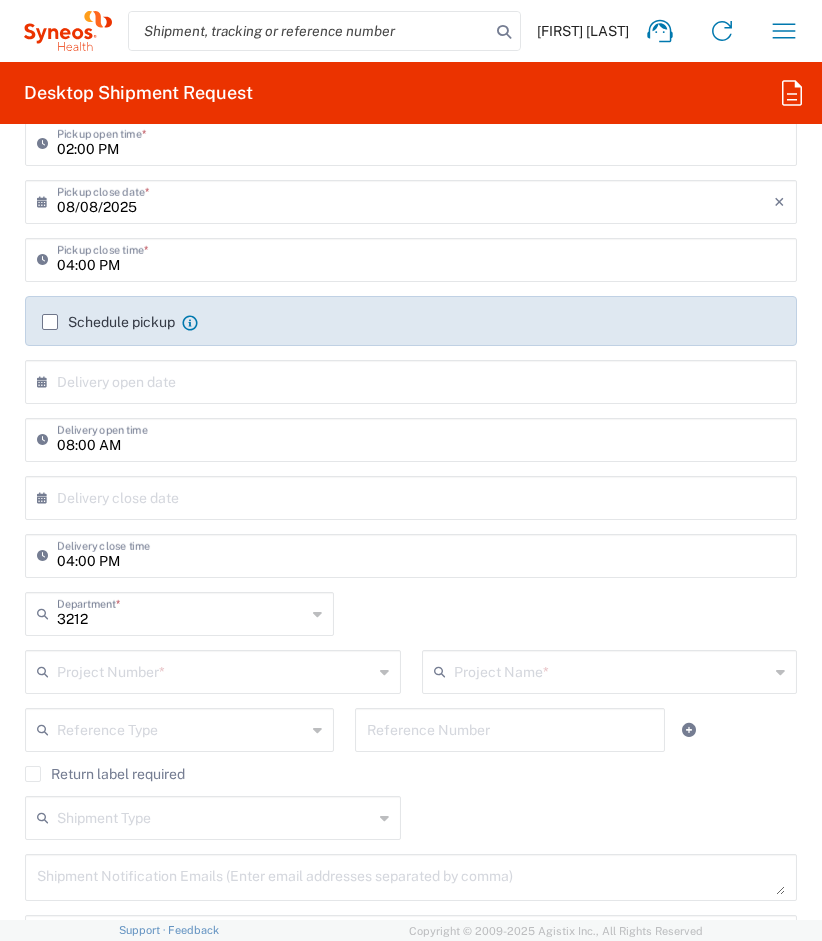 click on "Edit Content 1 General Commodity  Product Type  * Document: Paper document generated internally by Syneos, a client, or third-party partner for business purposes.  For example, a contract, agreement, procedure, policy, project documentation, legal document, purchase order, invoice, or other documentation or record.  Items such as study leaflets/brochures, posters, instruction booklets, patient guides, flowcharts, checklists, consent cards, reminder cards and other similar printed materials which will be used in a client project/trial are general commodities, not documents. Windows Laptop Surface 4 and Charger  Product Name  * 2  Pieces  * Number of pieces inside all the packages Each  Pieces UOM  1200  Total Value  * Total value of all the pieces US Dollar  Currency  No  Hazmat  * No  Lithium batteries   Description   Country of Origin   Commodity Library   Save and Add another   Save & Close   Close" 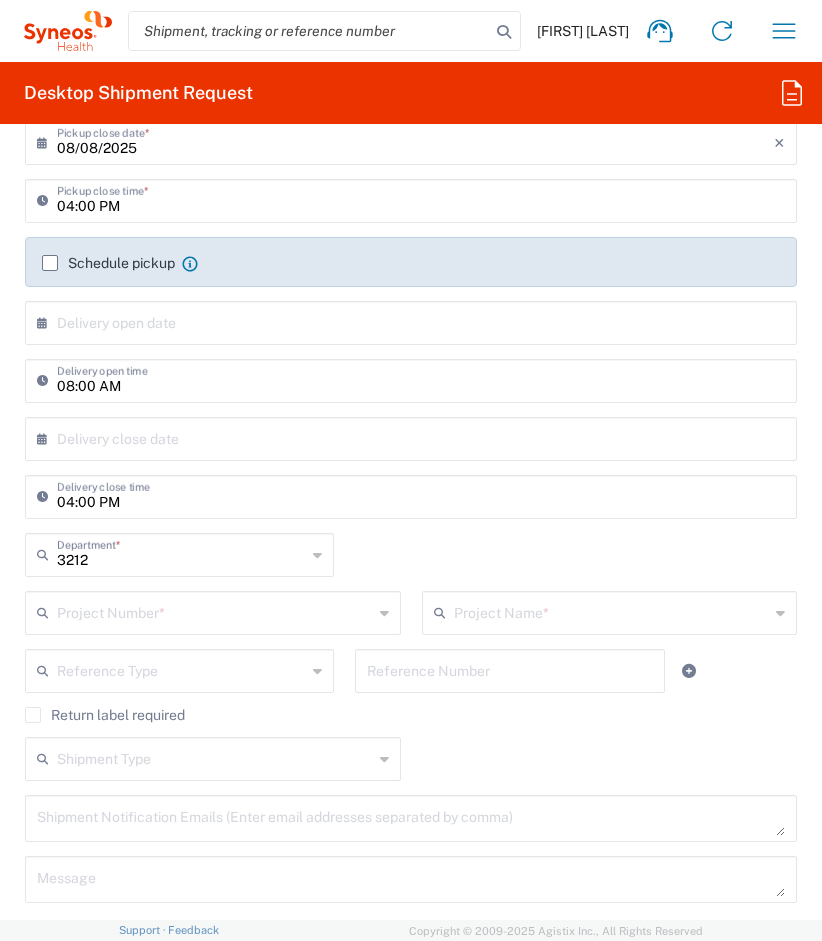 scroll, scrollTop: 586, scrollLeft: 0, axis: vertical 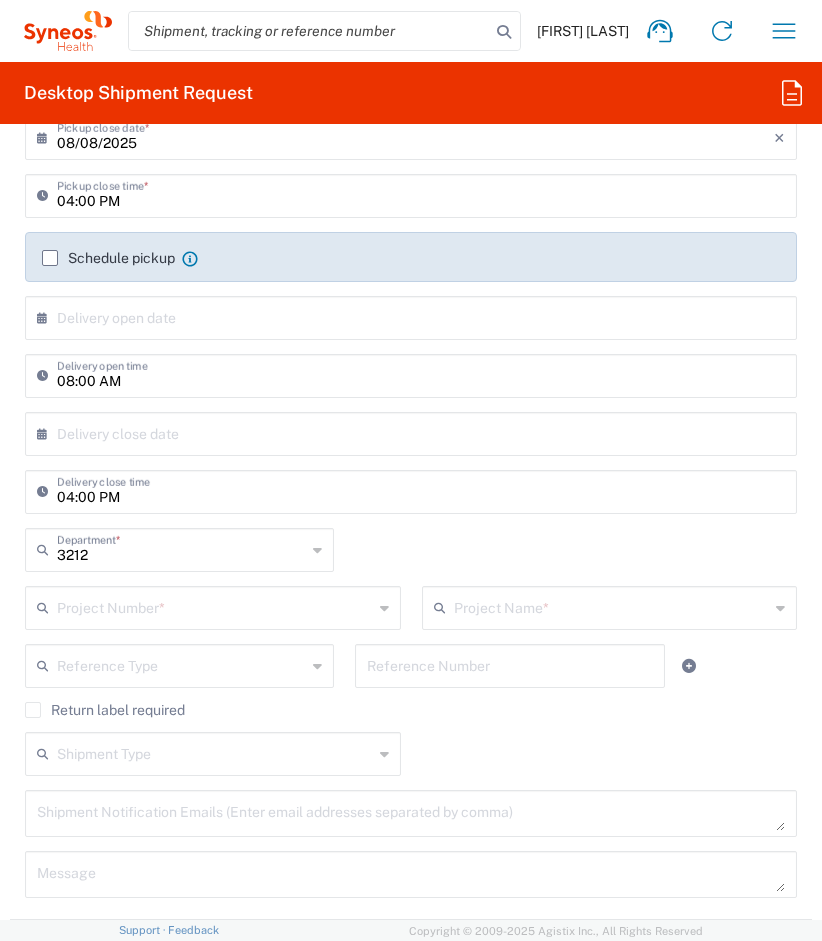 click on "08:00 AM" at bounding box center [421, 374] 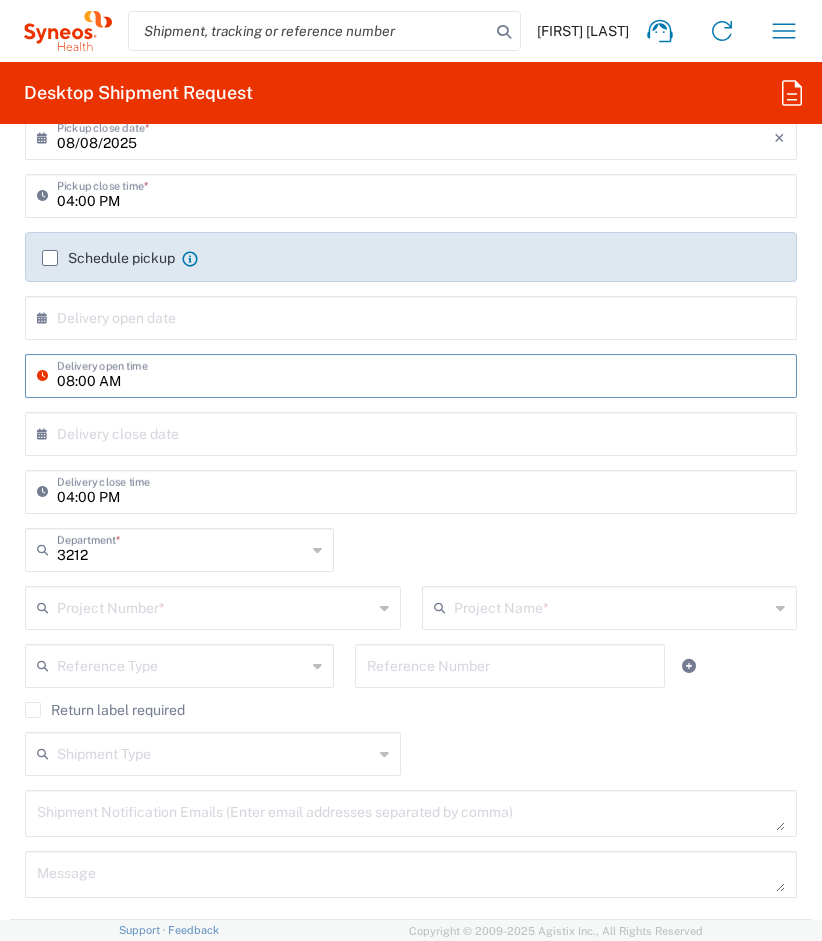 click on "08:00 AM" at bounding box center (421, 374) 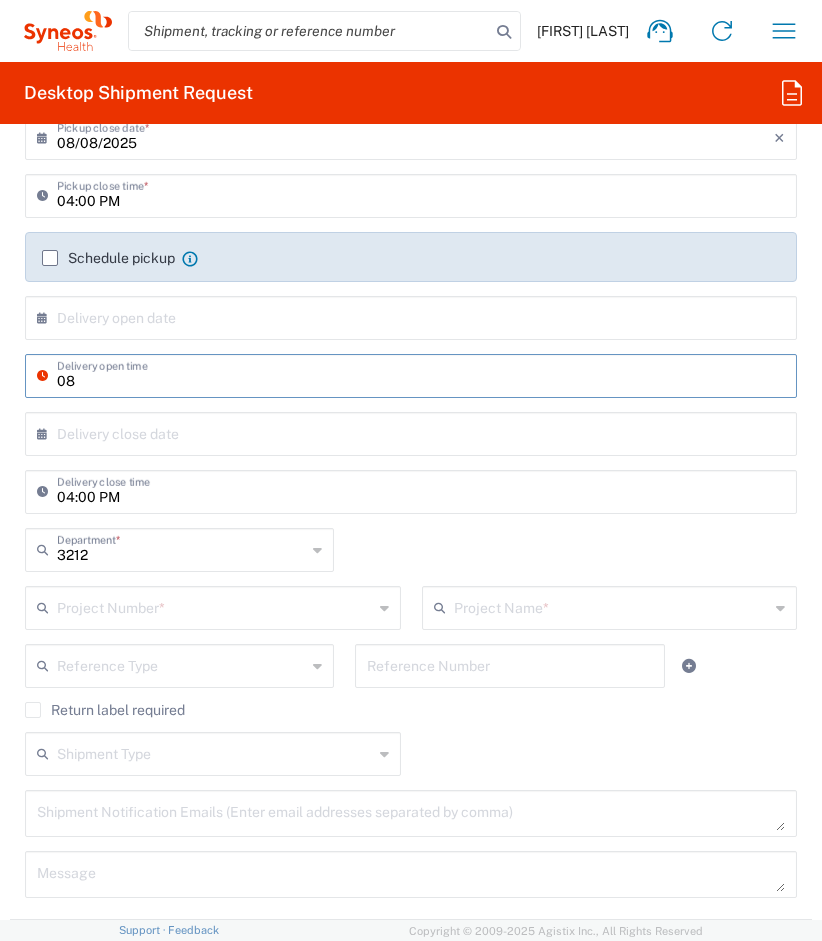 type on "0" 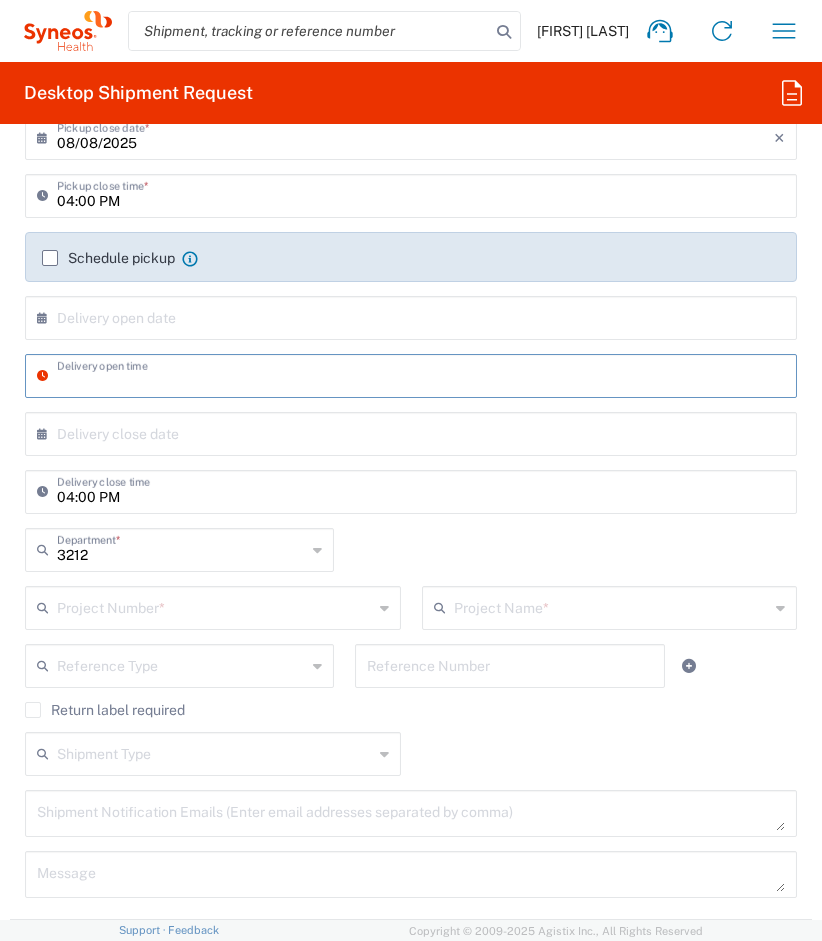 type 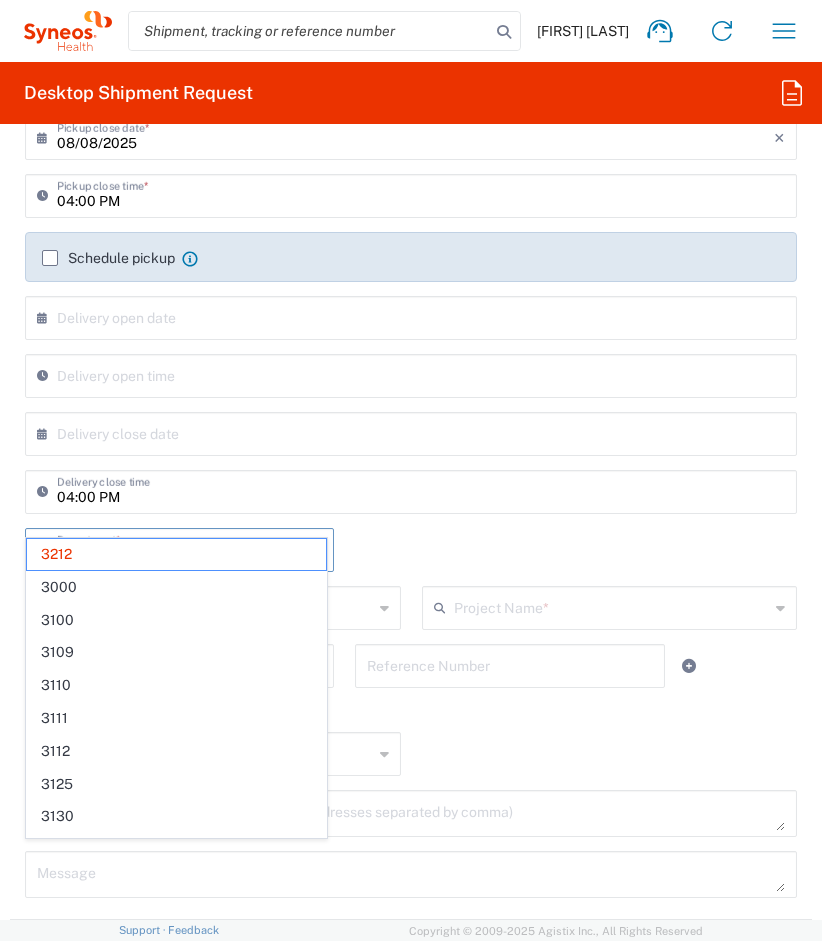 scroll, scrollTop: 624, scrollLeft: 0, axis: vertical 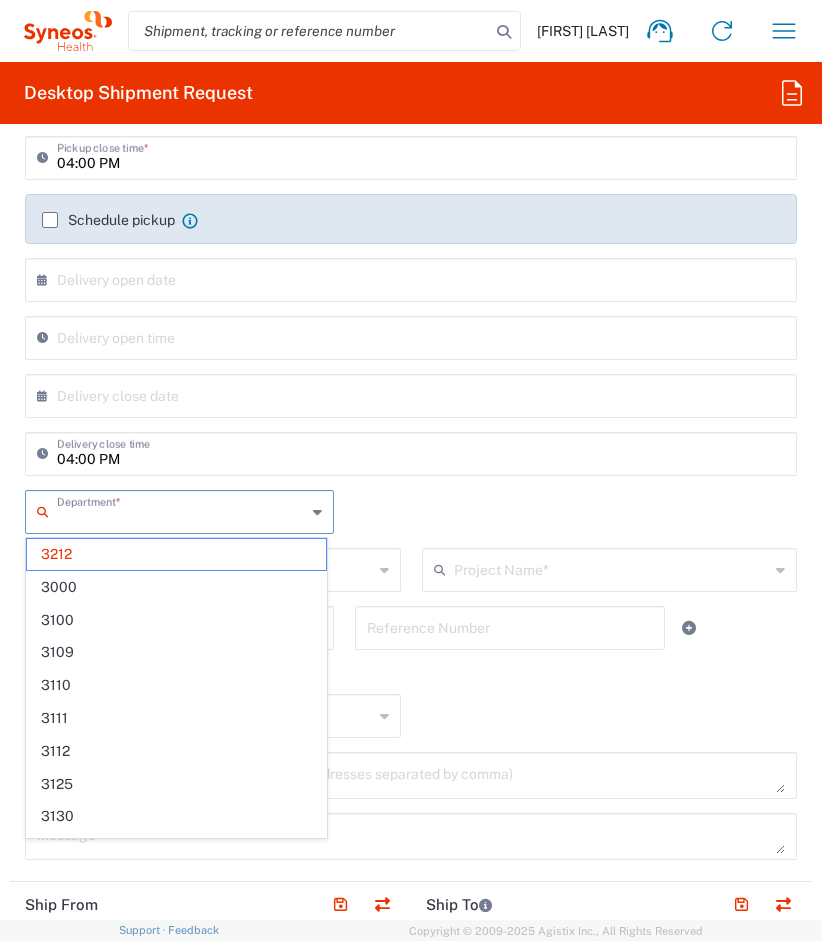click 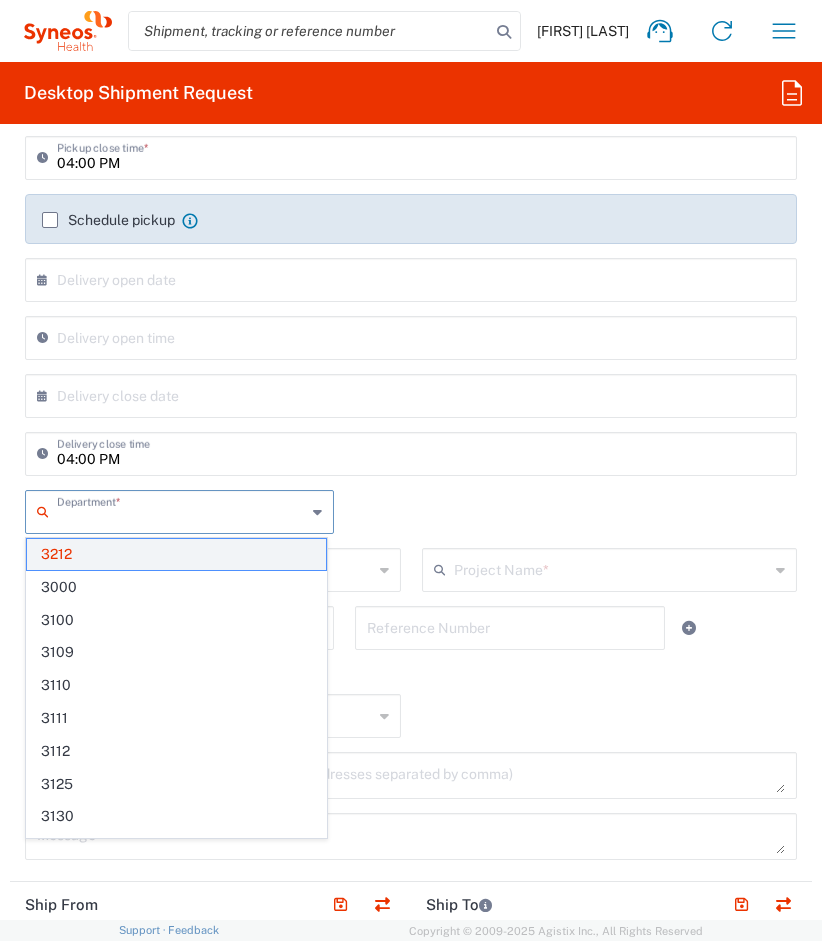 click on "3212" 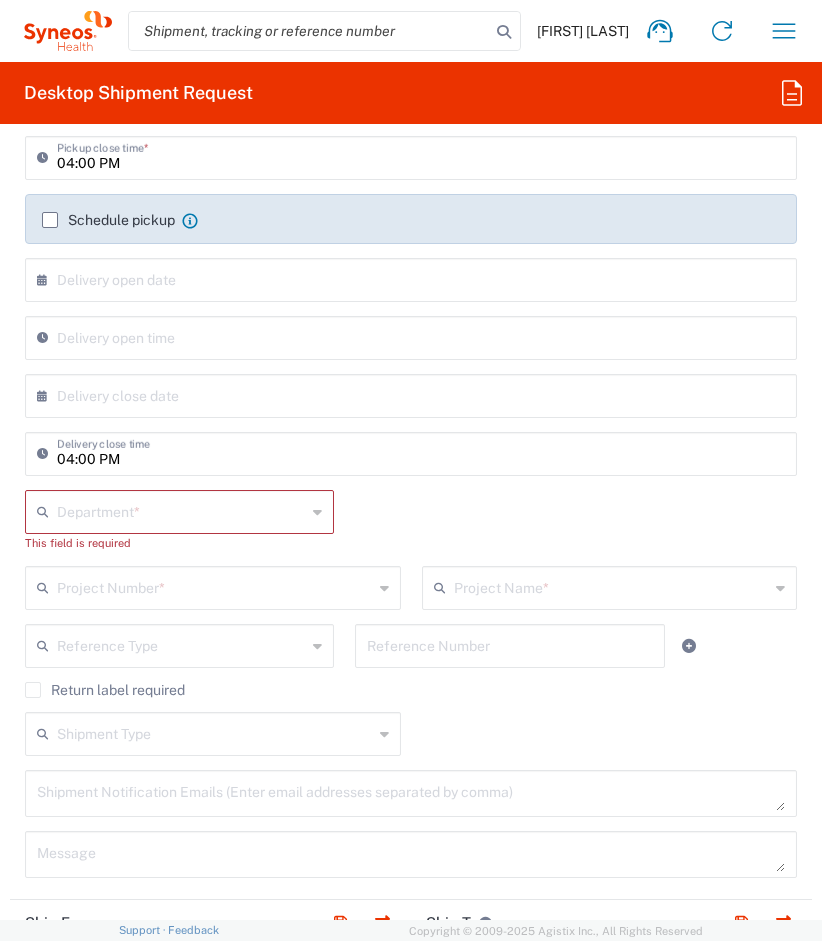 scroll, scrollTop: 634, scrollLeft: 0, axis: vertical 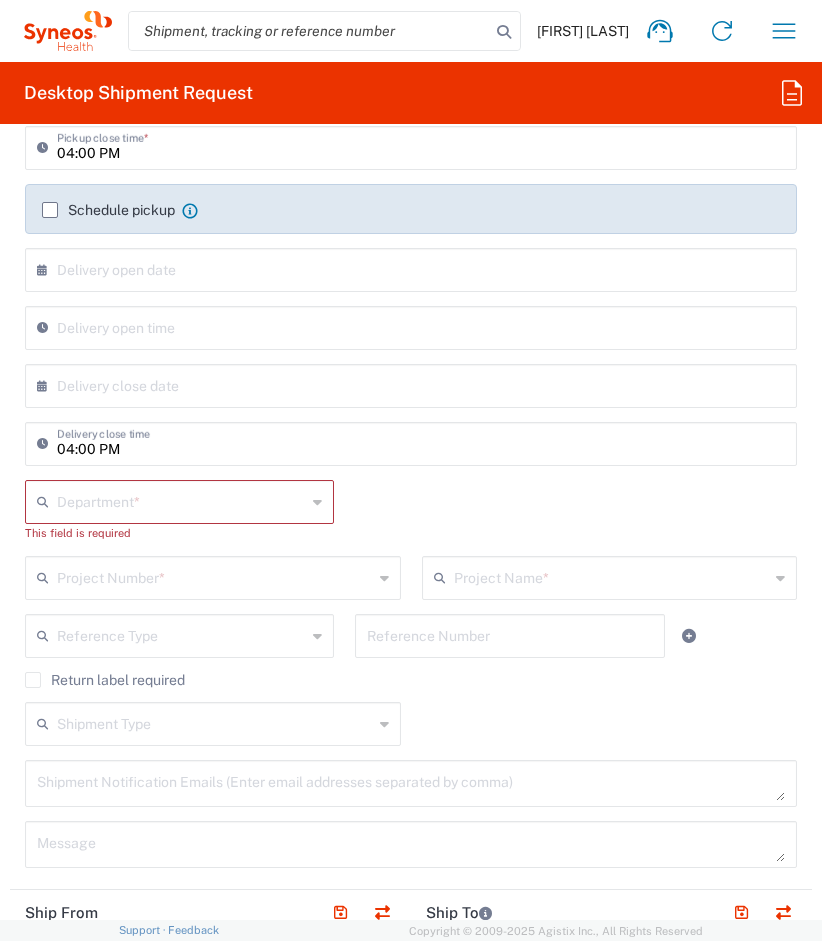click at bounding box center [181, 500] 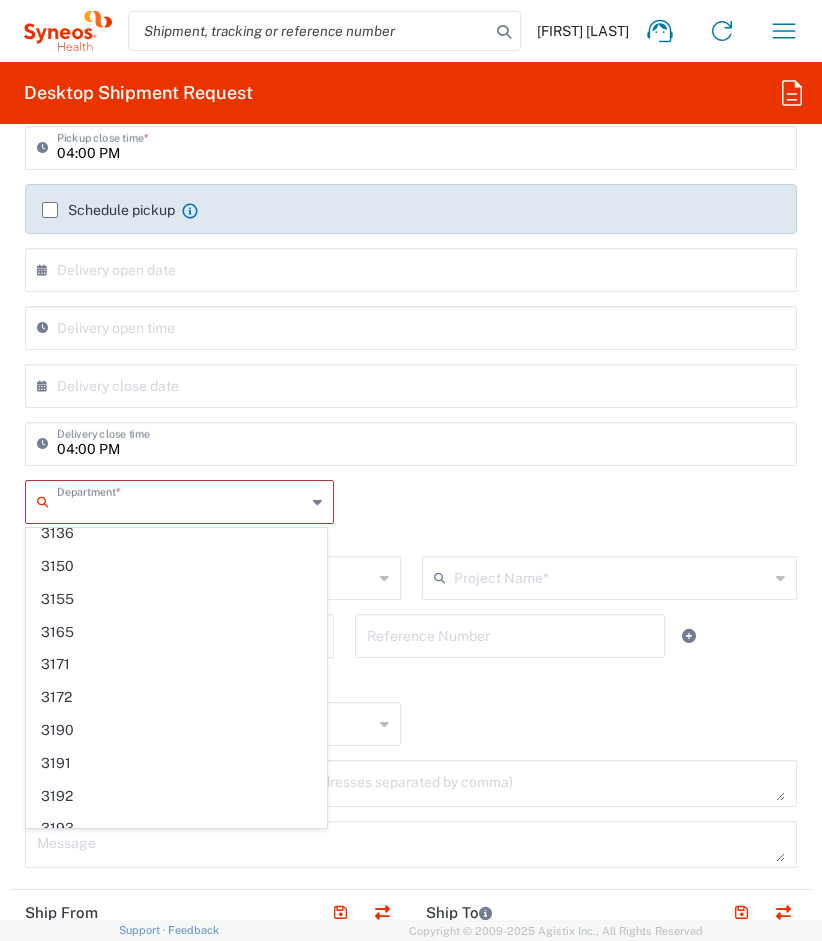 scroll, scrollTop: 0, scrollLeft: 0, axis: both 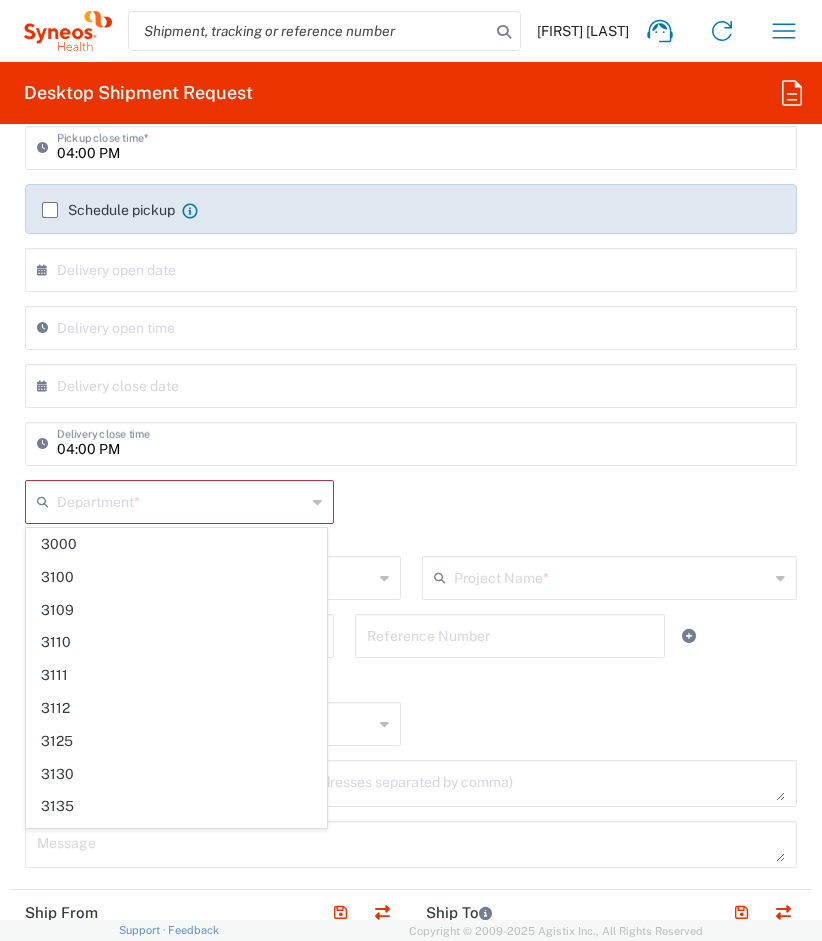 click on "Department  * 3000 3100 3109 3110 3111 3112 3125 3130 3135 3136 3150 3155 3165 3171 3172 3190 3191 3192 3193 3194 3200 3201 3202 3210 3211 Dept 3212 3213 3214 3215 3216 3218 3220 3221 3222 3223 3225 3226 3227 3228 3229 3230 3231 3232 3233 3234 3235 3236 3237 3238 3240 This field is required" 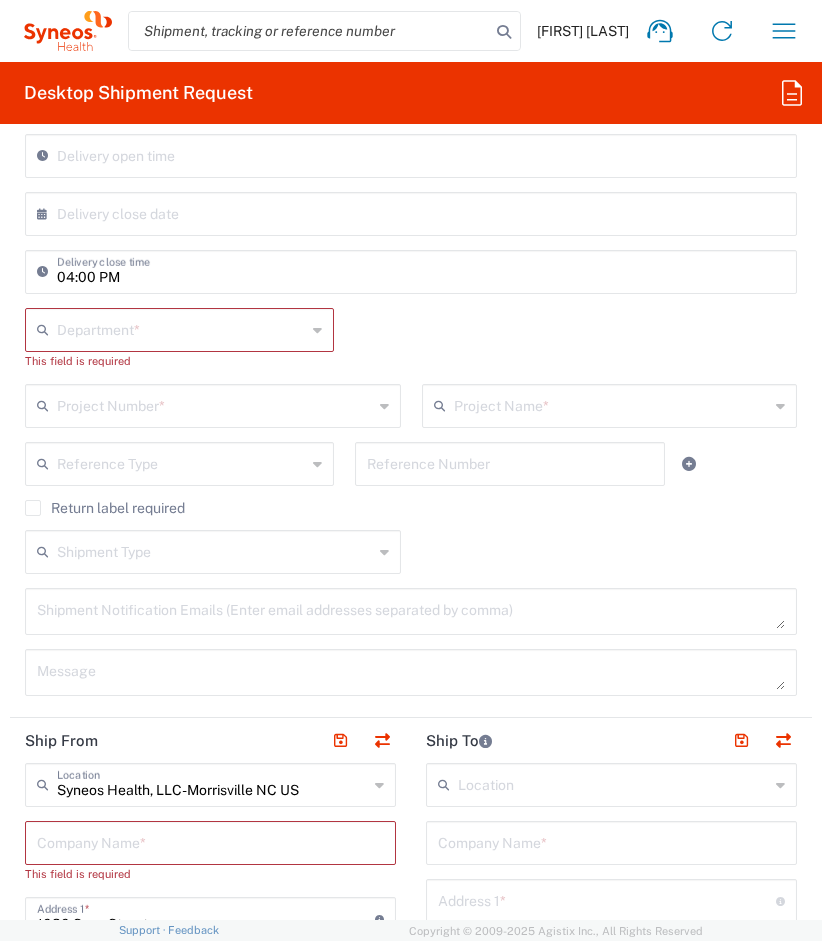 scroll, scrollTop: 807, scrollLeft: 0, axis: vertical 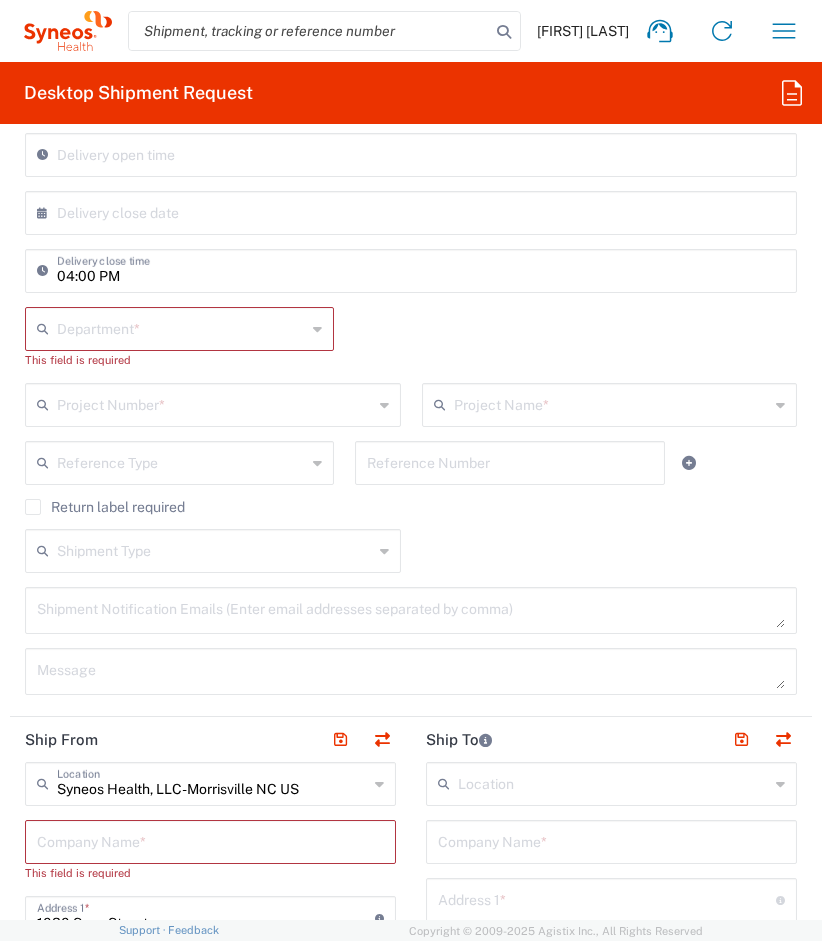 click on "Department  *" 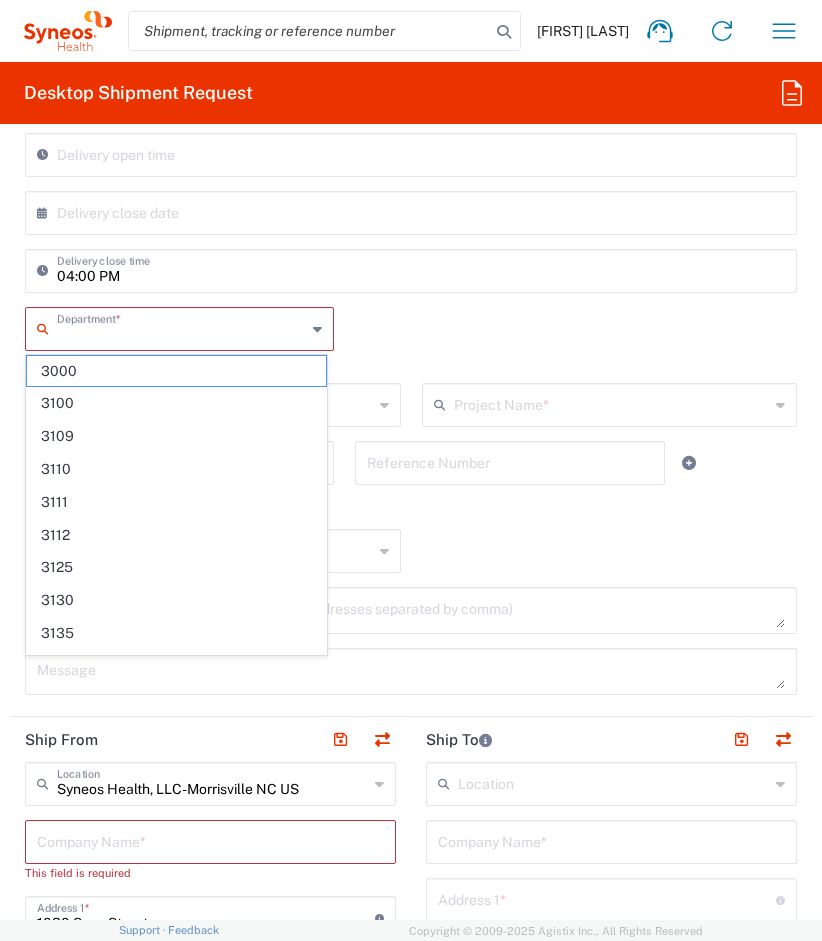 click at bounding box center [181, 327] 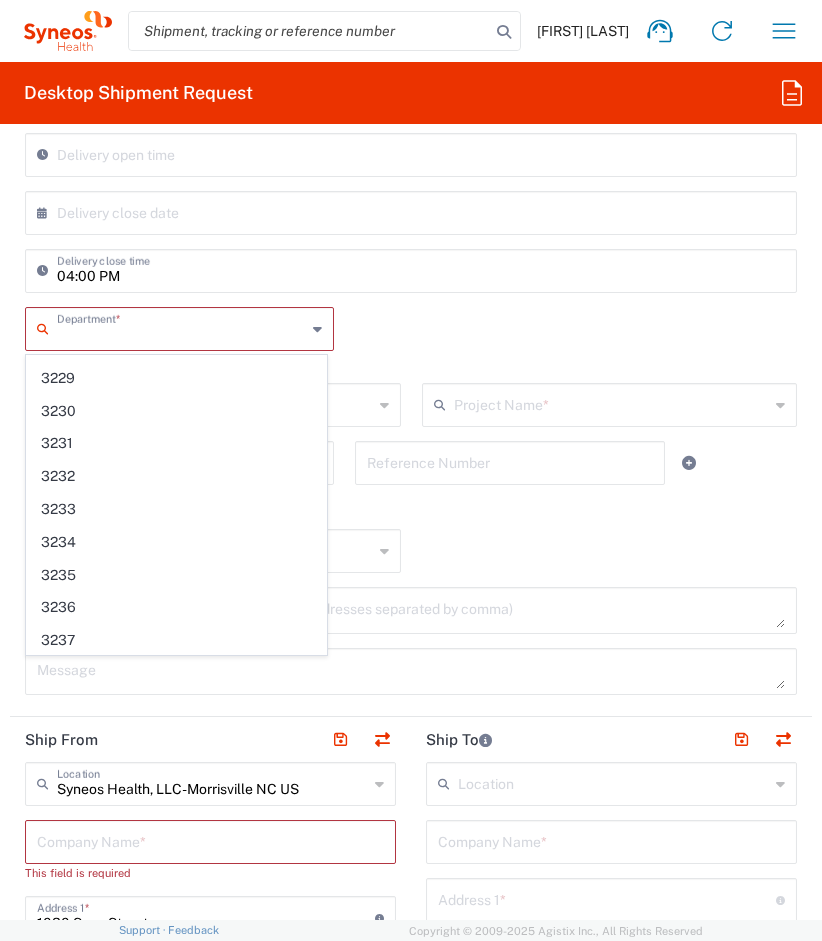 scroll, scrollTop: 1306, scrollLeft: 0, axis: vertical 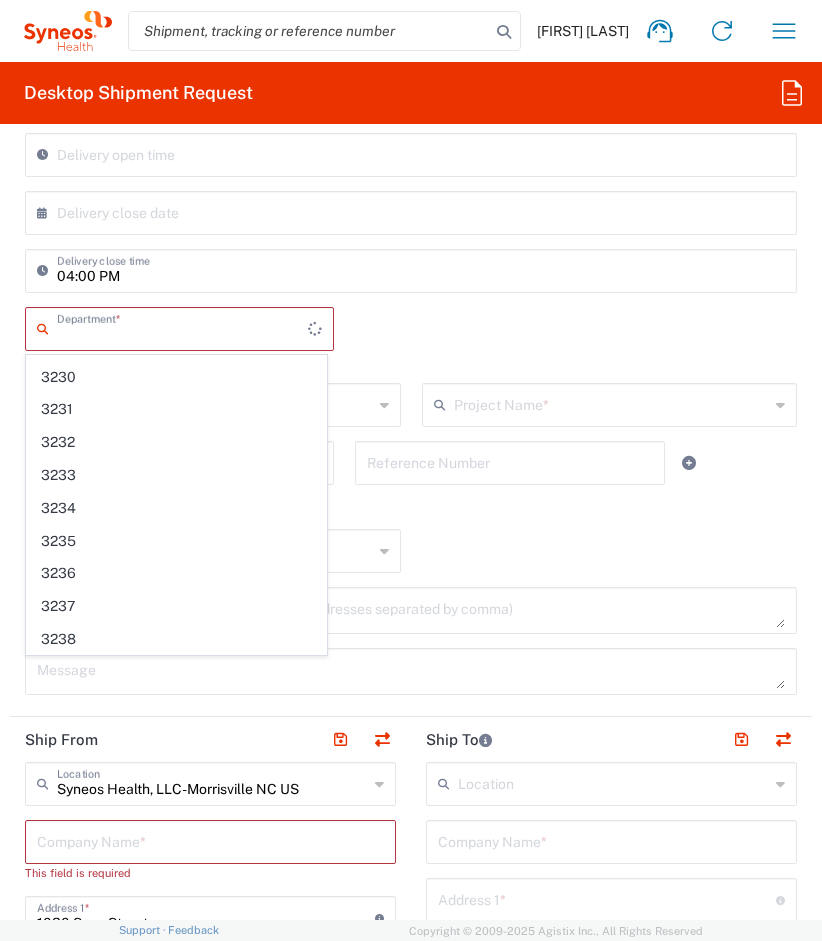 click at bounding box center (415, 211) 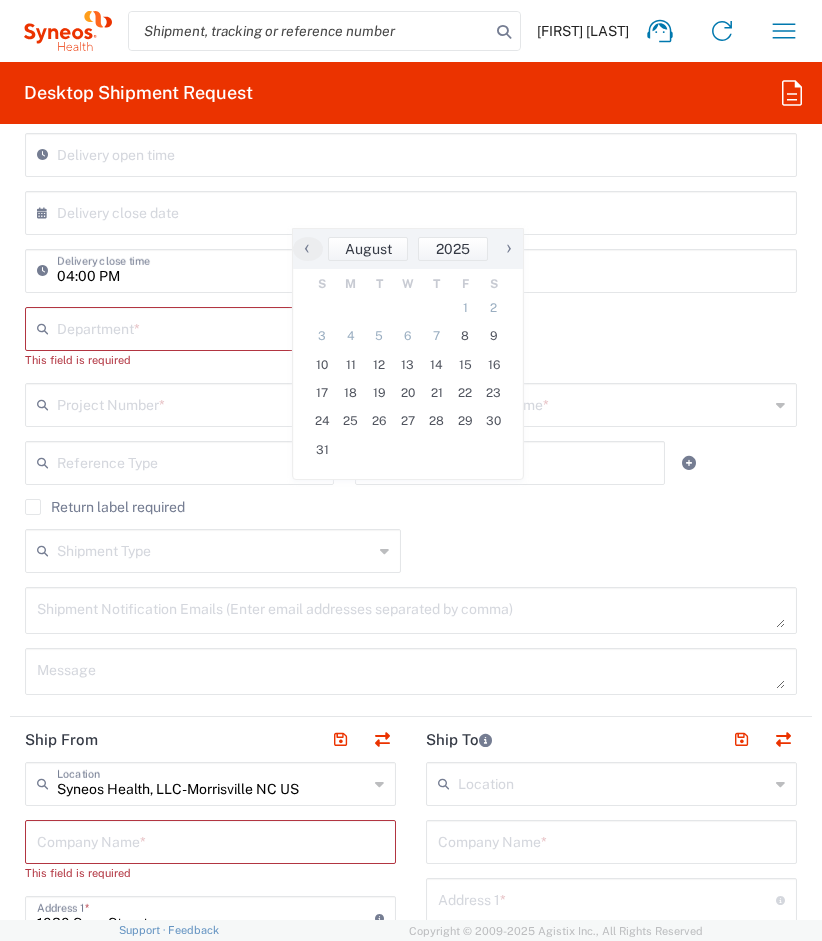 type on "[DATE]" 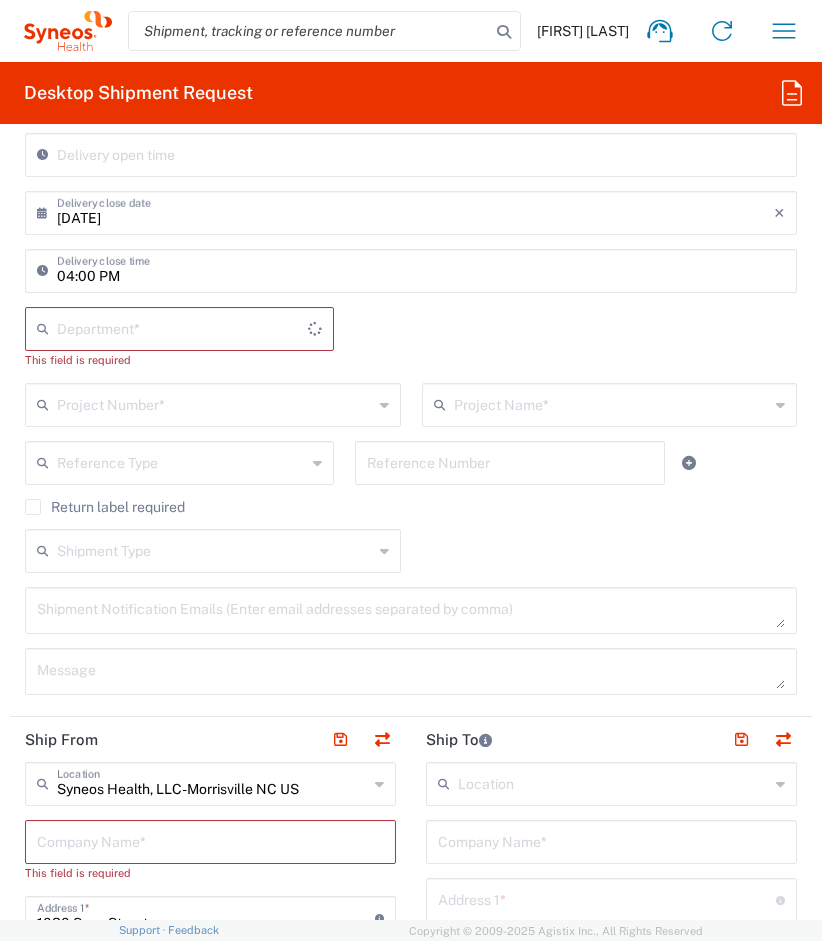 click at bounding box center (182, 327) 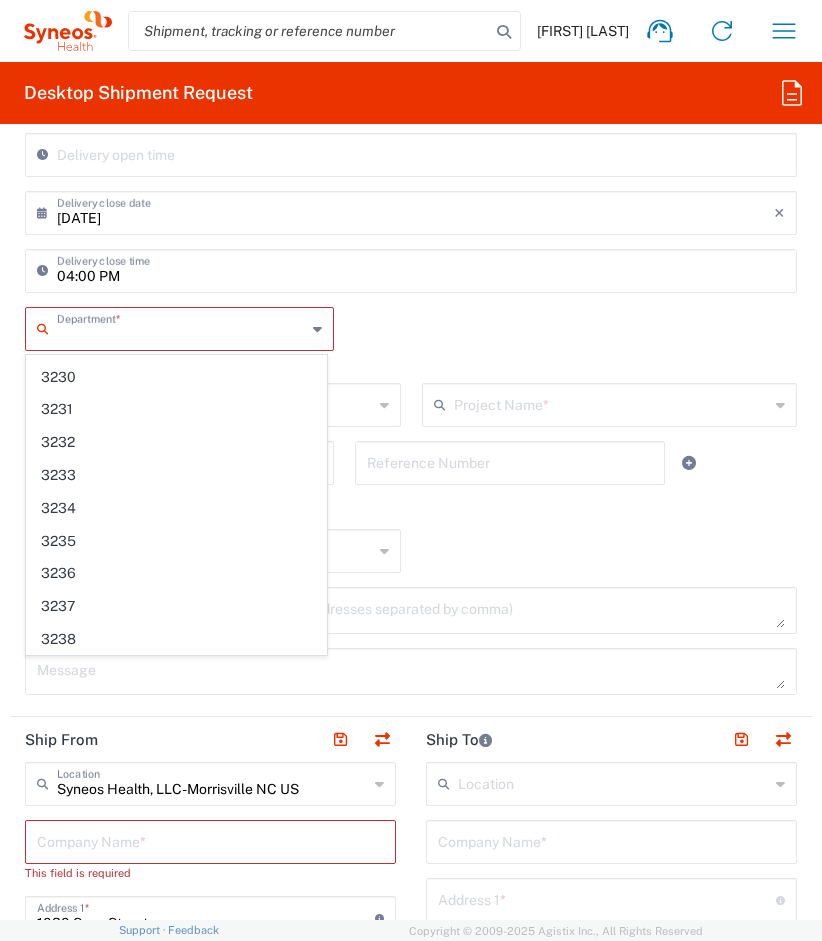 scroll, scrollTop: 0, scrollLeft: 0, axis: both 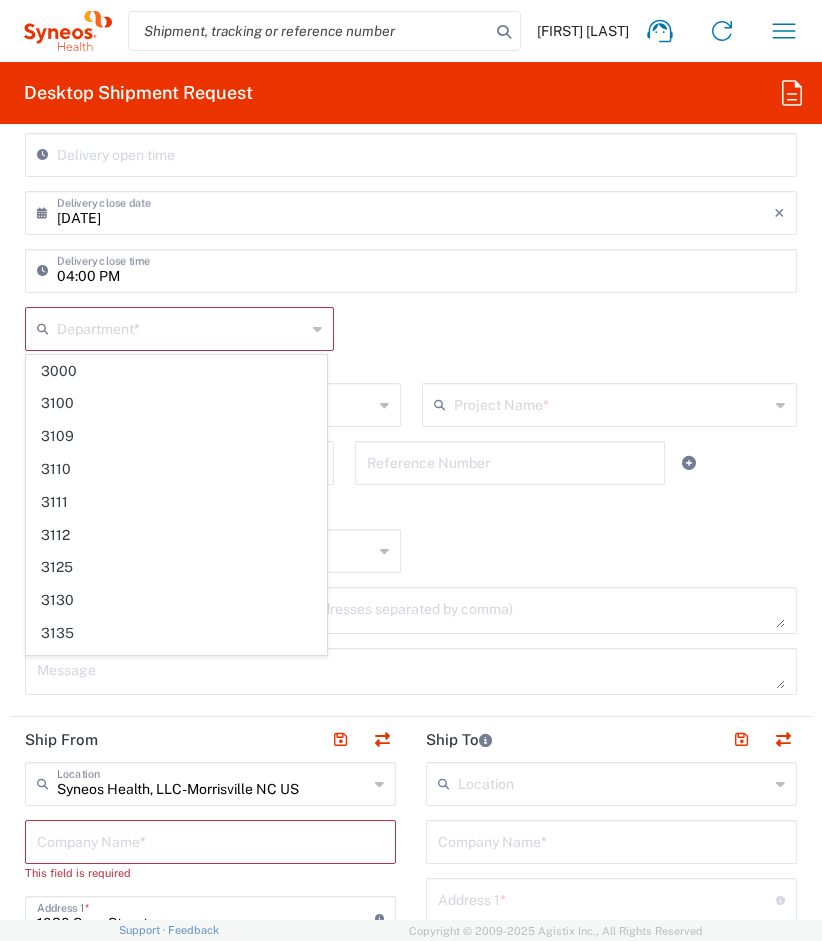 click on "Department  * 3000 3100 3109 3110 3111 3112 3125 3130 3135 3136 3150 3155 3165 3171 3172 3190 3191 3192 3193 3194 3200 3201 3202 3210 3211 Dept 3212 3213 3214 3215 3216 3218 3220 3221 3222 3223 3225 3226 3227 3228 3229 3230 3231 3232 3233 3234 3235 3236 3237 3238 3240 This field is required" 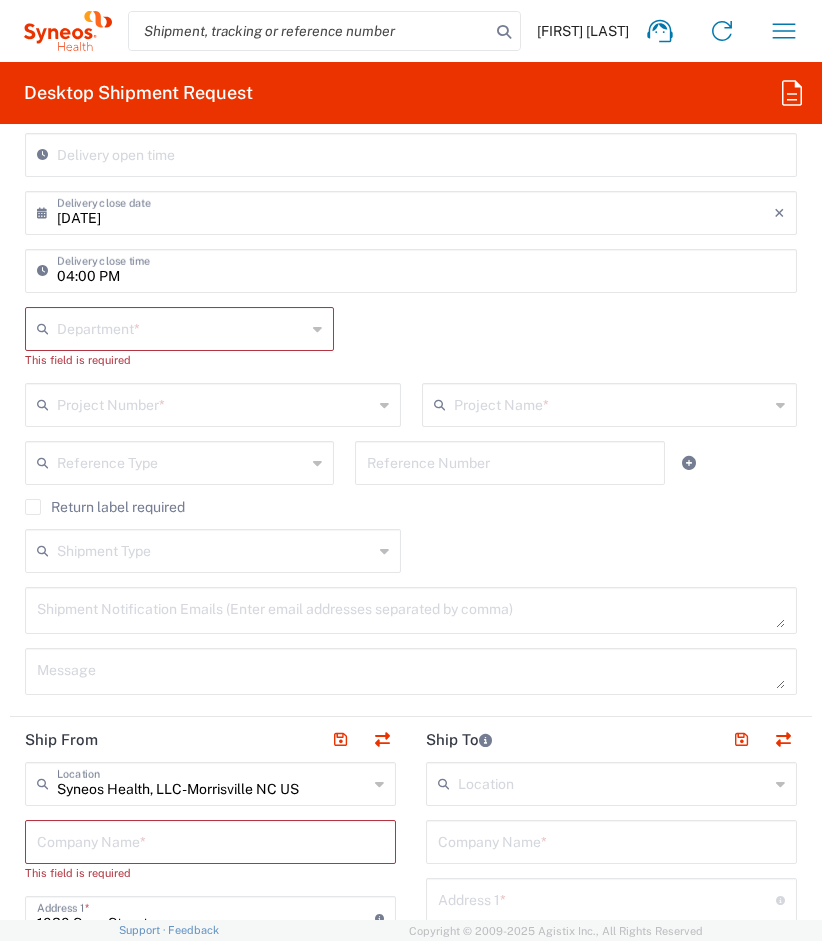click on "Department  * 3000 3100 3109 3110 3111 3112 3125 3130 3135 3136 3150 3155 3165 3171 3172 3190 3191 3192 3193 3194 3200 3201 3202 3210 3211 Dept 3212 3213 3214 3215 3216 3218 3220 3221 3222 3223 3225 3226 3227 3228 3229 3230 3231 3232 3233 3234 3235 3236 3237 3238 3240 This field is required" 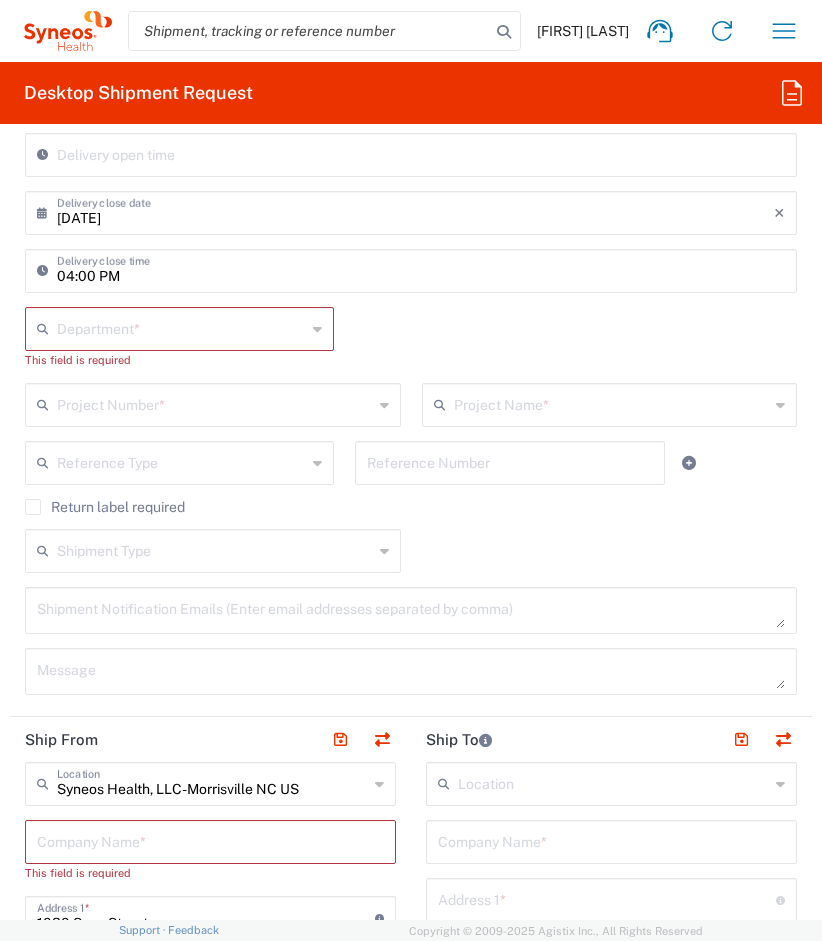 click at bounding box center [181, 327] 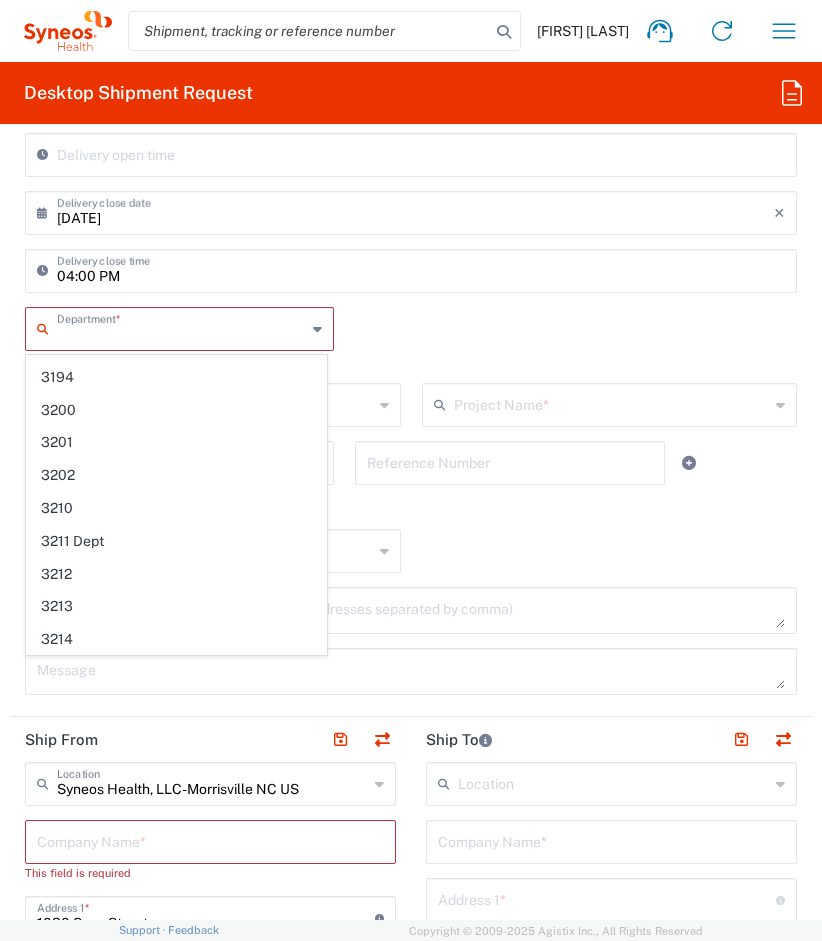 scroll, scrollTop: 650, scrollLeft: 0, axis: vertical 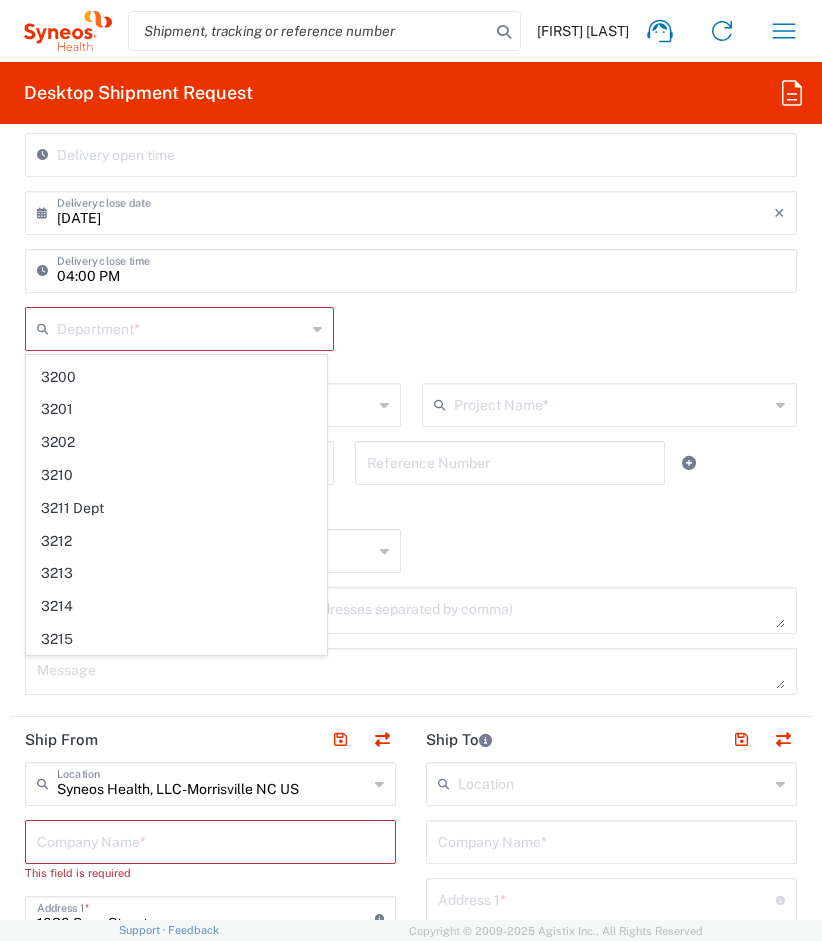 click on "Department  * 3000 3100 3109 3110 3111 3112 3125 3130 3135 3136 3150 3155 3165 3171 3172 3190 3191 3192 3193 3194 3200 3201 3202 3210 3211 Dept 3212 3213 3214 3215 3216 3218 3220 3221 3222 3223 3225 3226 3227 3228 3229 3230 3231 3232 3233 3234 3235 3236 3237 3238 3240 This field is required" 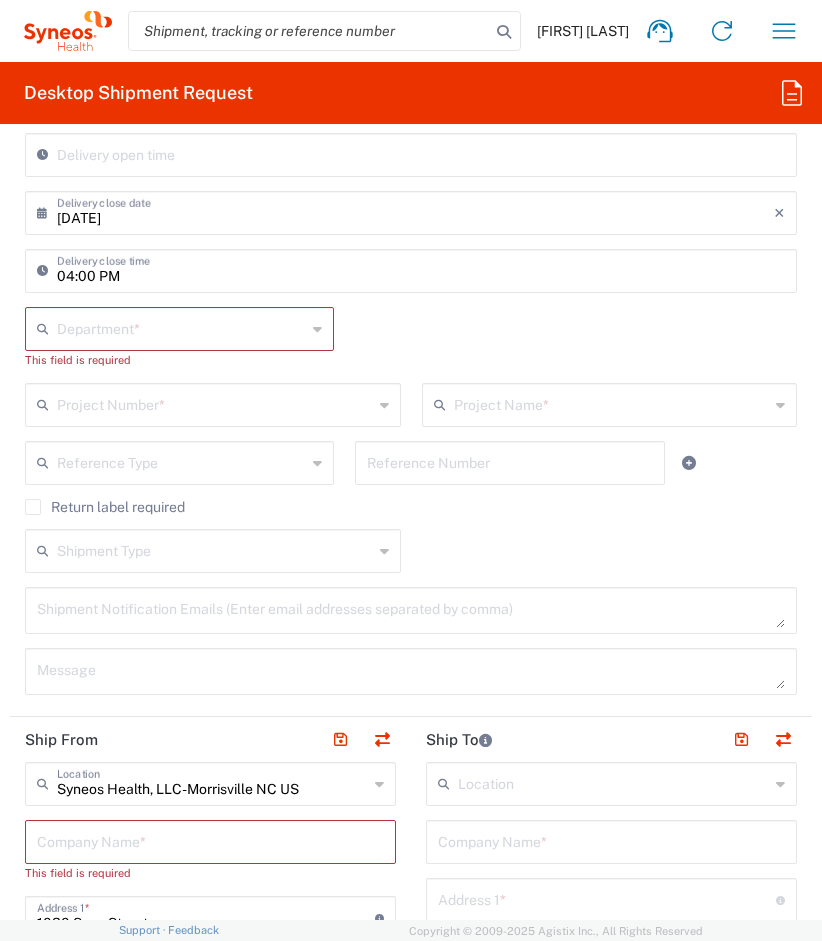 click on "04:00 PM" at bounding box center [421, 269] 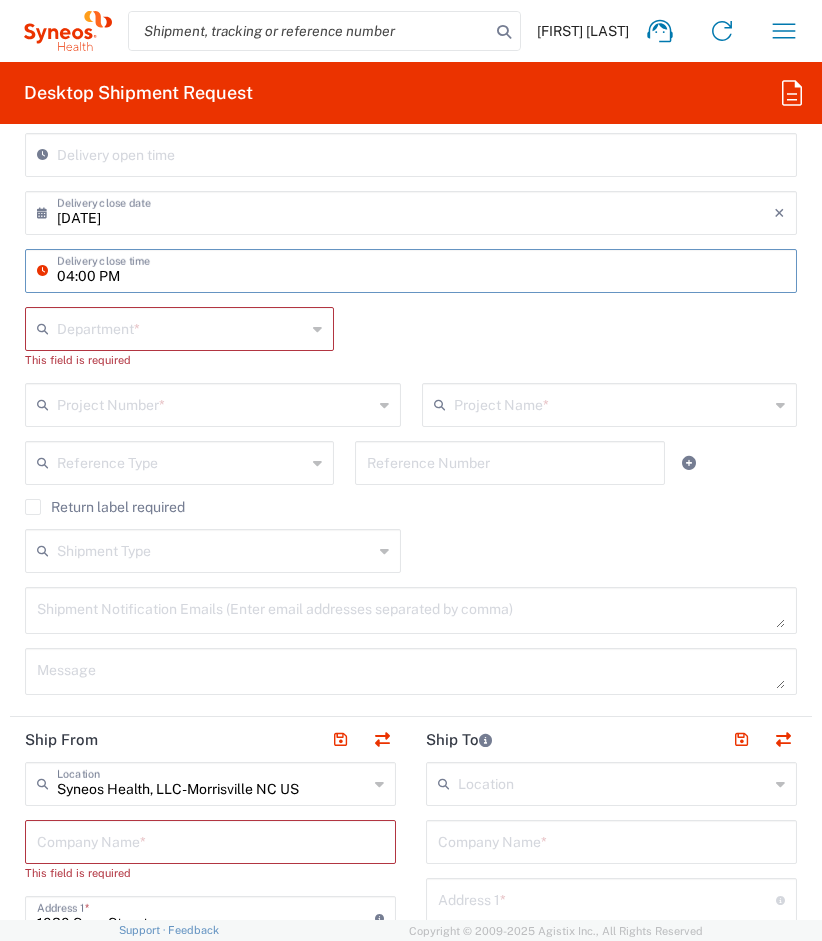 click at bounding box center (215, 403) 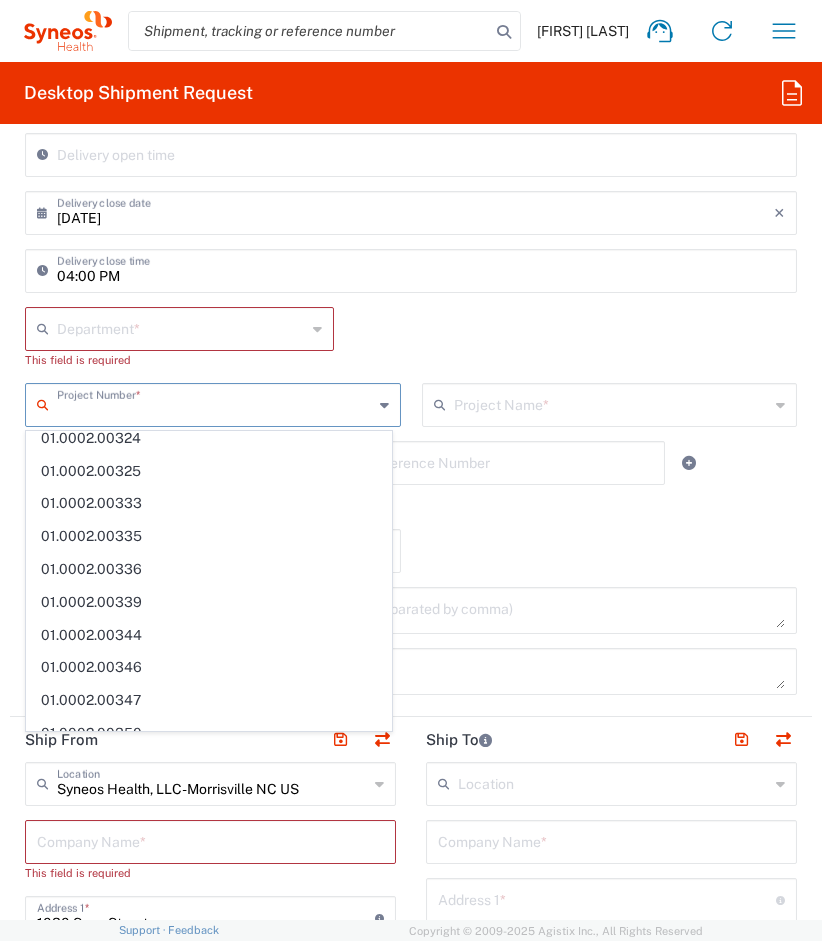 scroll, scrollTop: 1306, scrollLeft: 0, axis: vertical 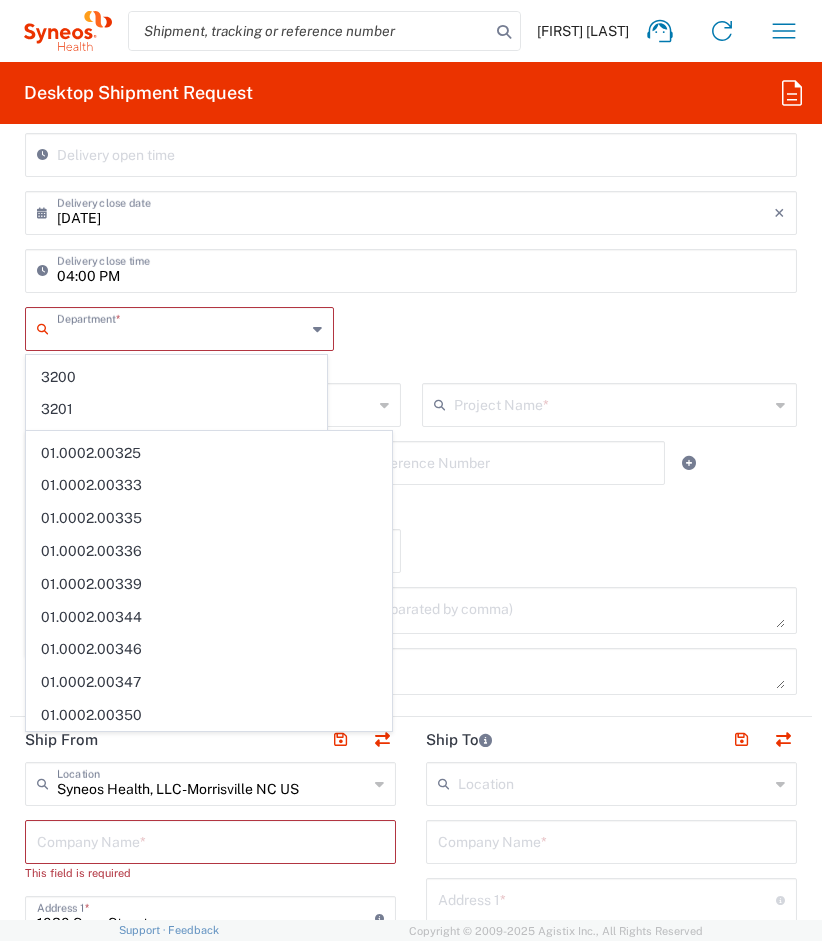 click at bounding box center [181, 327] 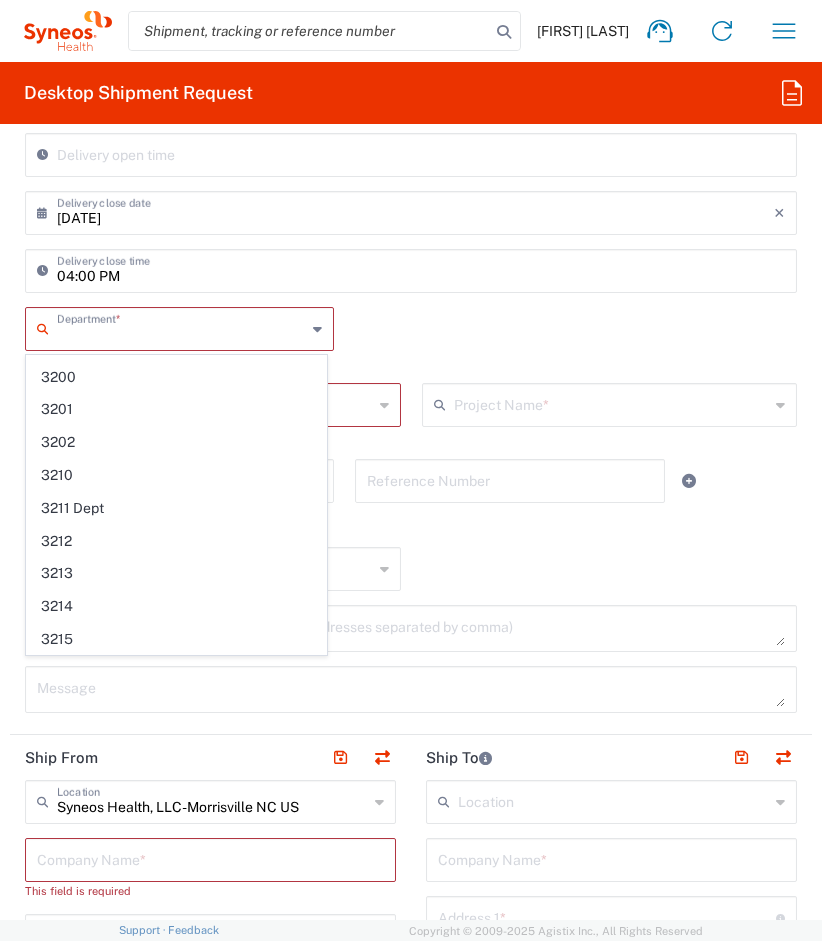 scroll, scrollTop: 0, scrollLeft: 0, axis: both 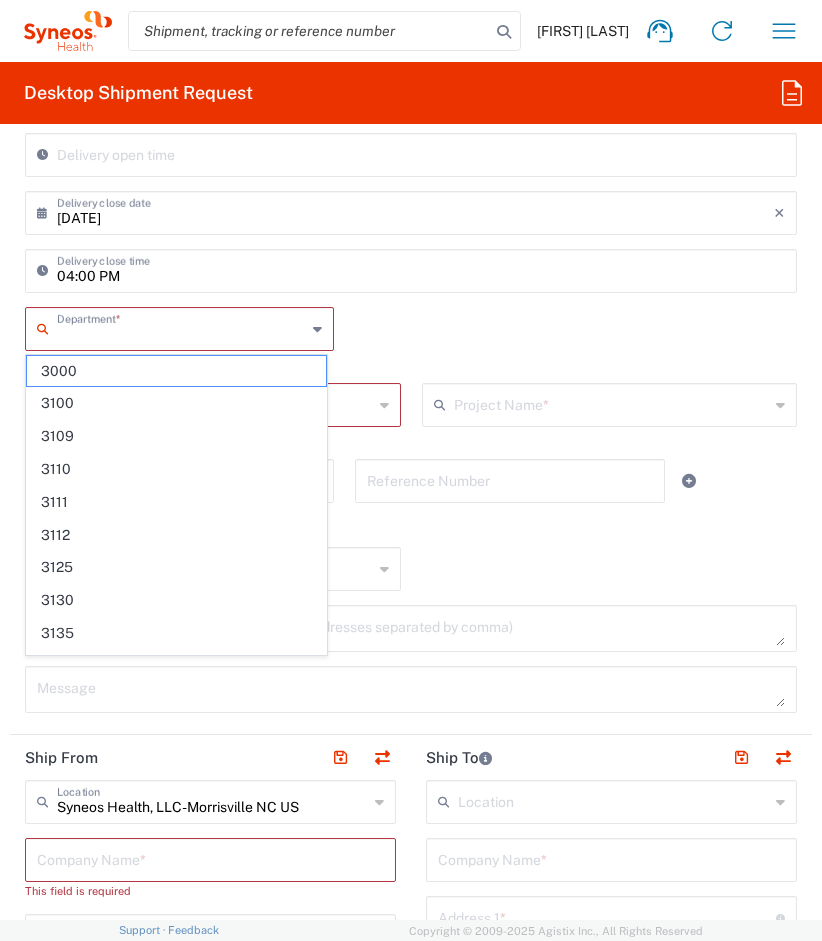 drag, startPoint x: 124, startPoint y: 333, endPoint x: 114, endPoint y: 324, distance: 13.453624 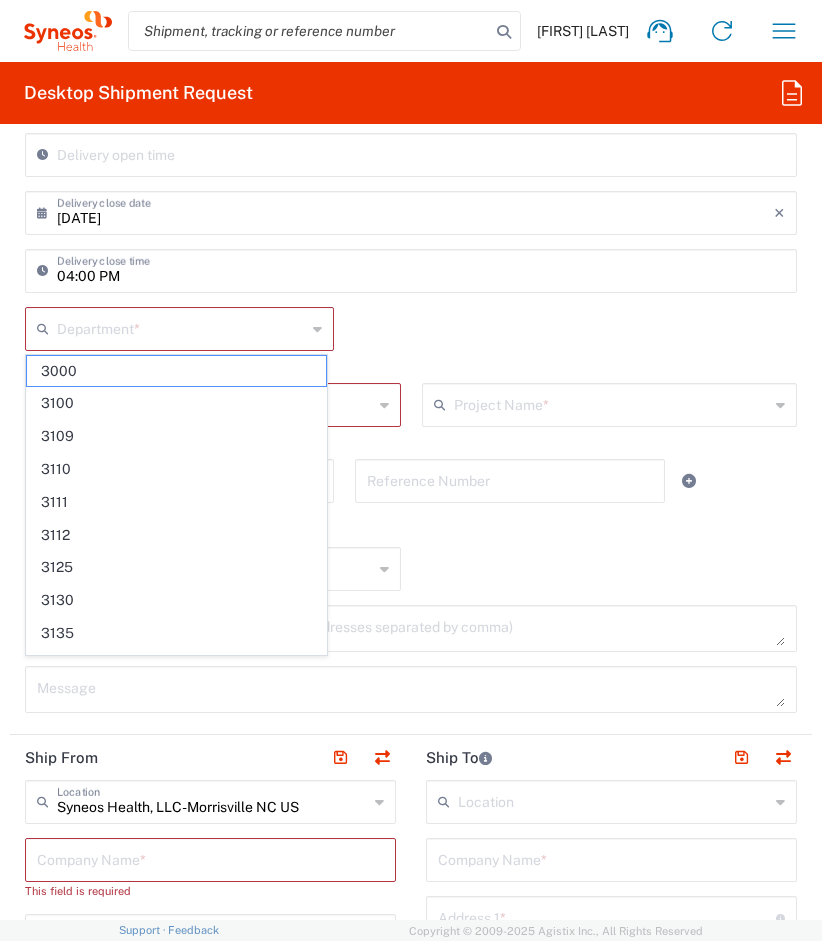 click on "Project Name  * (Canada) 3 Clinical Educ-00198 0000092391  BMS - MDO 01.0002.00344-Safety Academy 01lifetech 1 ISR-01372 1 PR Rep-01736 1 PR Rep-01737 1-2 Acct Activ Proj Mgrs-01983 10 Person FRM Team for Z-01808 10 person rebadge-01344 10020883 2021 work 10021324 - Case processing 10021324 - Quality Review 10021324 - Review 10021324 - Screening 10021324 - Submissions 1009565-Internal 104-13-302 Optima 10BMS- IVH005ZZ 14PFZ-IVH0371 160452 Isotretinoin 16KRKA0039-Internal 173E-51353 - Indication Overvi 1759 DE000005 17PFZ-0106 A5481092 17PFZ-0131 C3661001 1MUT-30970 - Xtoro AOE Forecas 2 Additional Tele Agents-00159 2 FTE EC Team; Managed M-01081 2 MSLs to support Oncolo-00528 2 Reps-00545 2 Year Operational Suppo-00232 200005 7009845   200006 7009846 200236 7017143 200420 7020837 2017 4510-IT Operations 2017 4520-Enterprise Architect 2017 4540-IT Analytics & Colla 2017 4550-IT Business Systems 2017 4560-IT Clinical Sys 2017 Facilities CAPEX 2018 Leapfrog Program 2018 TPD Program" 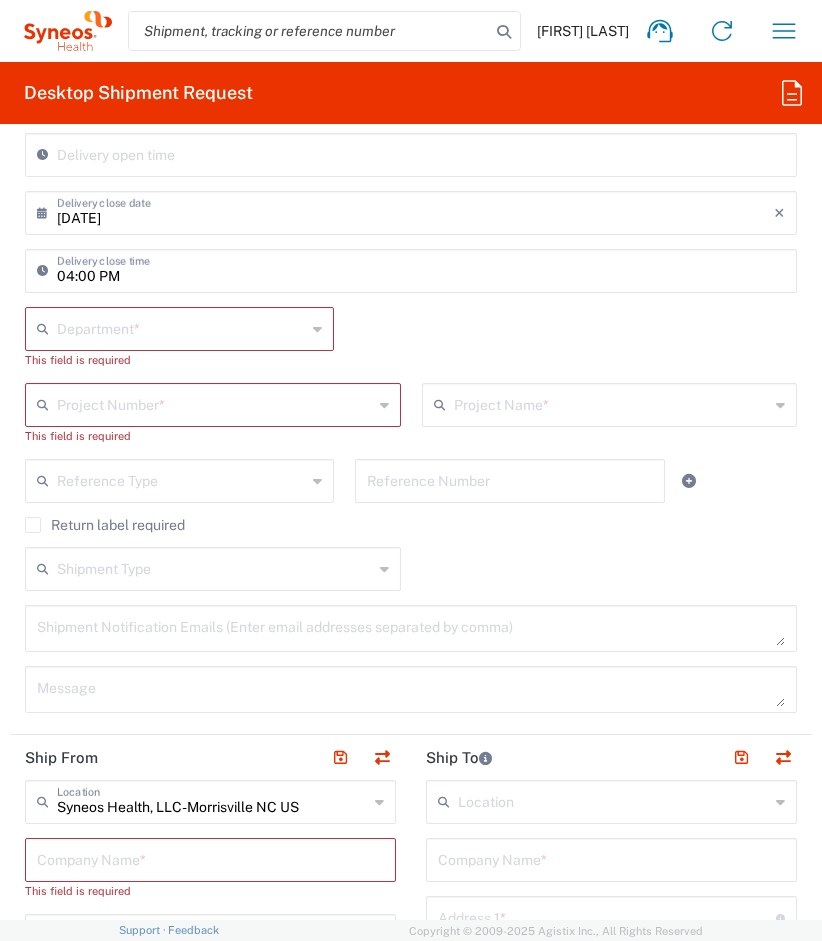 click on "Company Name  *" 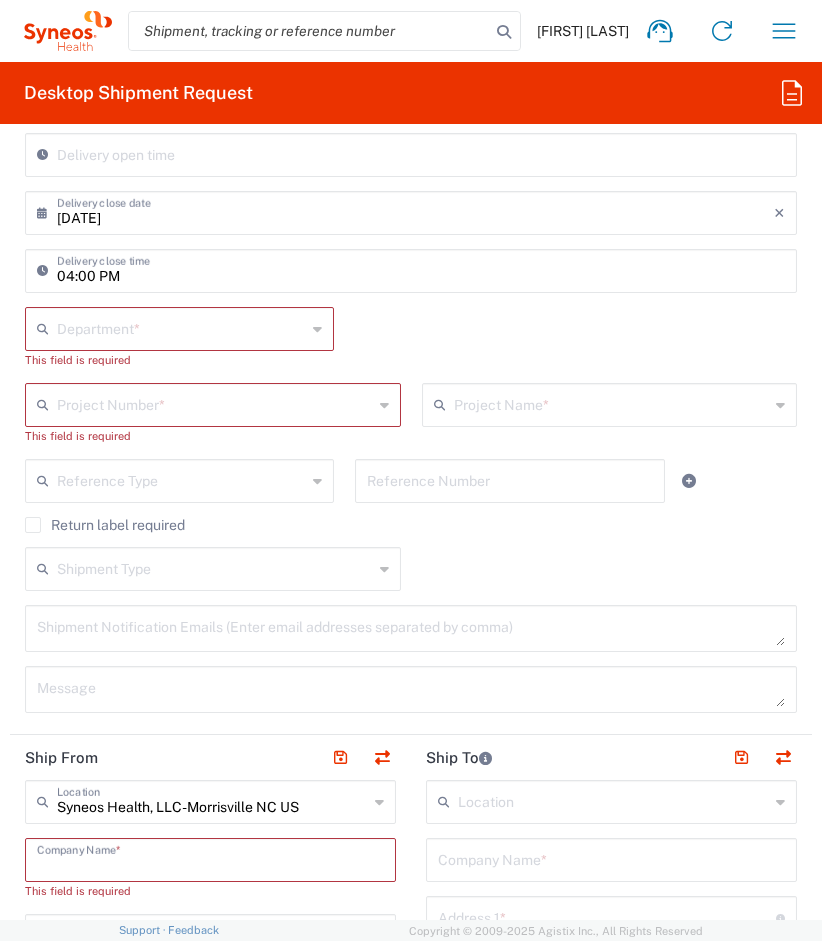 click at bounding box center (215, 403) 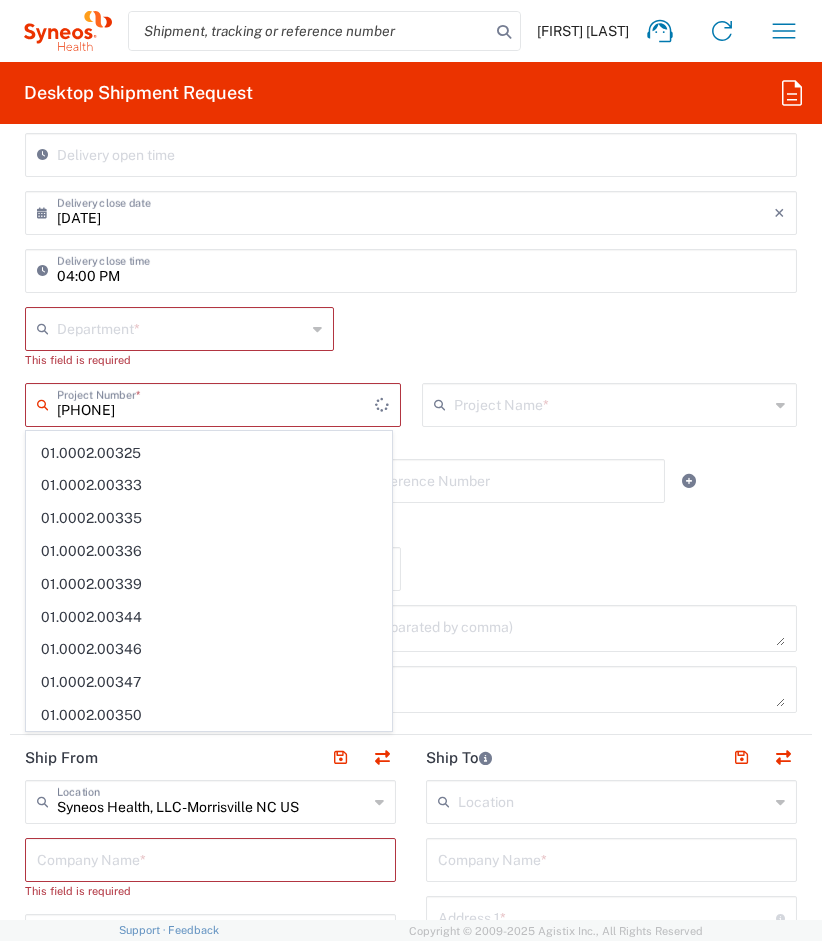 paste on "[PHONE]" 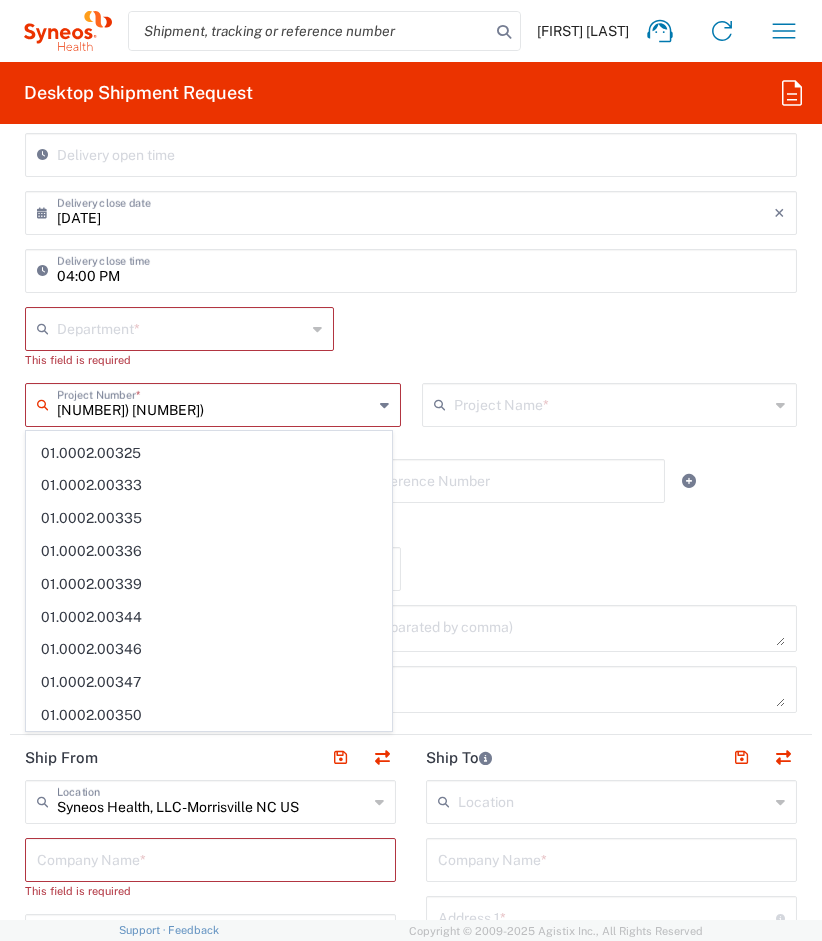 scroll, scrollTop: 0, scrollLeft: 0, axis: both 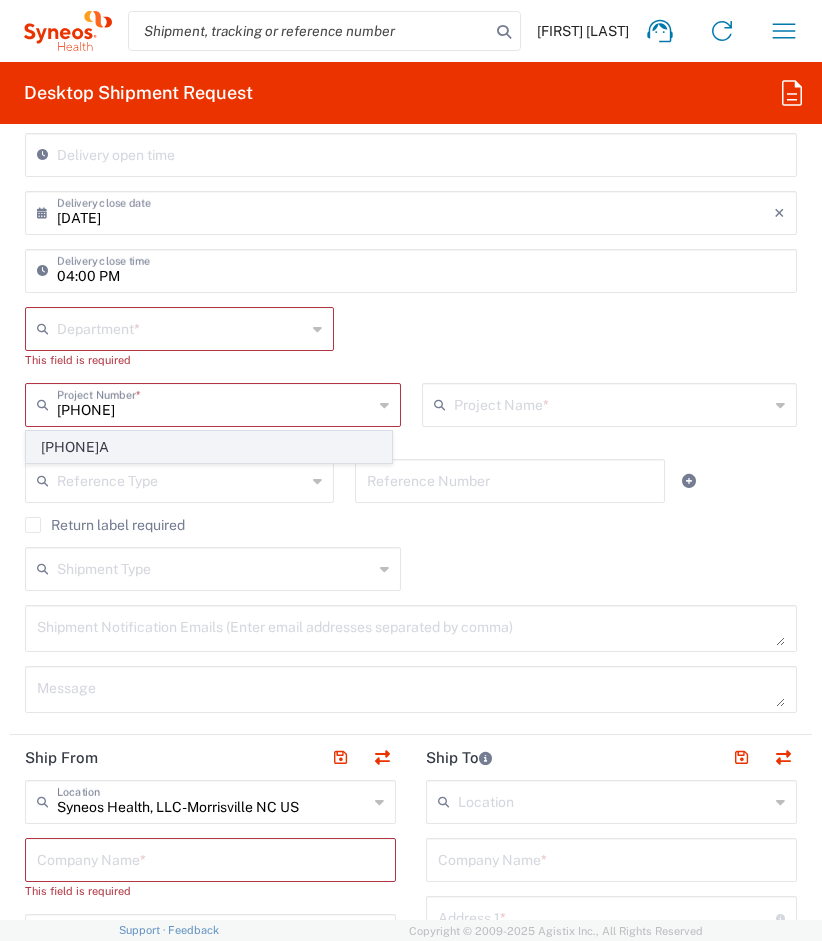click on "[PHONE]A" 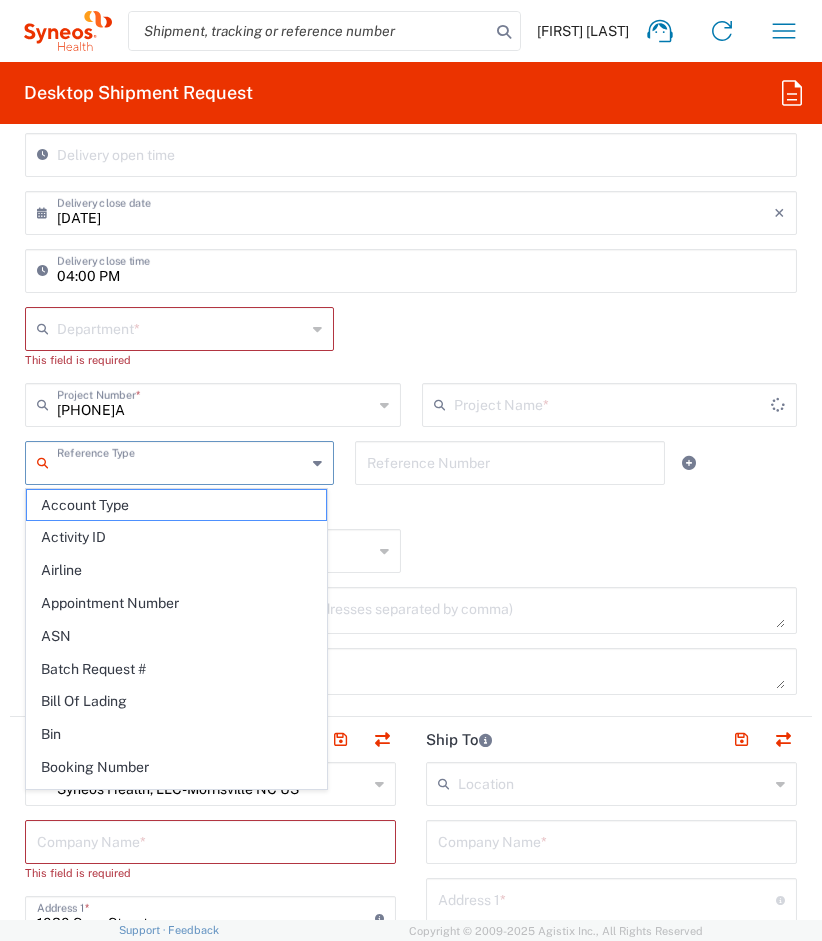 type on "INmuneBio [PHONE]A" 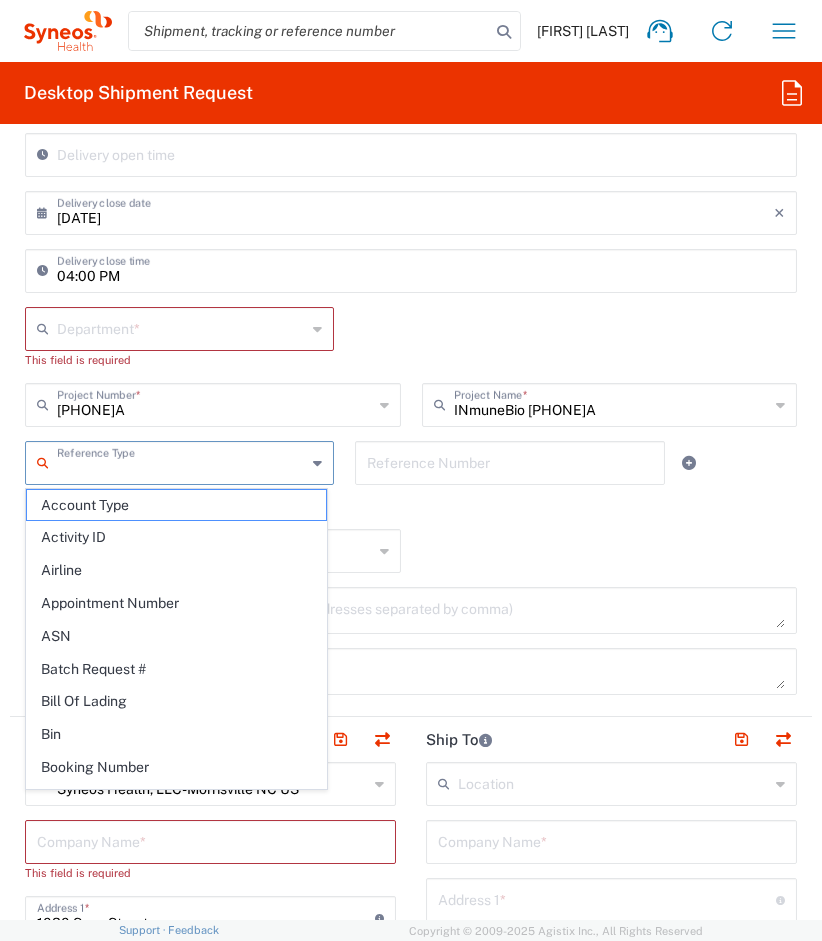 drag, startPoint x: 118, startPoint y: 449, endPoint x: 492, endPoint y: 373, distance: 381.6438 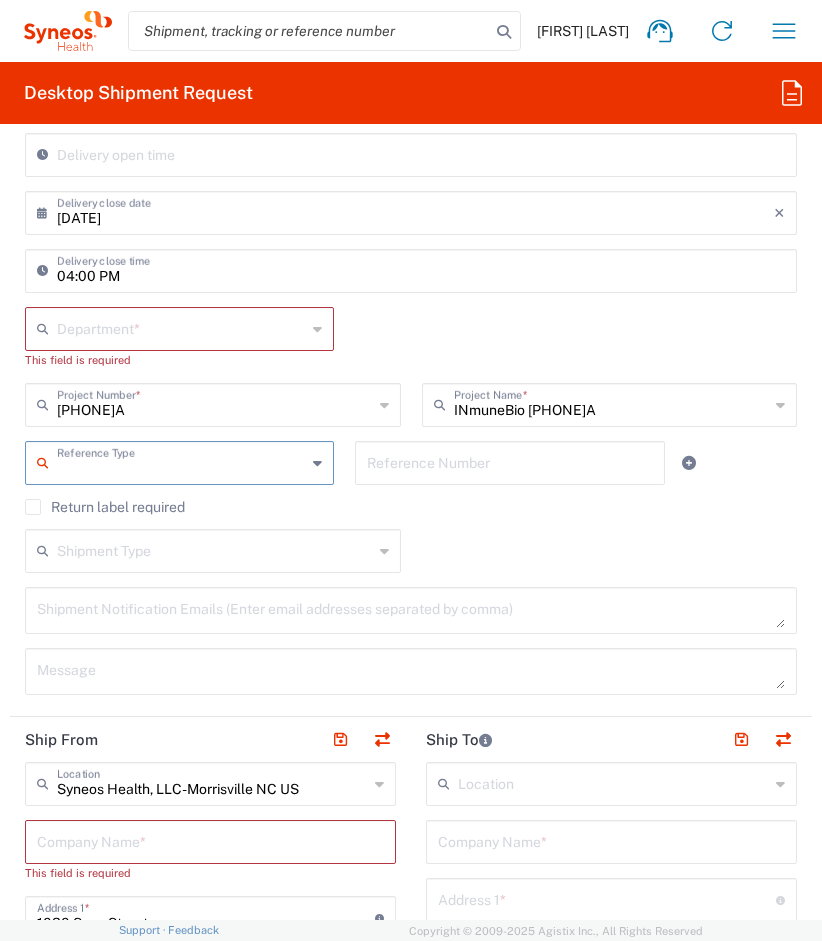 click at bounding box center [181, 461] 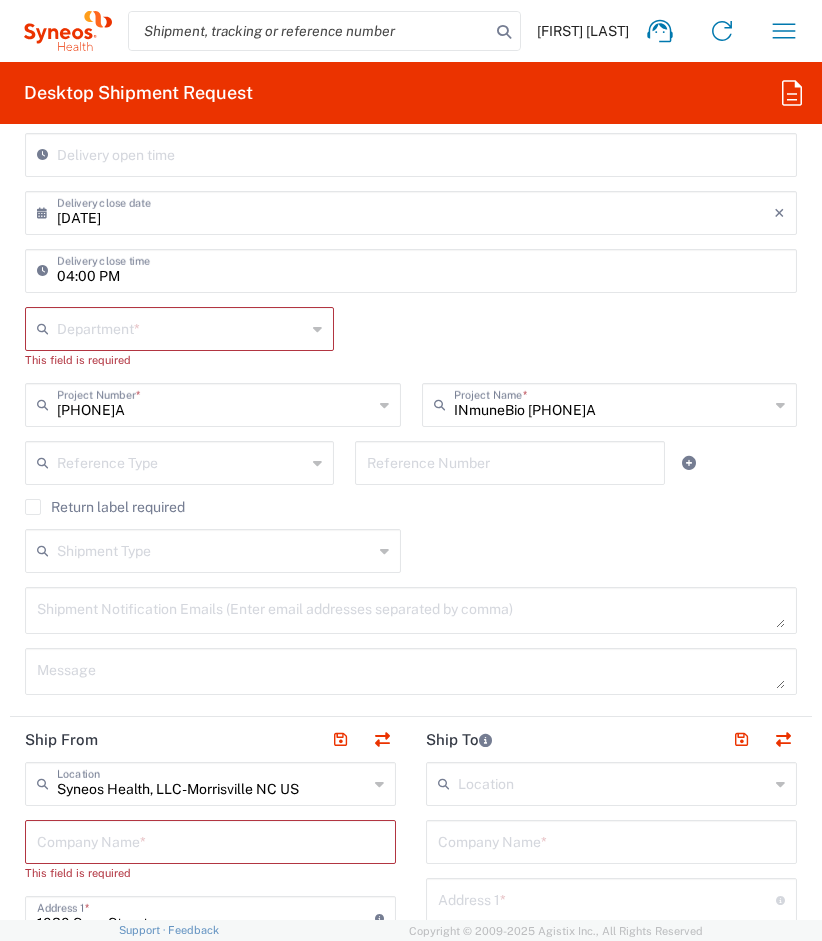 click at bounding box center [181, 327] 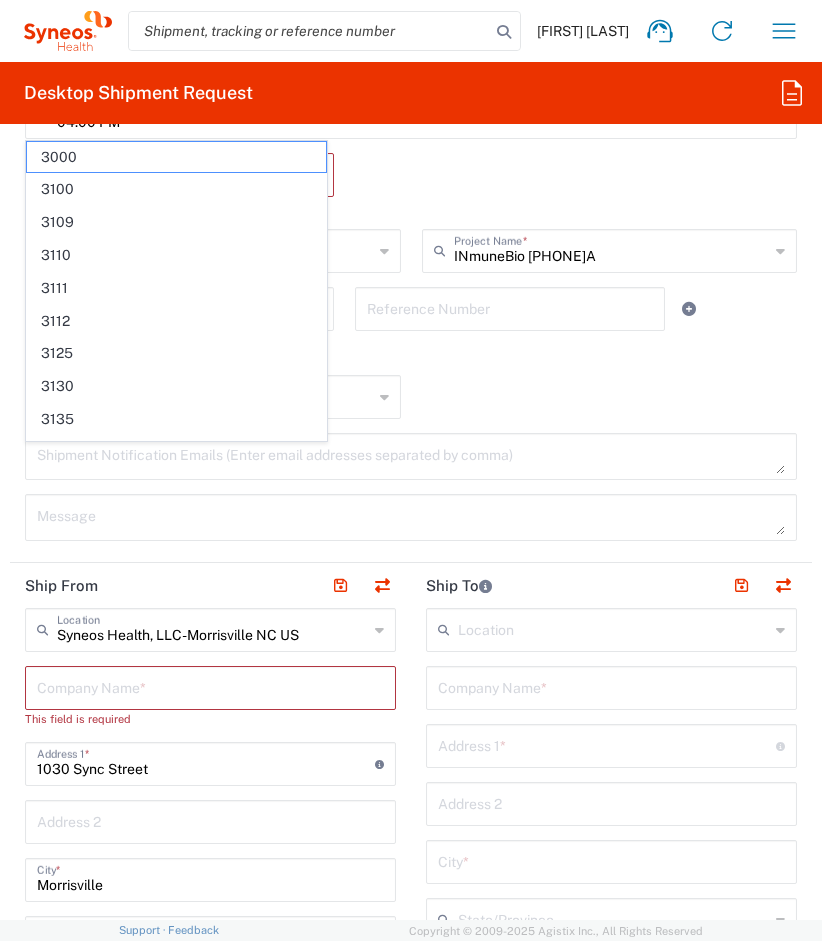 scroll, scrollTop: 1029, scrollLeft: 0, axis: vertical 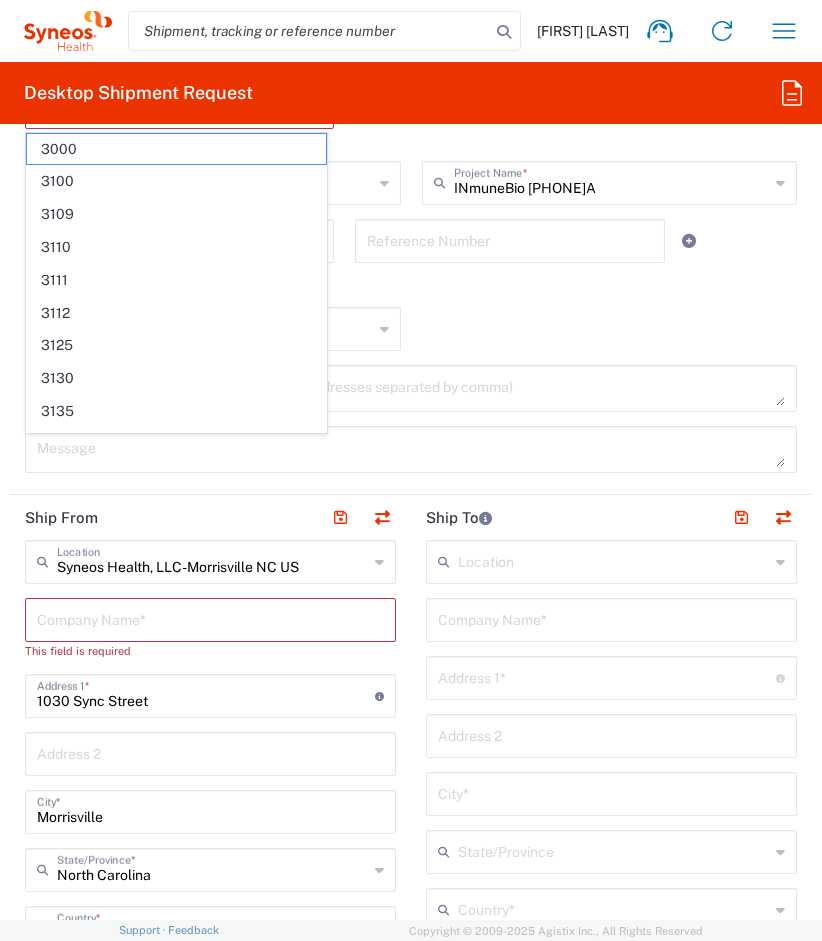 click at bounding box center (411, 449) 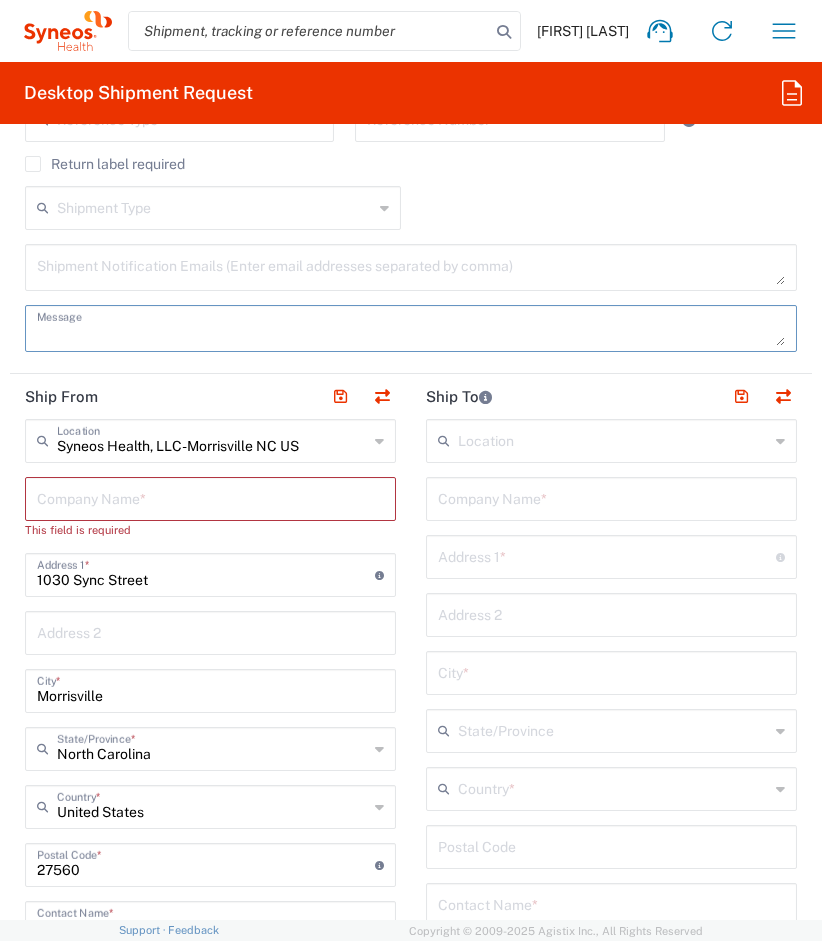 scroll, scrollTop: 1151, scrollLeft: 0, axis: vertical 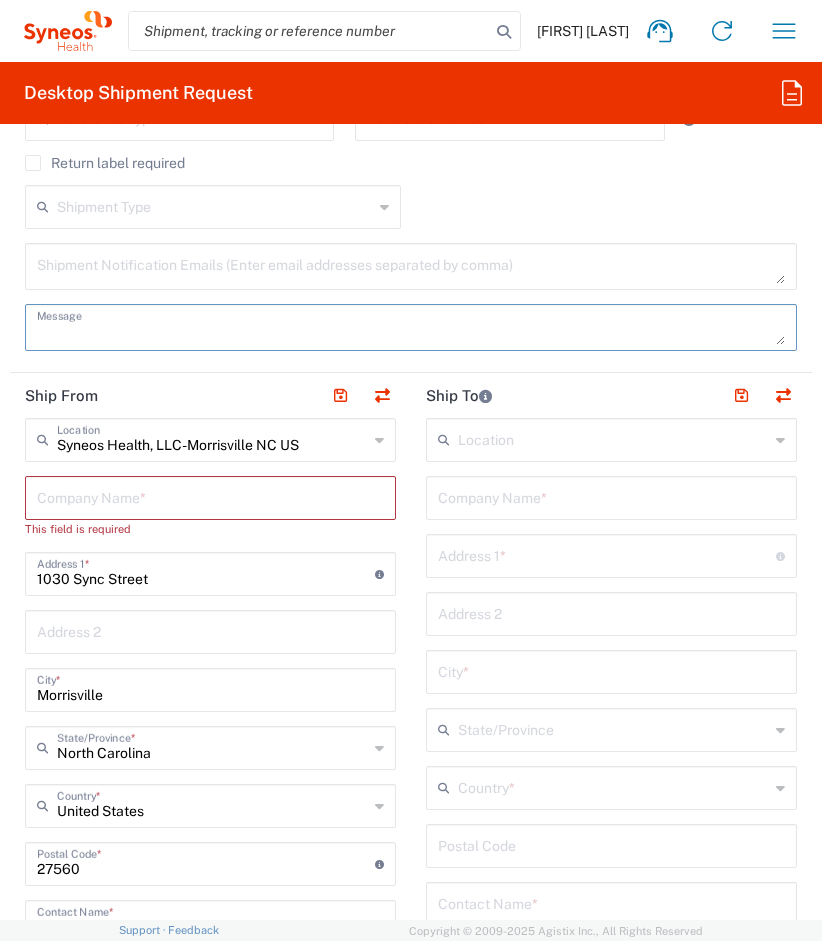 click at bounding box center (613, 438) 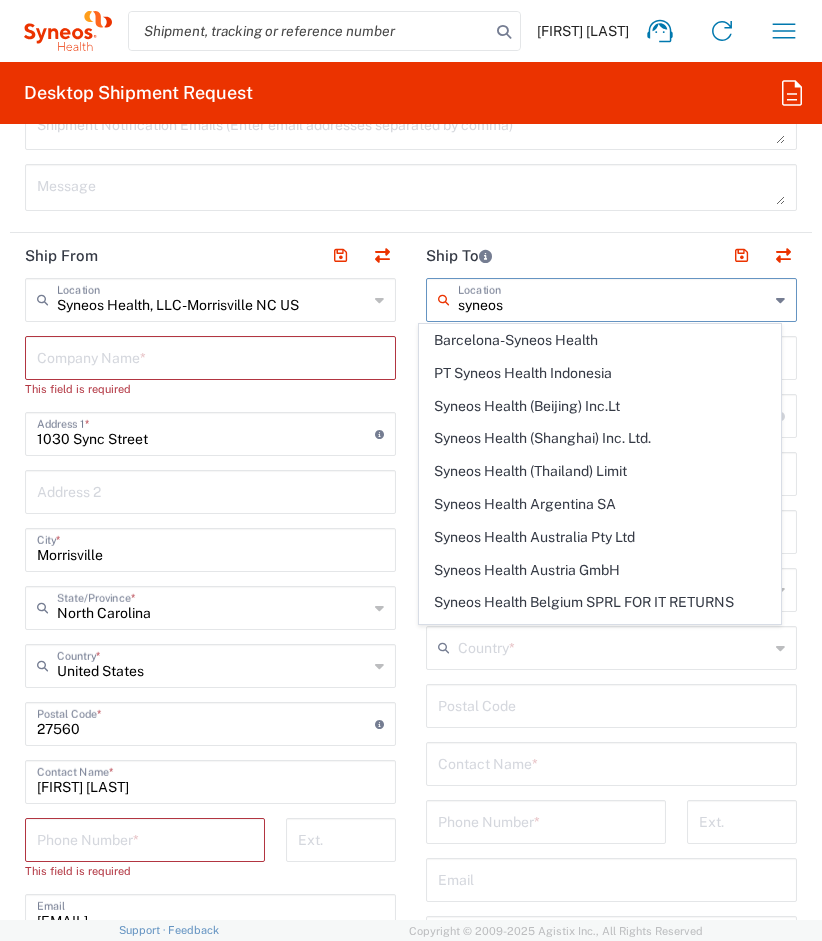 scroll, scrollTop: 1289, scrollLeft: 0, axis: vertical 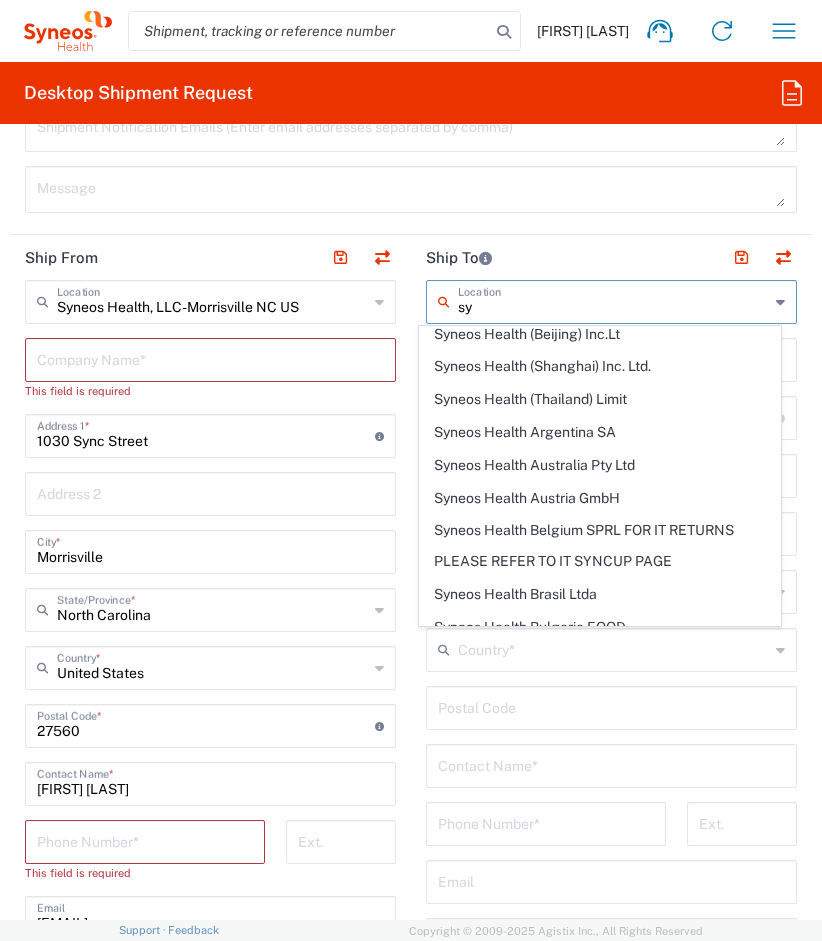 type on "s" 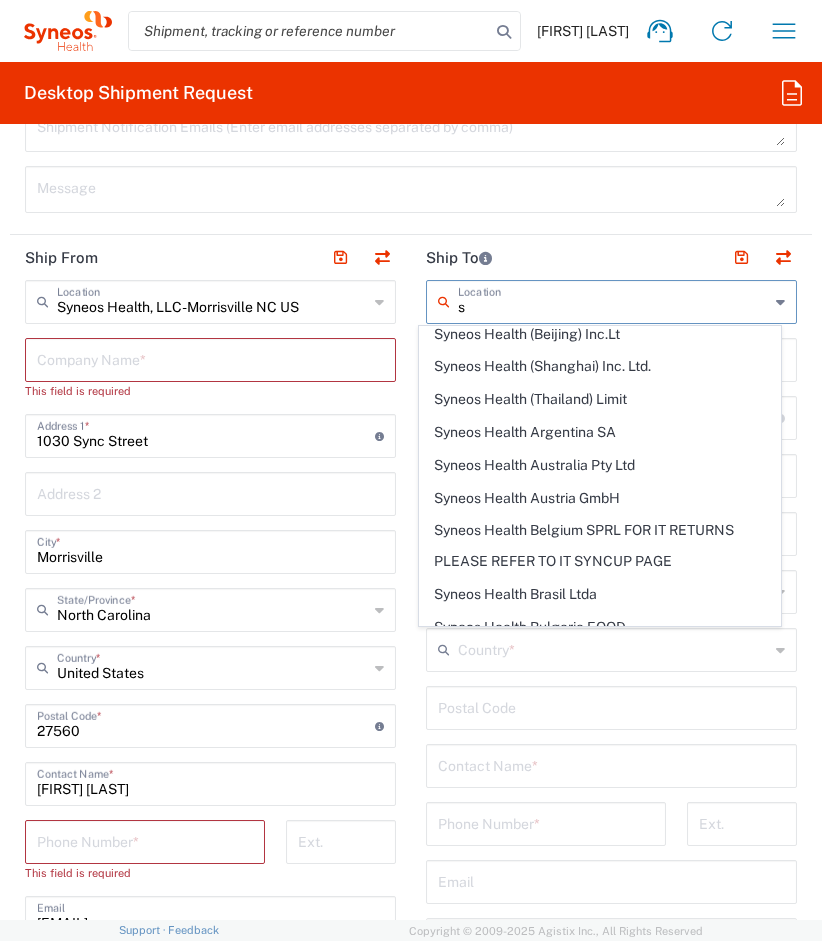 type 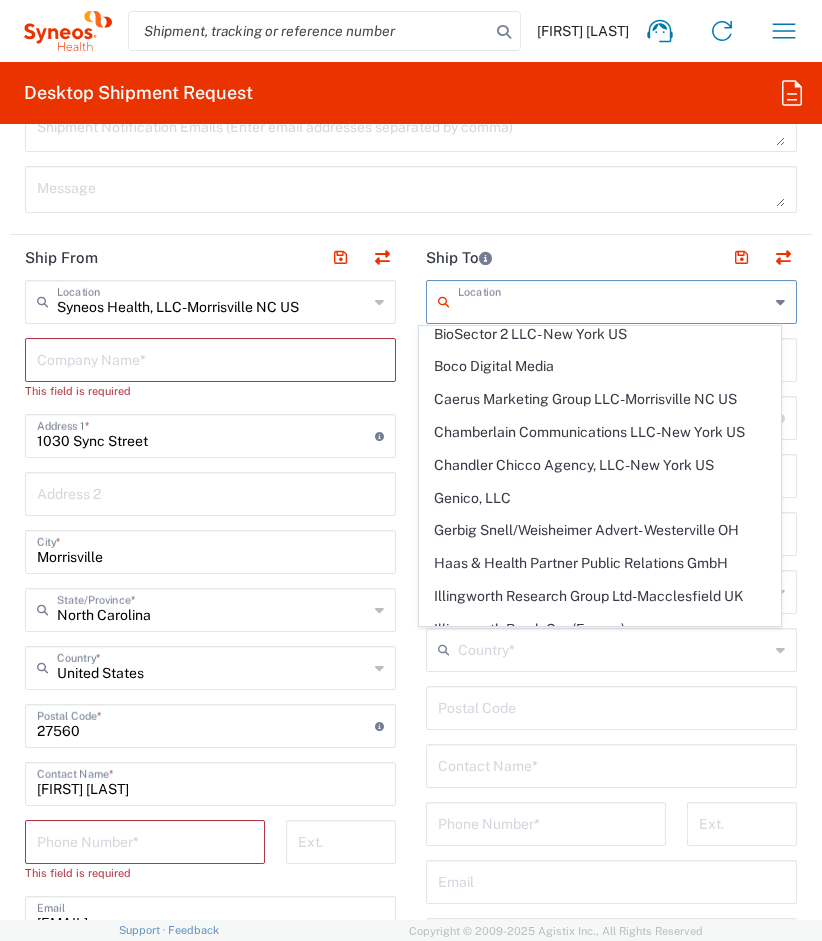 click on "Syneos Health, LLC-Morrisville NC US" at bounding box center (212, 300) 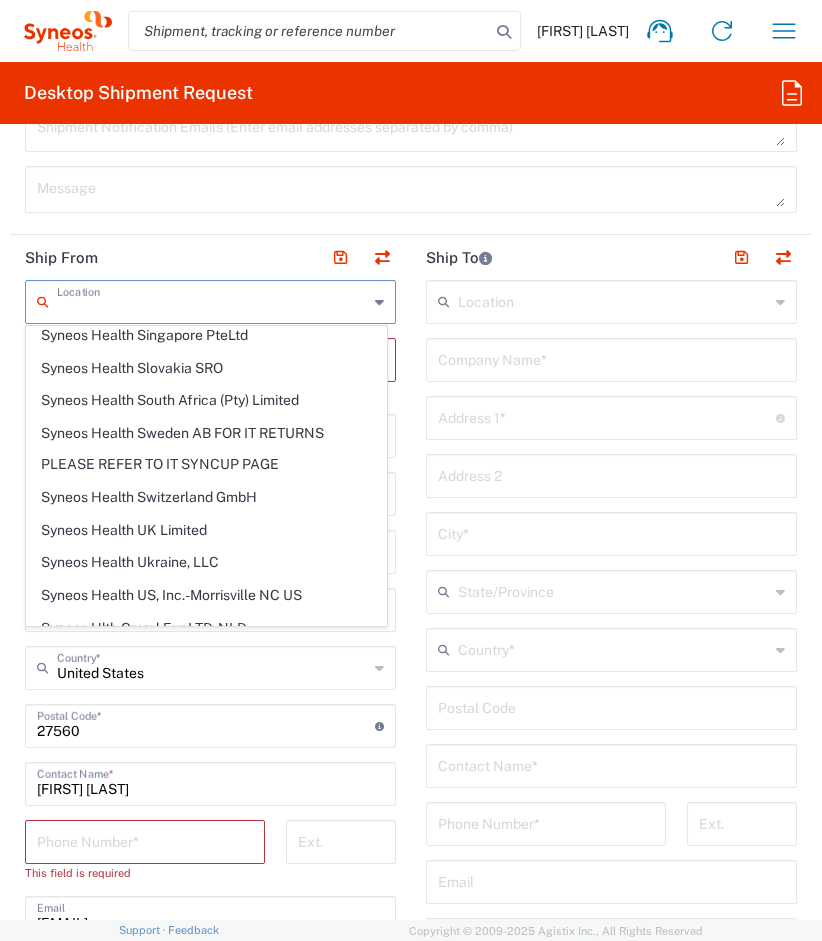 scroll, scrollTop: 3316, scrollLeft: 0, axis: vertical 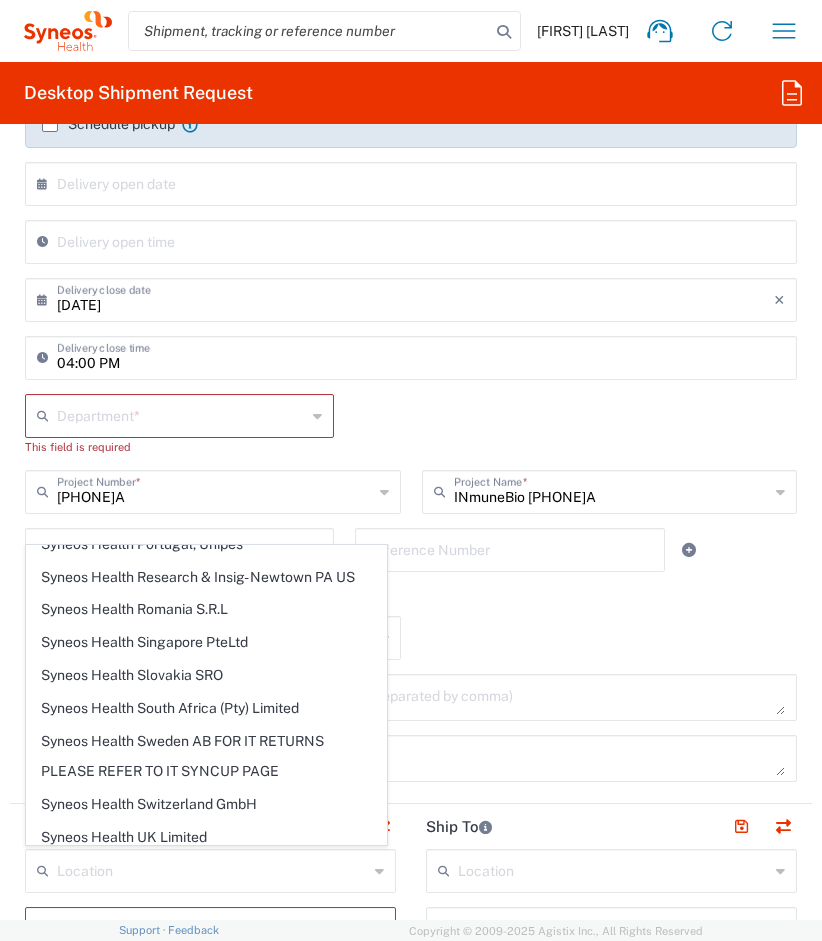 click on "Department  * 3000 3100 3109 3110 3111 3112 3125 3130 3135 3136 3150 3155 3165 3171 3172 3190 3191 3192 3193 3194 3200 3201 3202 3210 3211 Dept 3212 3213 3214 3215 3216 3218 3220 3221 3222 3223 3225 3226 3227 3228 3229 3230 3231 3232 3233 3234 3235 3236 3237 3238 3240 This field is required" 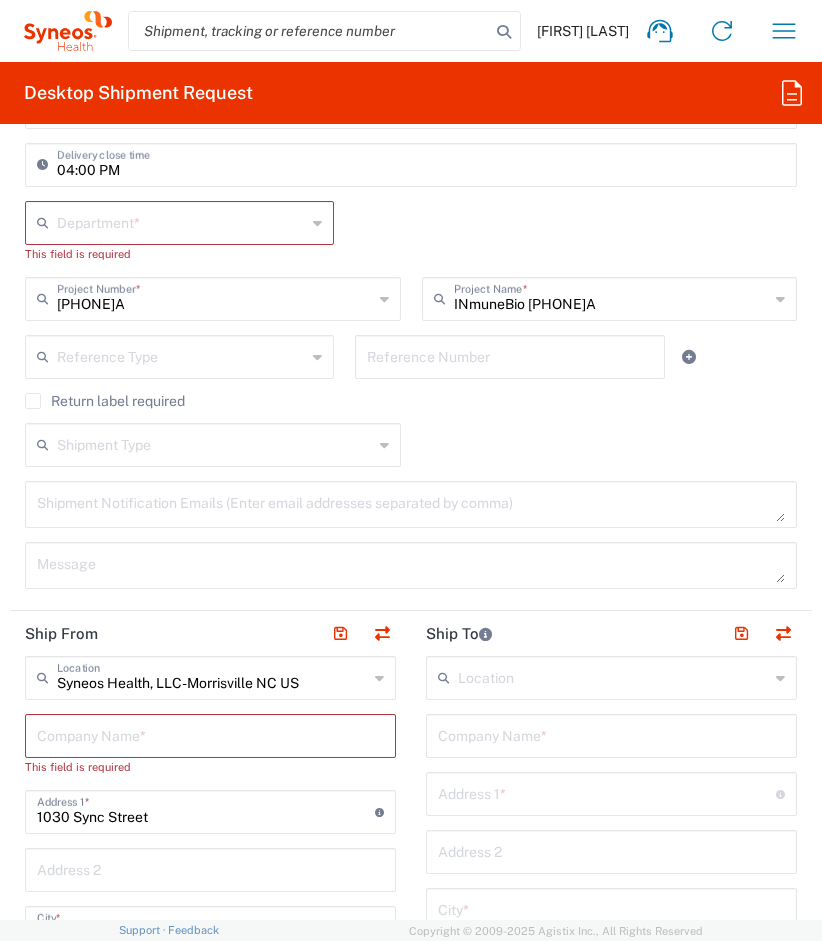 scroll, scrollTop: 928, scrollLeft: 0, axis: vertical 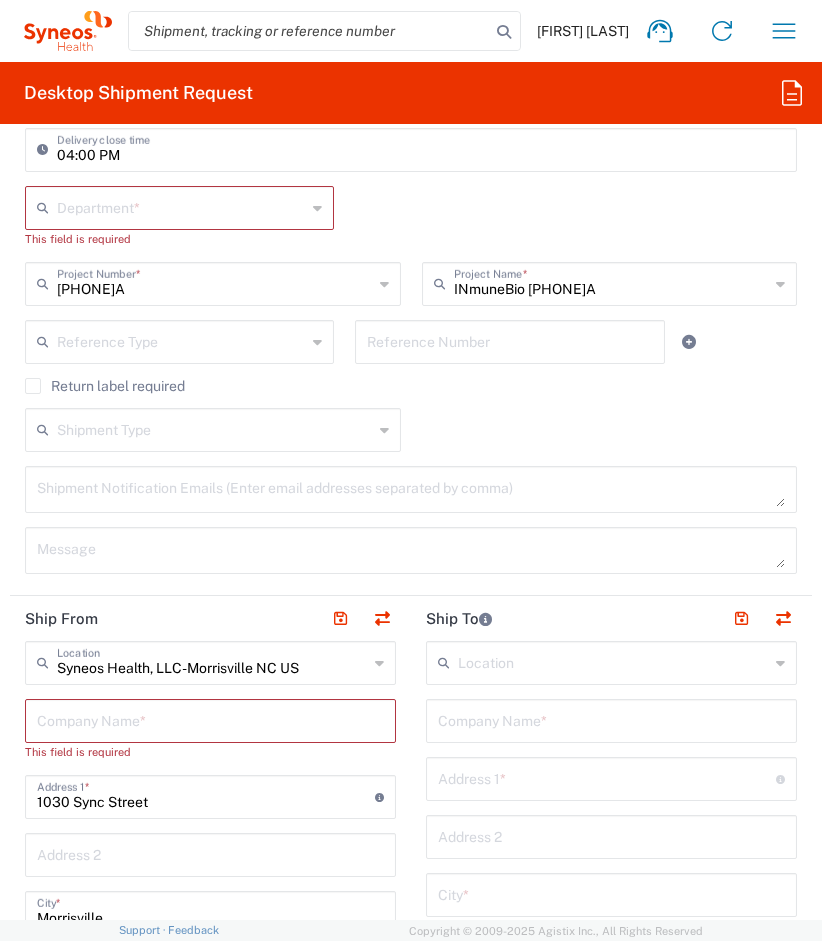 click at bounding box center (215, 428) 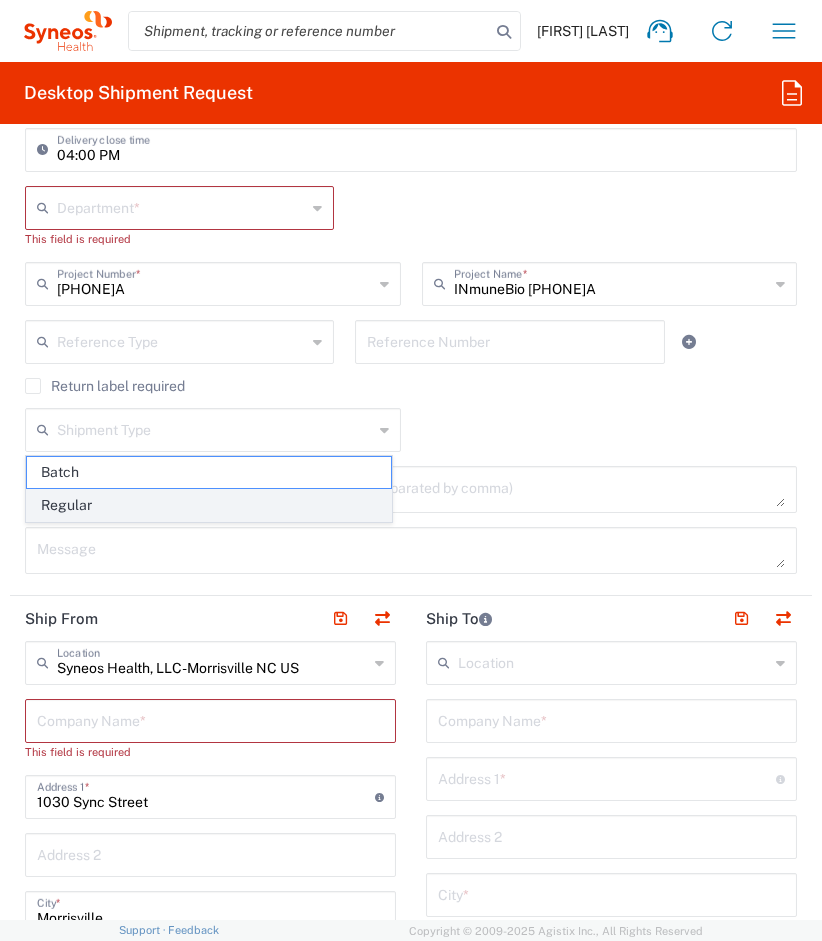click on "Regular" 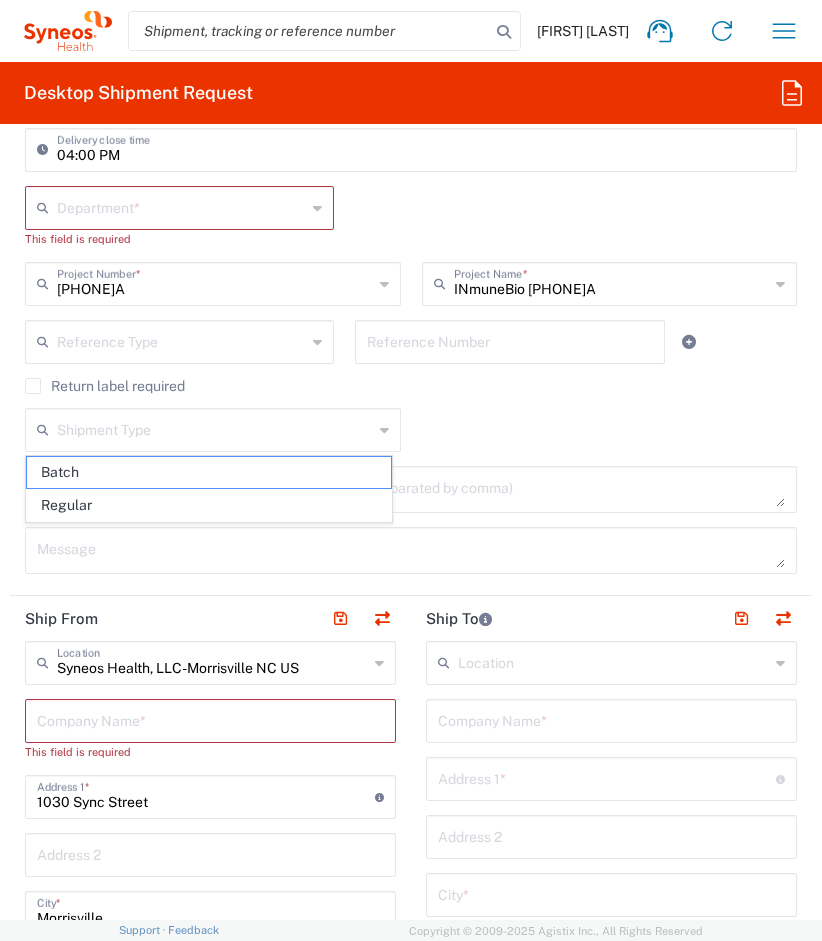type on "Regular" 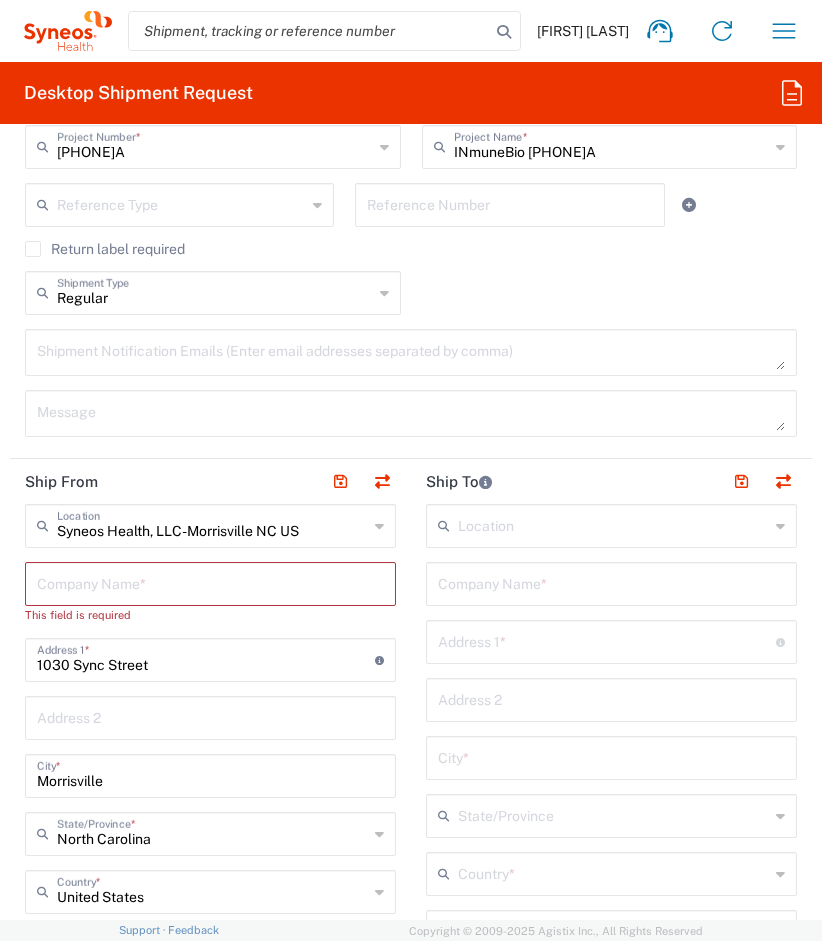 scroll, scrollTop: 1068, scrollLeft: 0, axis: vertical 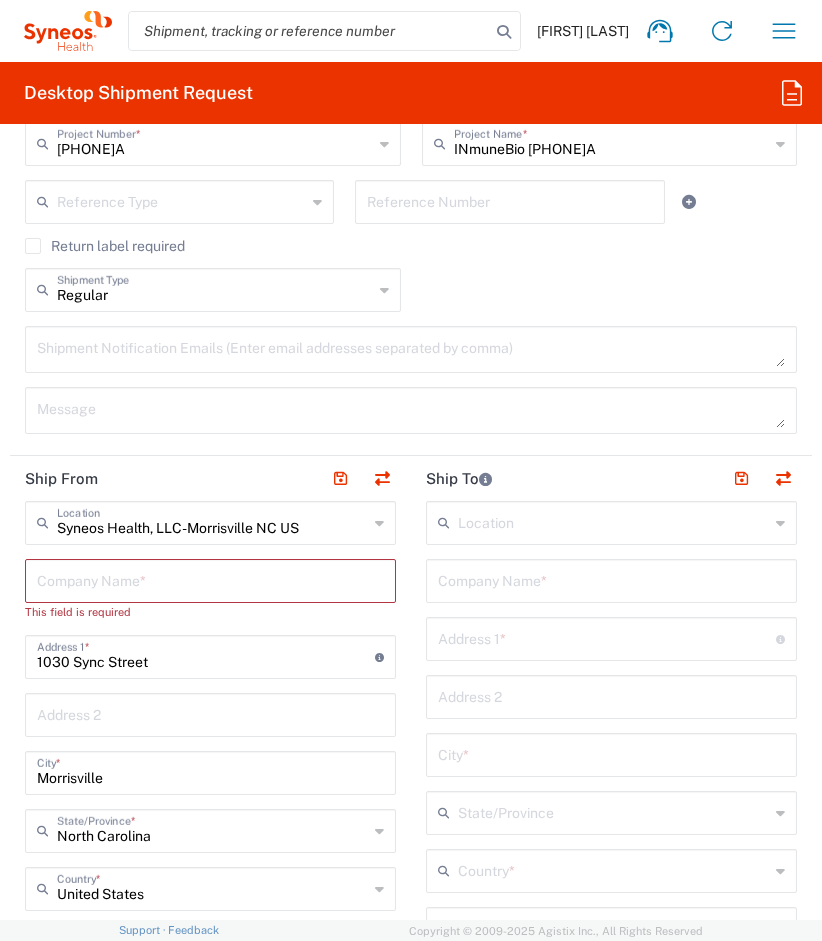 click on "Syneos Health, LLC-[CITY] [STATE] US  Location" 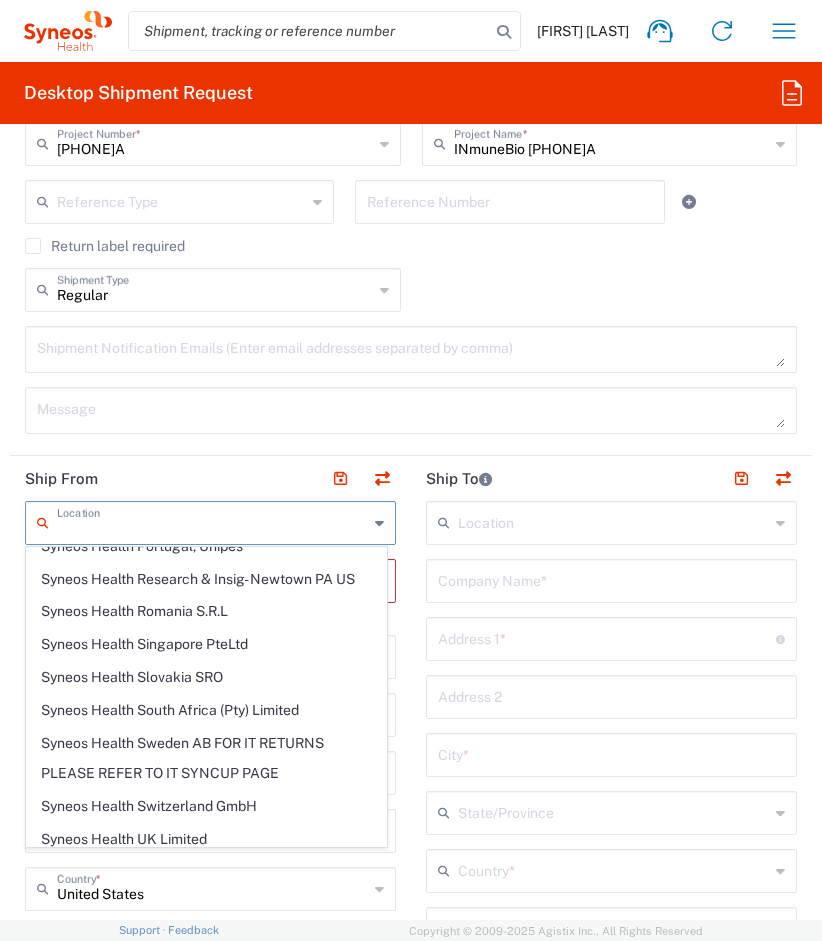 click at bounding box center (212, 521) 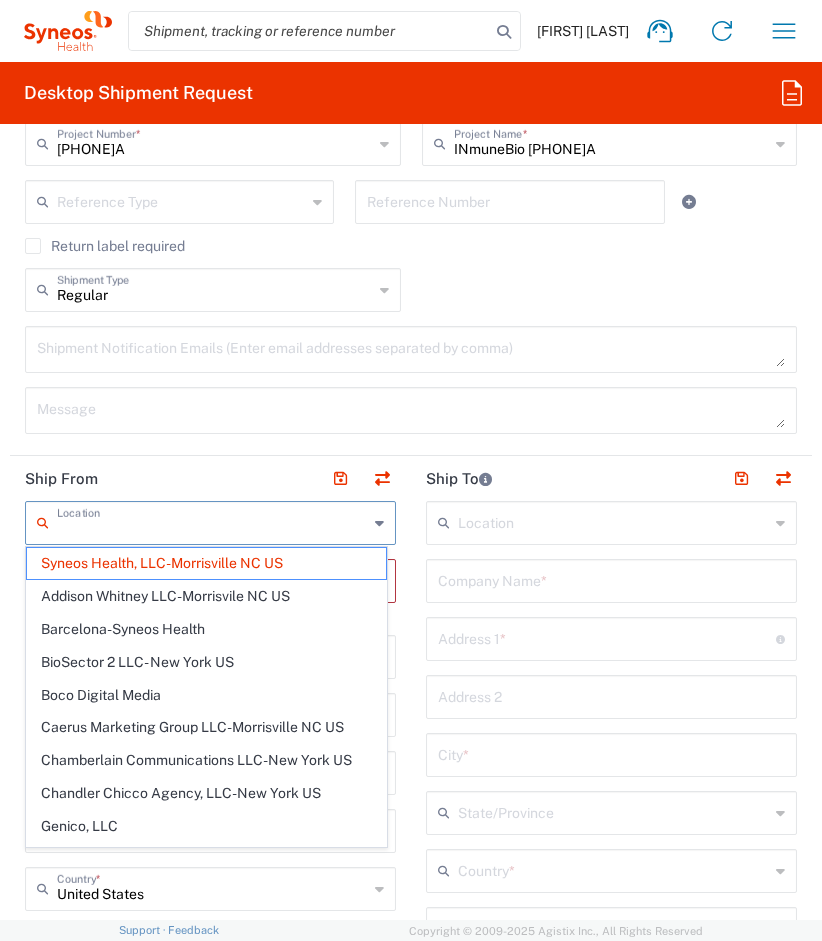 type 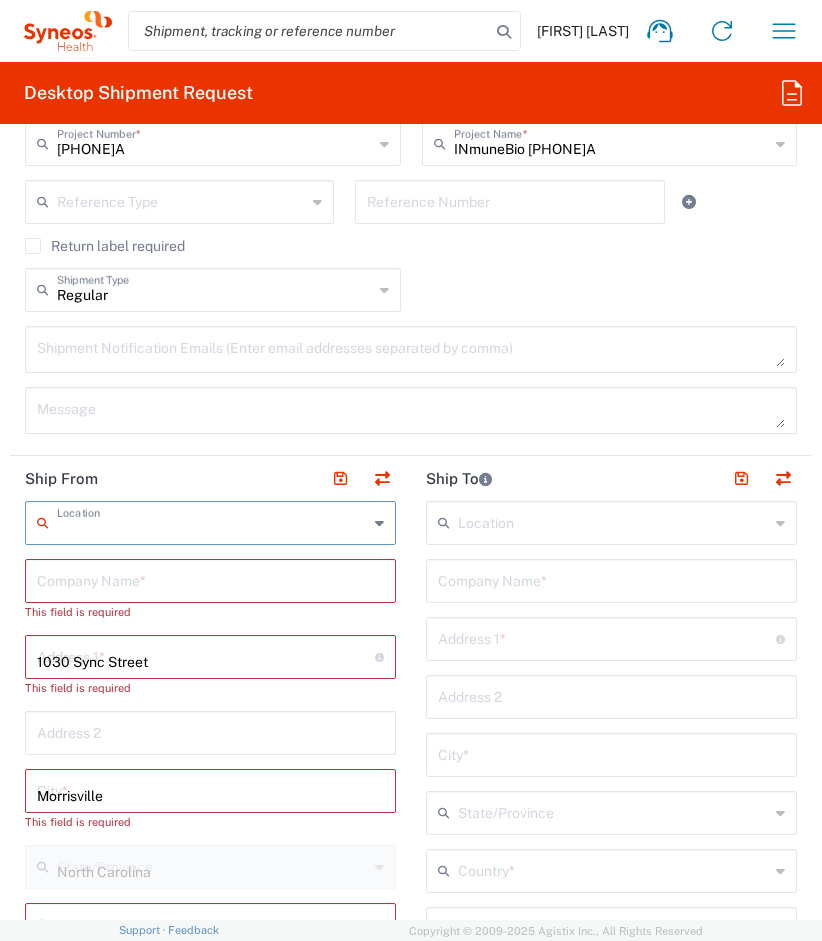 type 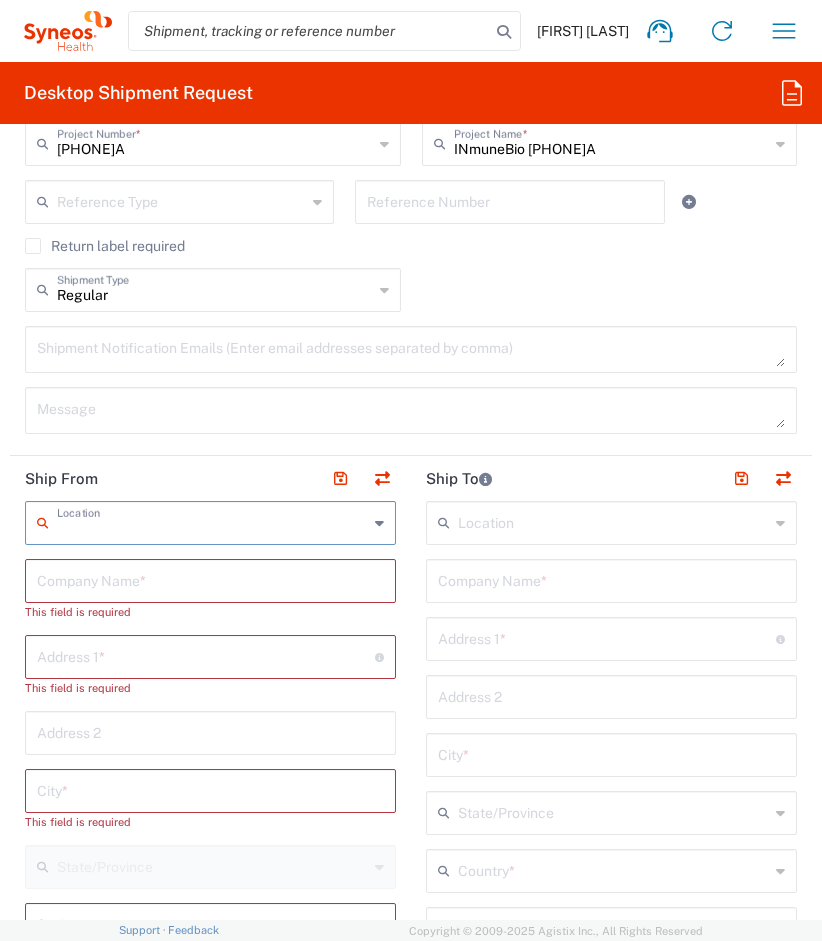 click at bounding box center [210, 579] 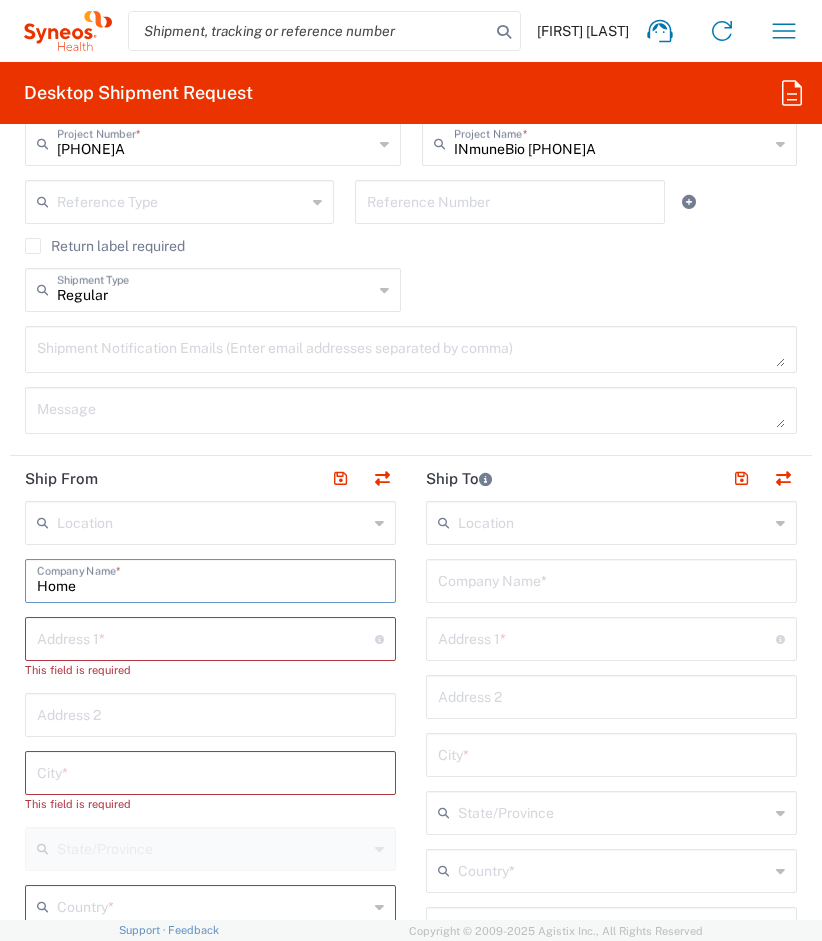type on "Home" 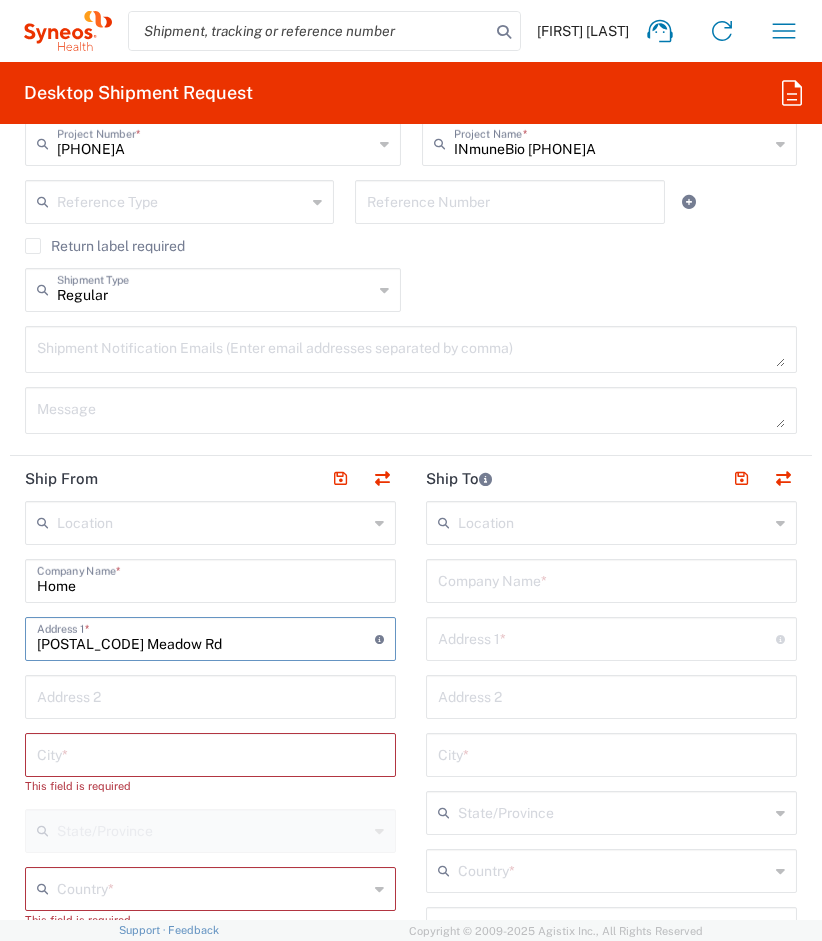 type on "[POSTAL_CODE] Meadow Rd" 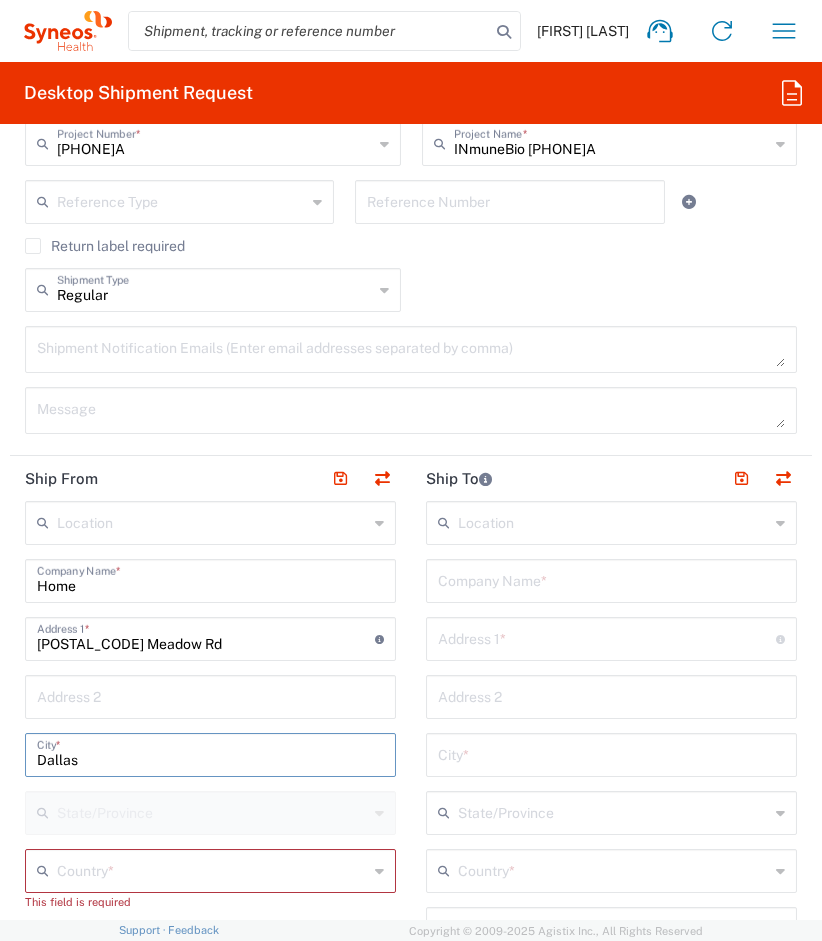 type on "Dallas" 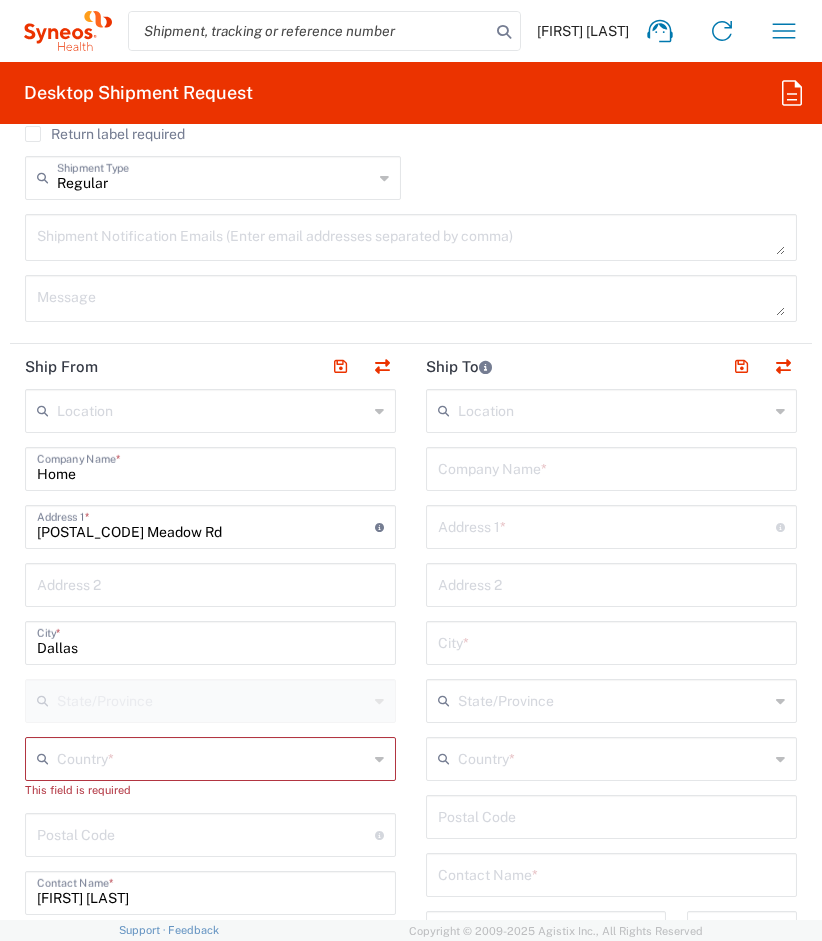 scroll, scrollTop: 1181, scrollLeft: 0, axis: vertical 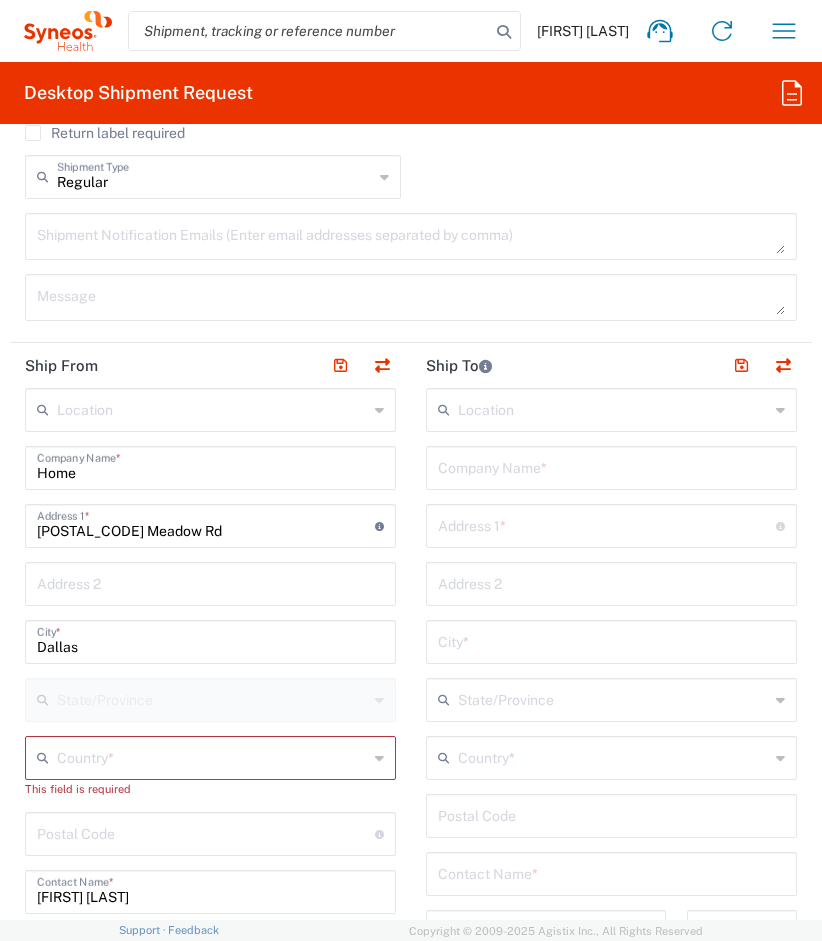 click on "Location  Addison Whitney LLC-Morrisvile NC US Barcelona-Syneos Health BioSector 2 LLC- New York US Boco Digital Media Caerus Marketing Group LLC-Morrisville NC US Chamberlain Communications LLC-New York US Chandler Chicco Agency, LLC-New York US Genico, LLC Gerbig Snell/Weisheimer Advert- Westerville OH Haas & Health Partner Public Relations GmbH Illingworth Research Group Ltd-Macclesfield UK Illingworth Rsrch Grp (France) Illingworth Rsrch Grp (Italy) Illingworth Rsrch Grp (Spain) Illingworth Rsrch Grp (USA) In Illingworth Rsrch Grp(Australi INC Research Clin Svcs Mexico inVentiv Health Philippines, Inc. IRG - Morrisville Warehouse IVH IPS Pvt Ltd- India IVH Mexico SA de CV NAVICOR GROUP, LLC- New York US PALIO + IGNITE, LLC- Westerville OH US Pharmaceutical Institute LLC- Morrisville NC US PT Syneos Health Indonesia Rx dataScience Inc-Morrisville NC US RxDataScience India Private Lt Syneos Health (Beijing) Inc.Lt Syneos Health (Shanghai) Inc. Ltd. Syneos Health (Thailand) Limit Syneos Health Argentina SA" 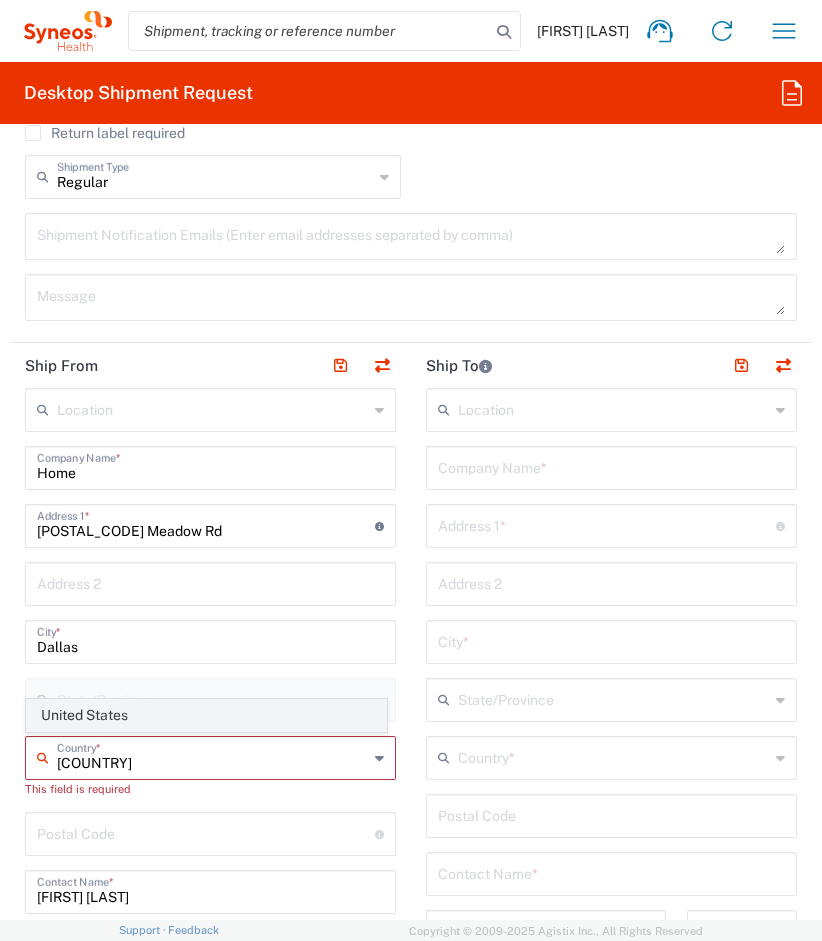 click on "United States" 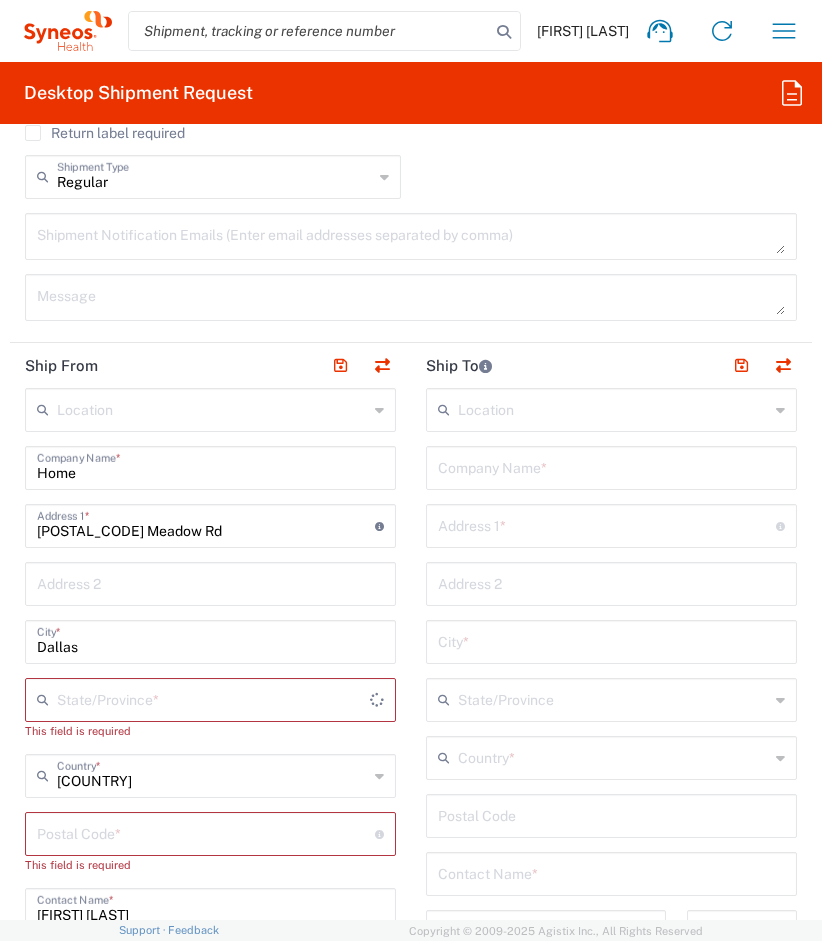 type on "United States" 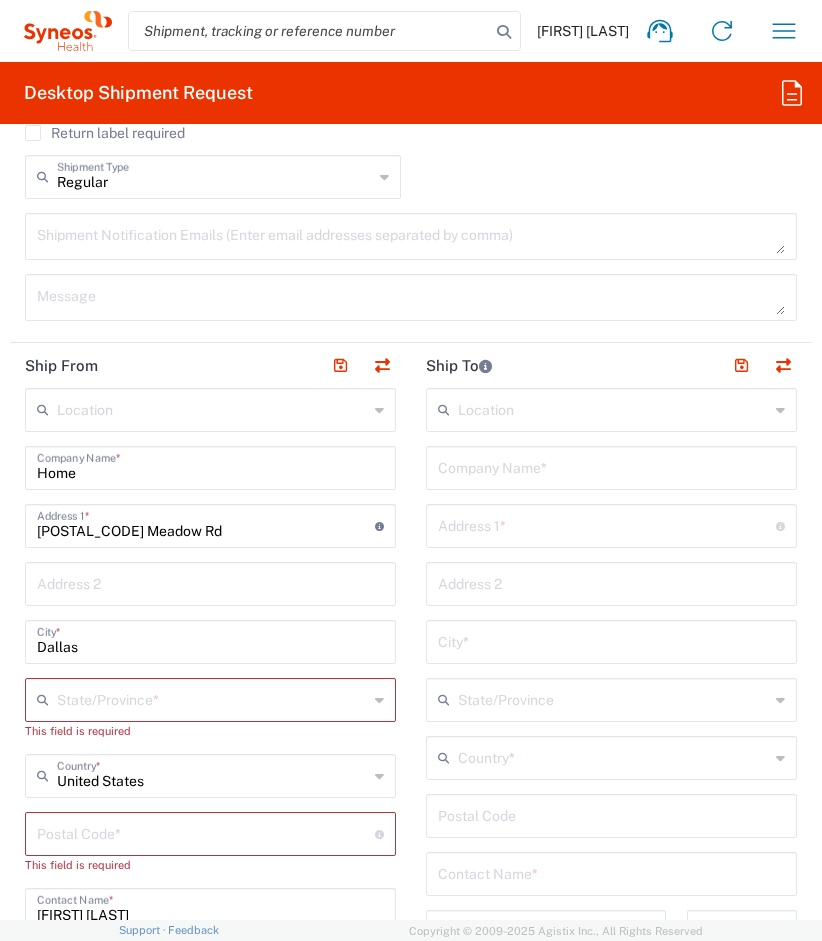 click at bounding box center [212, 698] 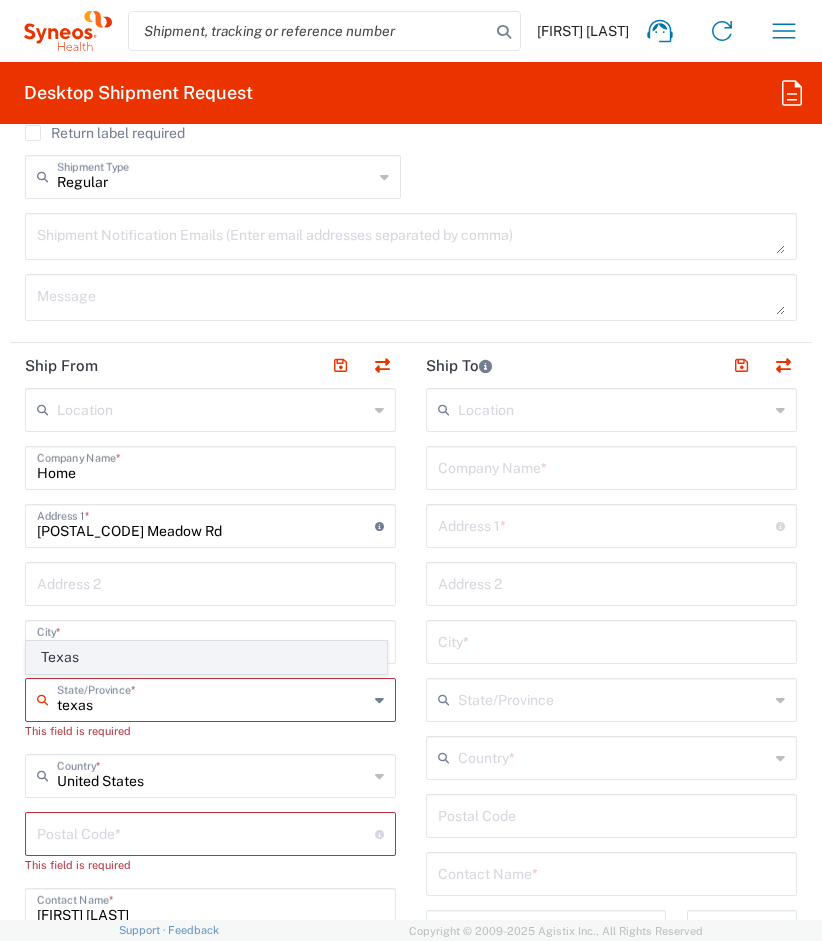 click on "Texas" 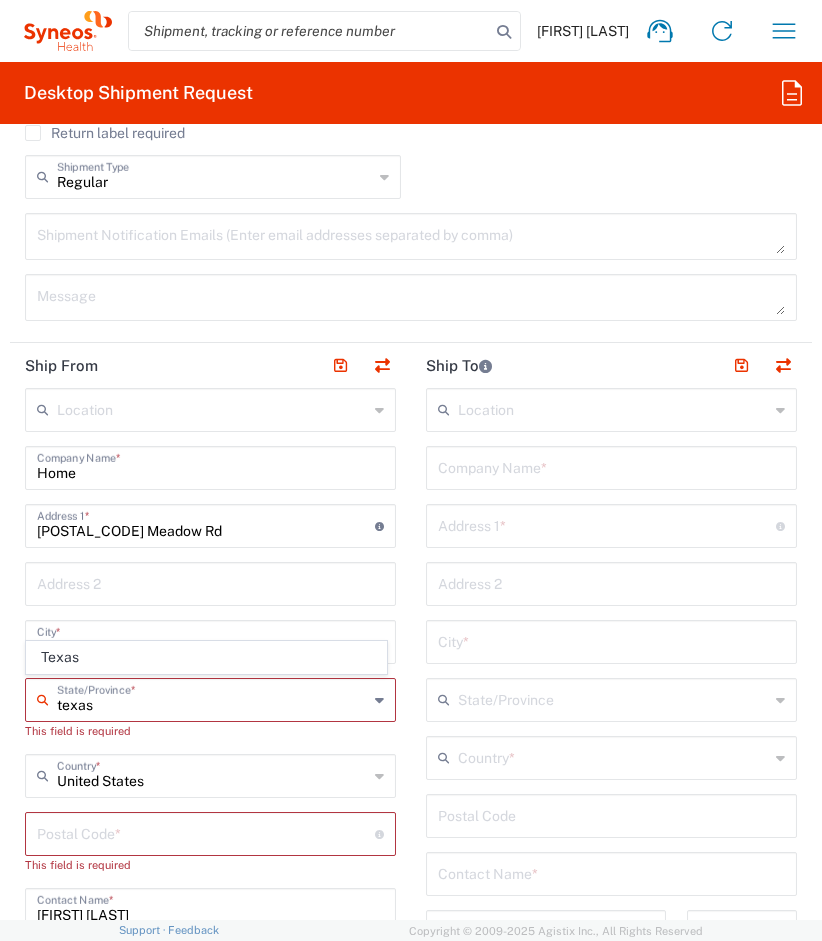 type on "Texas" 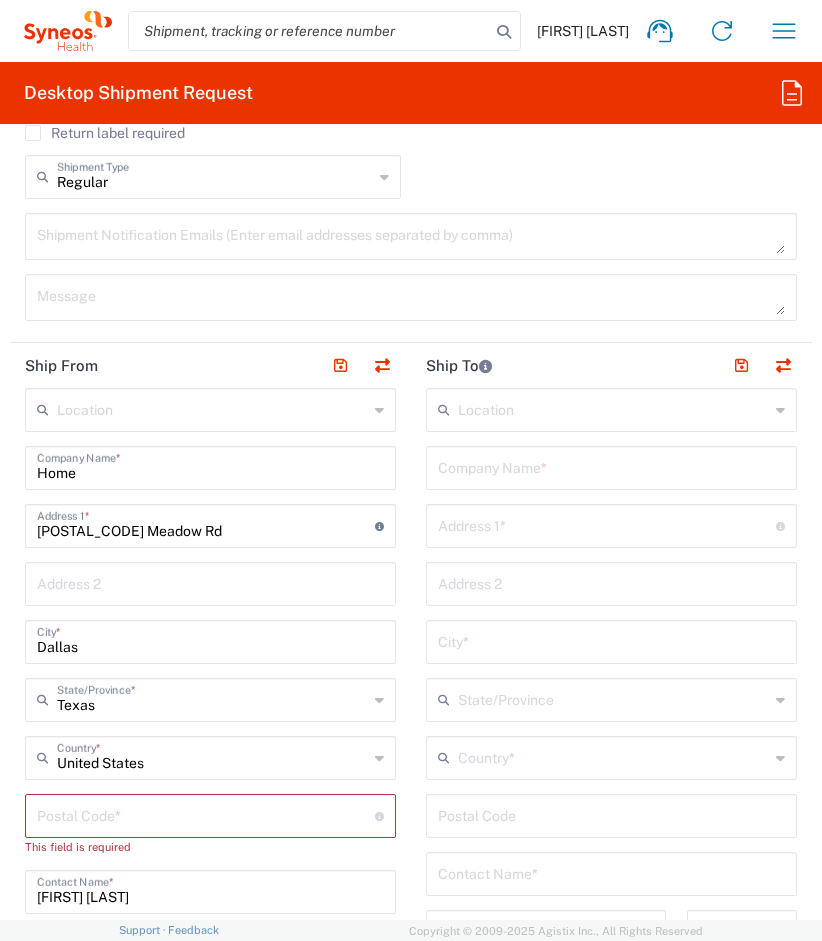 click at bounding box center (206, 814) 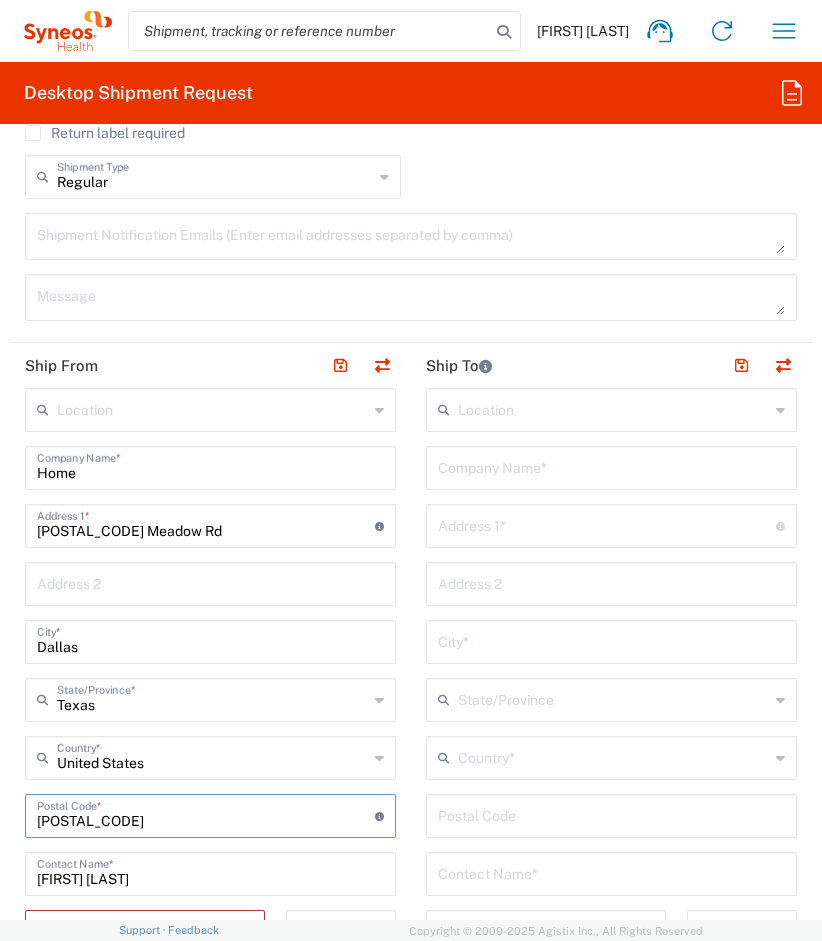 type on "[POSTAL_CODE]" 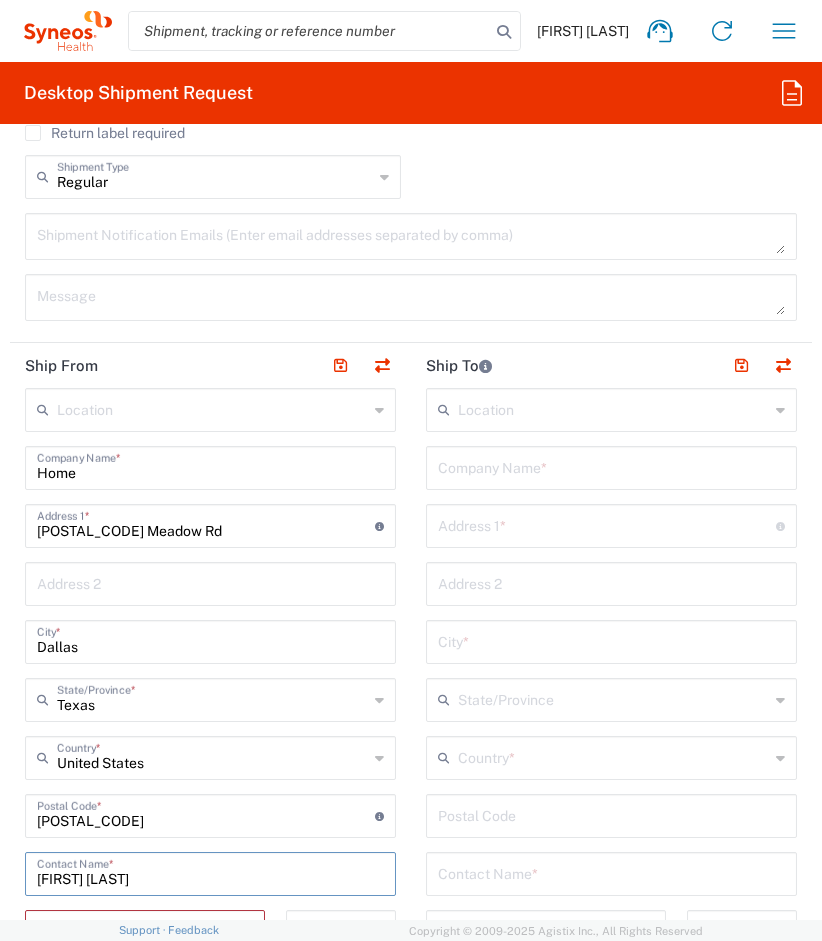 type on "[FIRST] [LAST]" 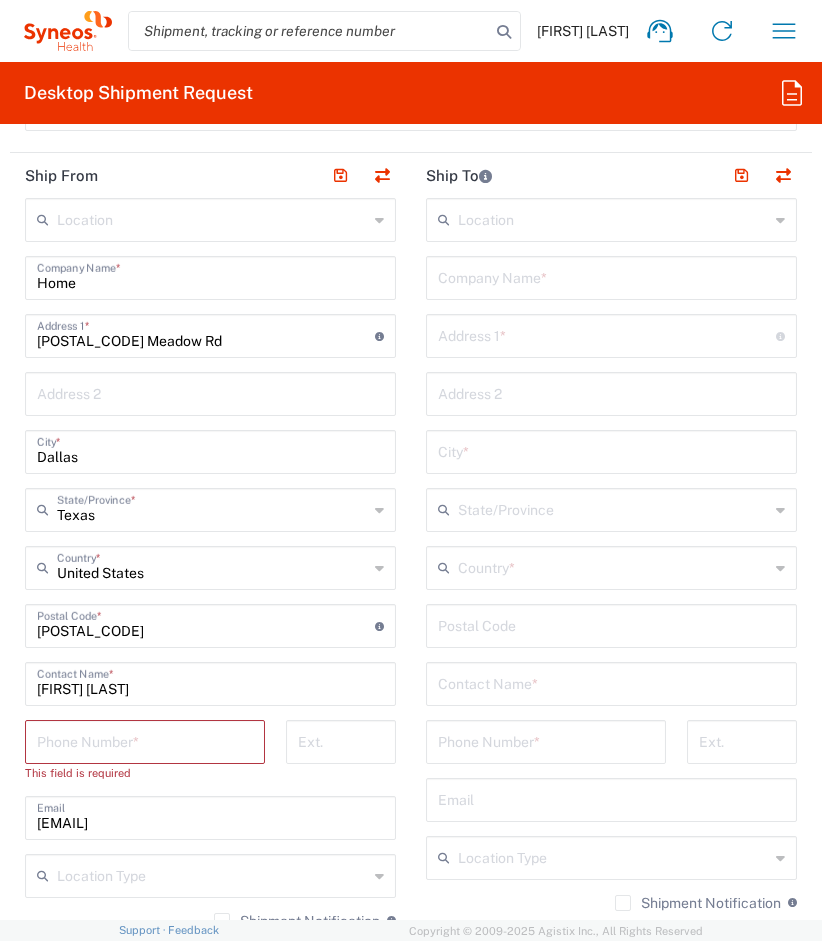 scroll, scrollTop: 1376, scrollLeft: 0, axis: vertical 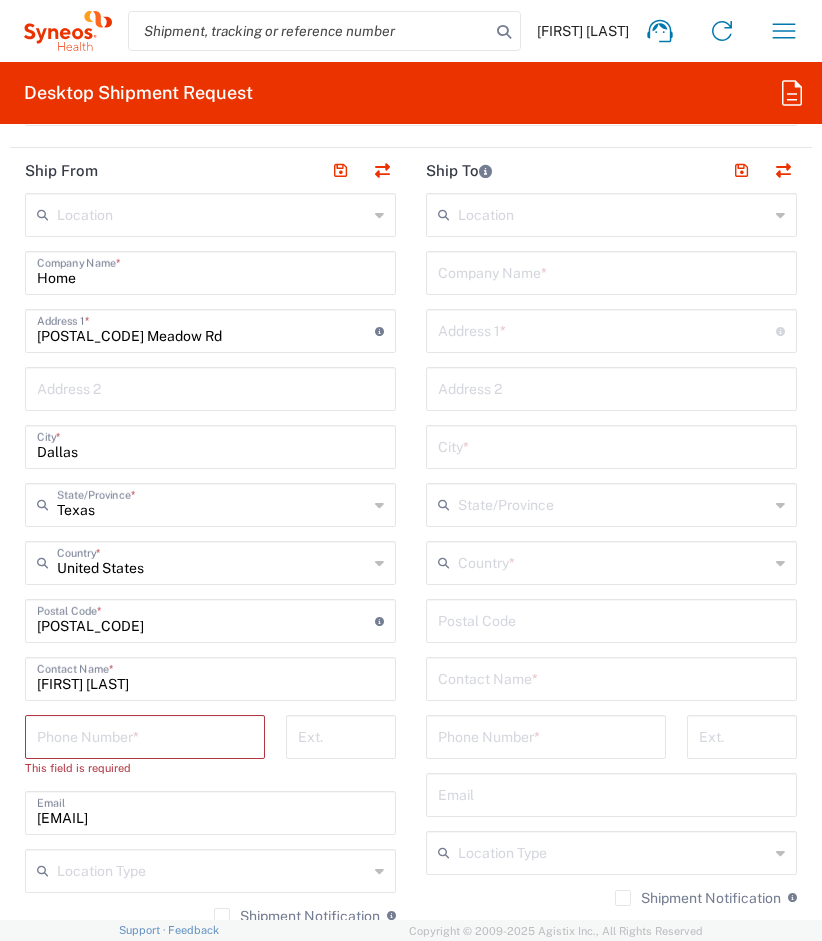 click at bounding box center [145, 735] 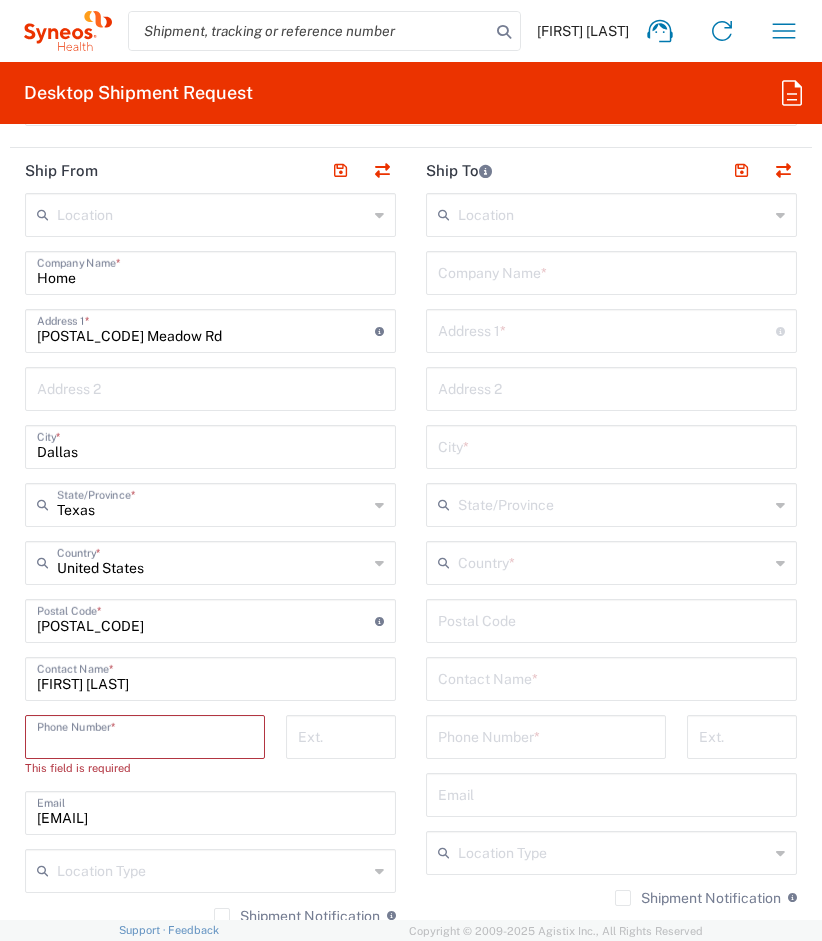 type on "[PHONE]" 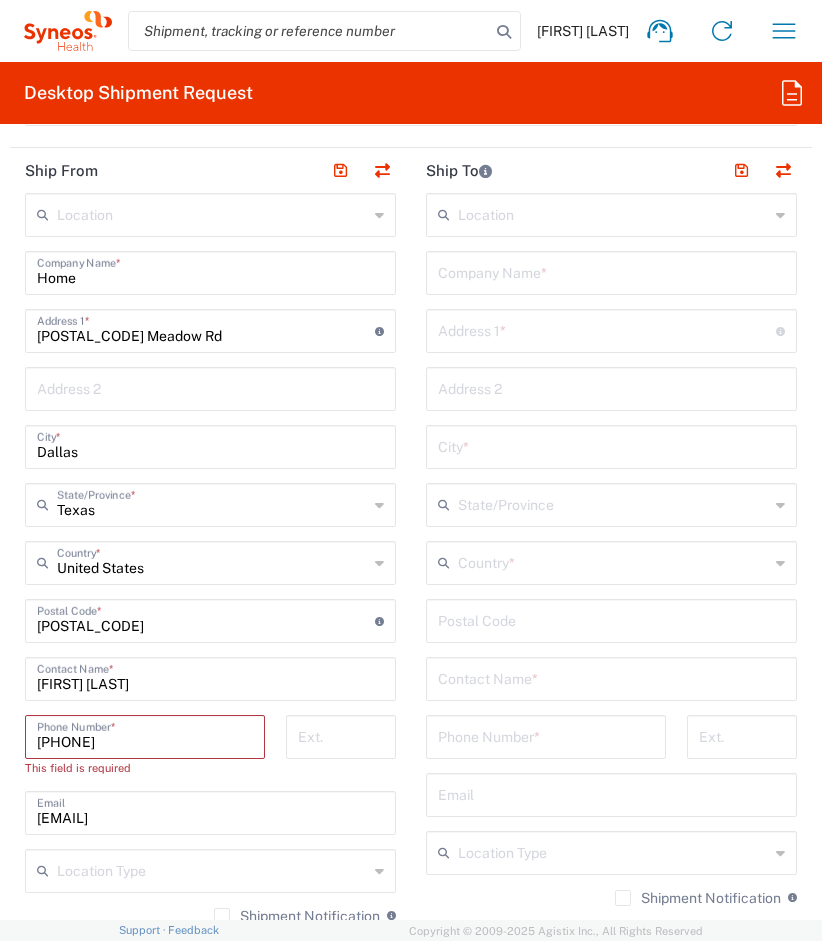 type on "[EMAIL]" 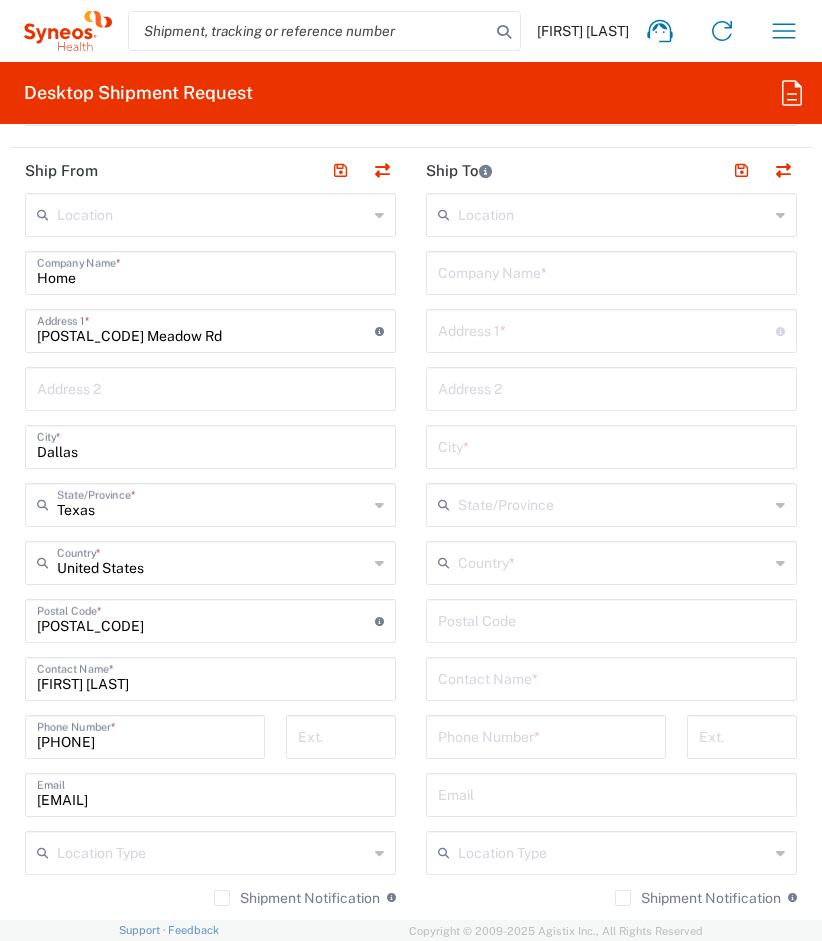 click on "Location  Addison Whitney LLC-Morrisvile NC US Barcelona-Syneos Health BioSector 2 LLC- New York US Boco Digital Media Caerus Marketing Group LLC-Morrisville NC US Chamberlain Communications LLC-New York US Chandler Chicco Agency, LLC-New York US Genico, LLC Gerbig Snell/Weisheimer Advert- Westerville OH Haas & Health Partner Public Relations GmbH Illingworth Research Group Ltd-Macclesfield UK Illingworth Rsrch Grp (France) Illingworth Rsrch Grp (Italy) Illingworth Rsrch Grp (Spain) Illingworth Rsrch Grp (USA) In Illingworth Rsrch Grp(Australi INC Research Clin Svcs Mexico inVentiv Health Philippines, Inc. IRG - Morrisville Warehouse IVH IPS Pvt Ltd- India IVH Mexico SA de CV NAVICOR GROUP, LLC- New York US PALIO + IGNITE, LLC- Westerville OH US Pharmaceutical Institute LLC- Morrisville NC US PT Syneos Health Indonesia Rx dataScience Inc-Morrisville NC US RxDataScience India Private Lt Syneos Health (Beijing) Inc.Lt Syneos Health (Shanghai) Inc. Ltd. Syneos Health (Thailand) Limit Syneos Health Argentina SA" 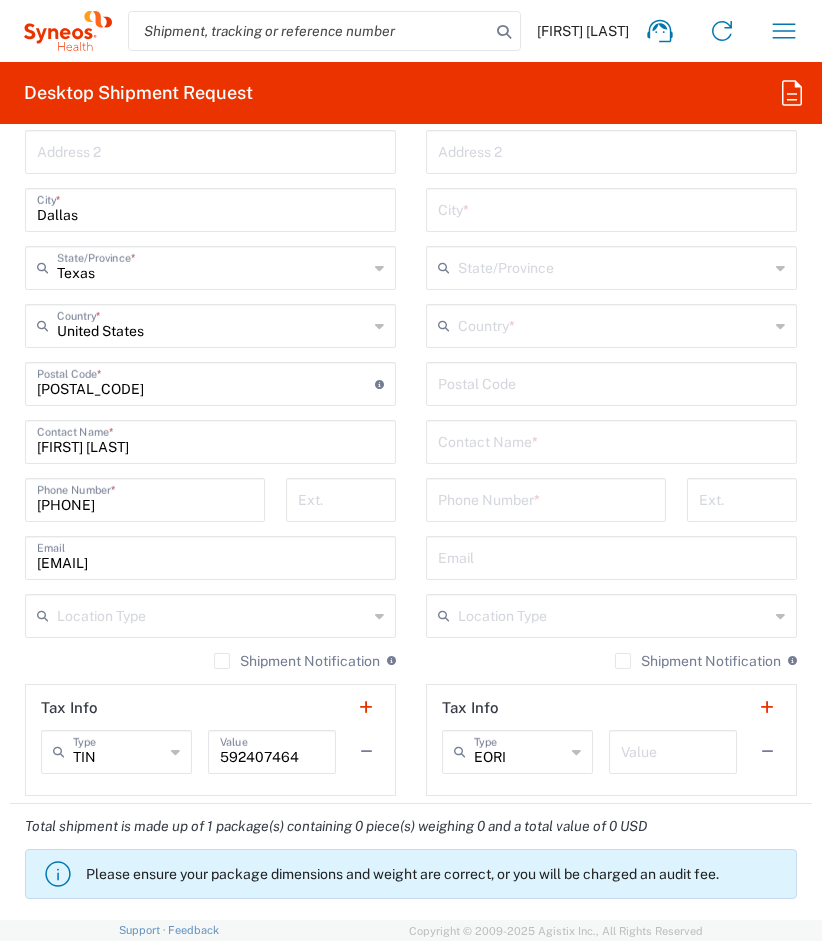 click at bounding box center (212, 614) 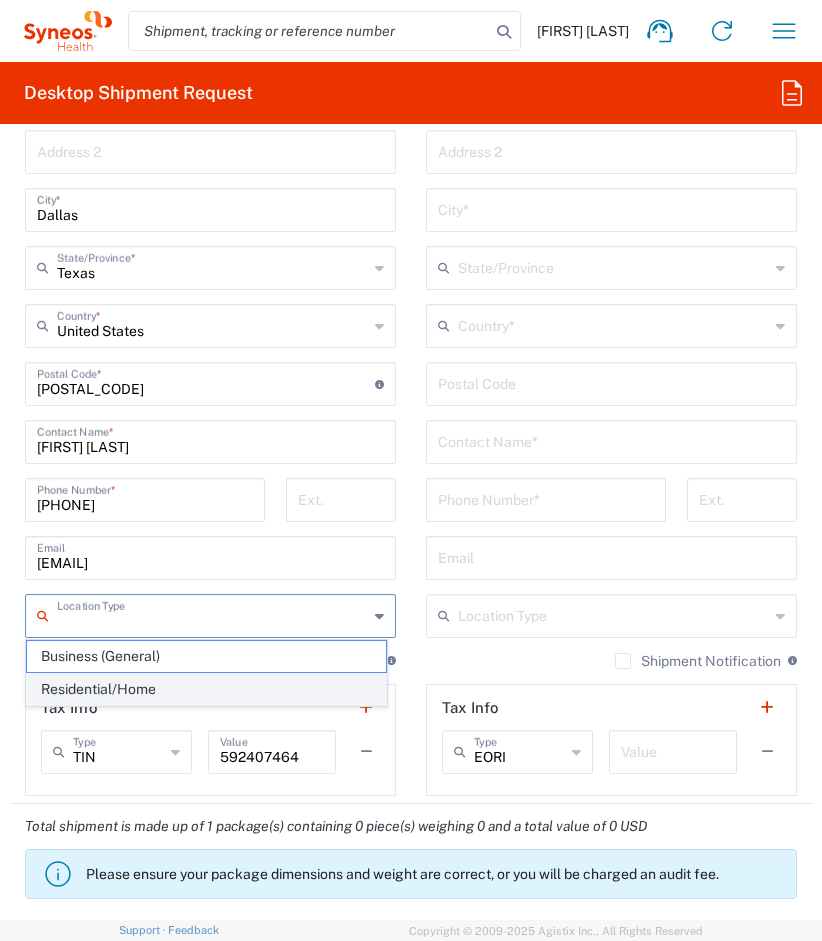 click on "Residential/Home" 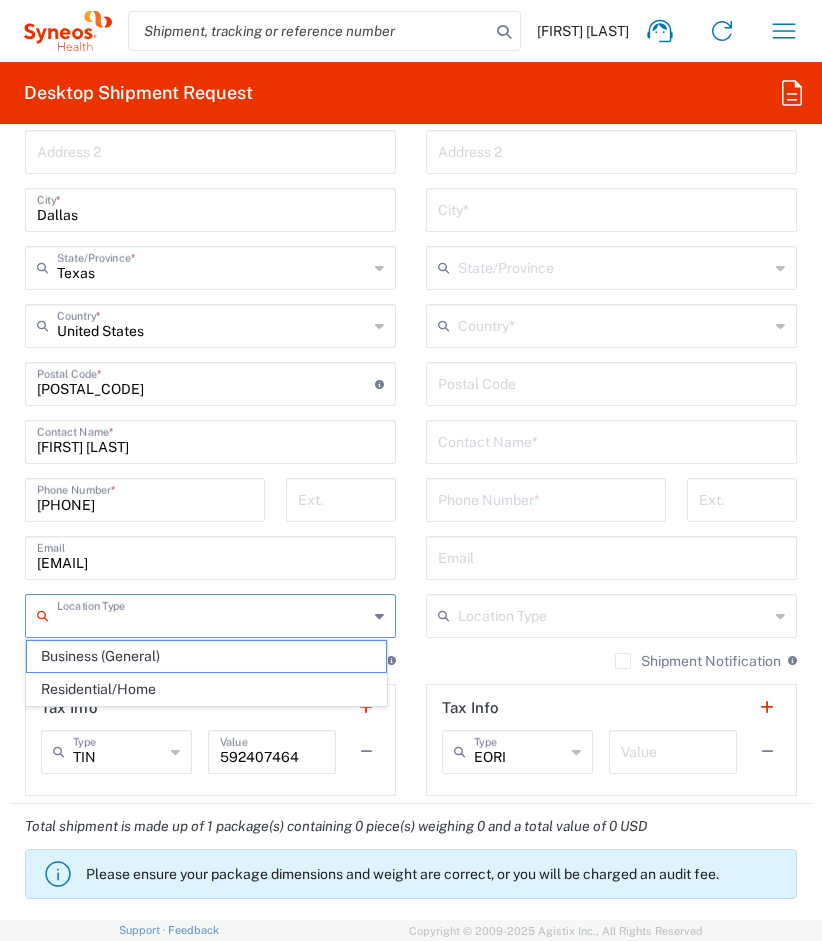 type on "Residential/Home" 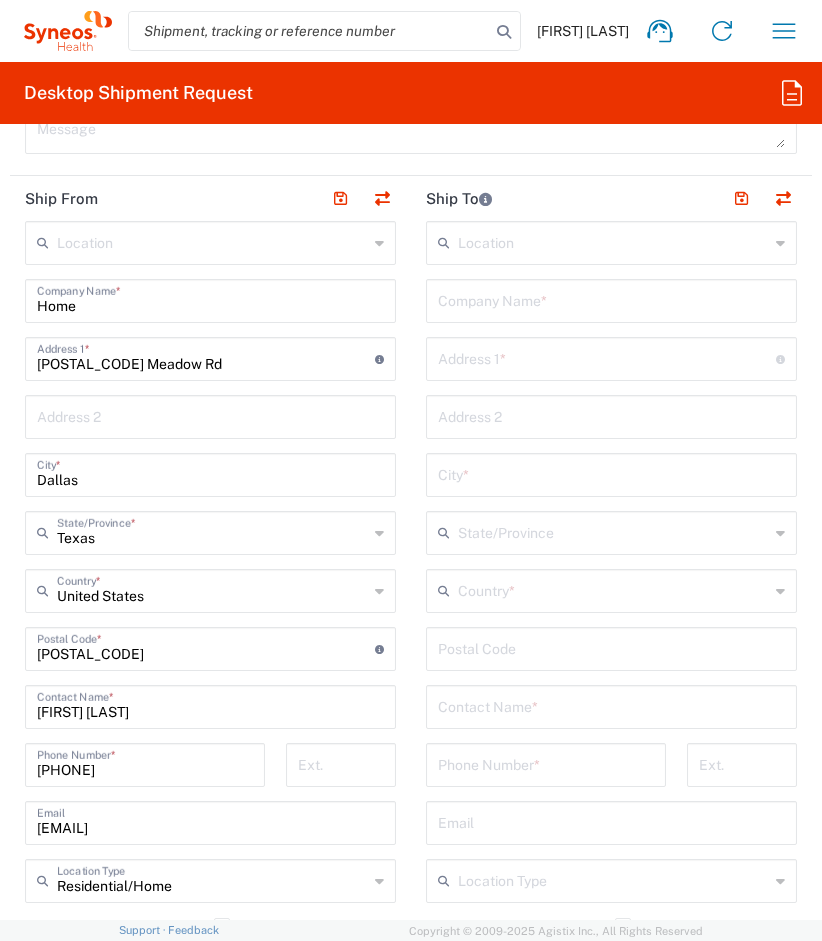 scroll, scrollTop: 1346, scrollLeft: 0, axis: vertical 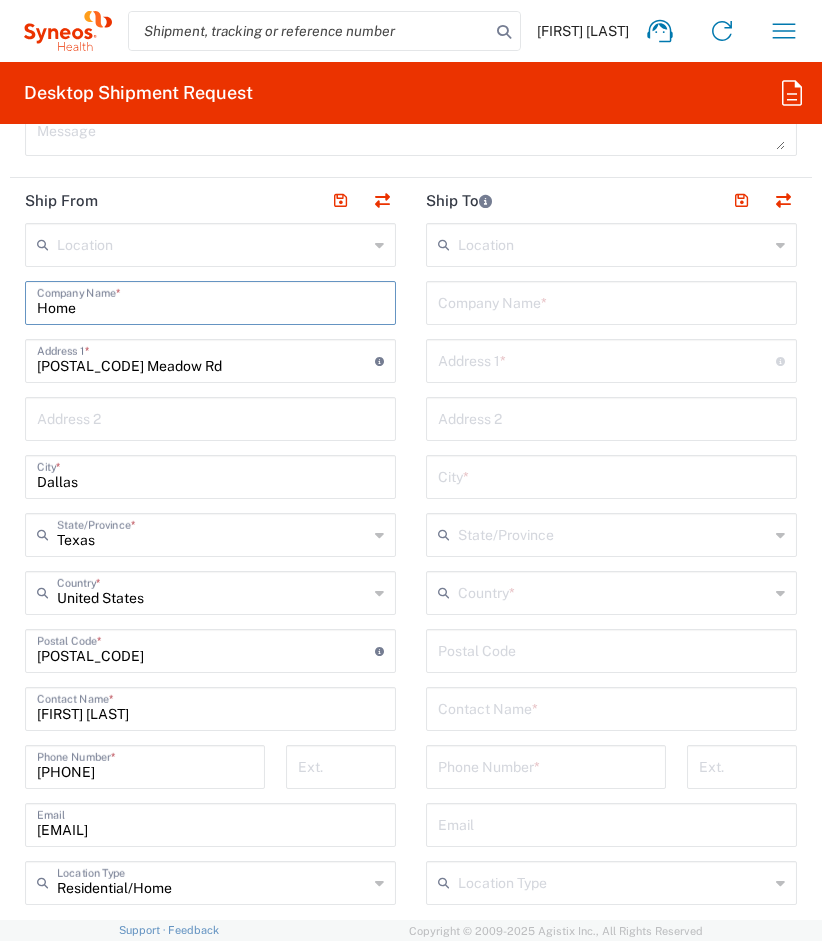 drag, startPoint x: 129, startPoint y: 300, endPoint x: -102, endPoint y: 275, distance: 232.34888 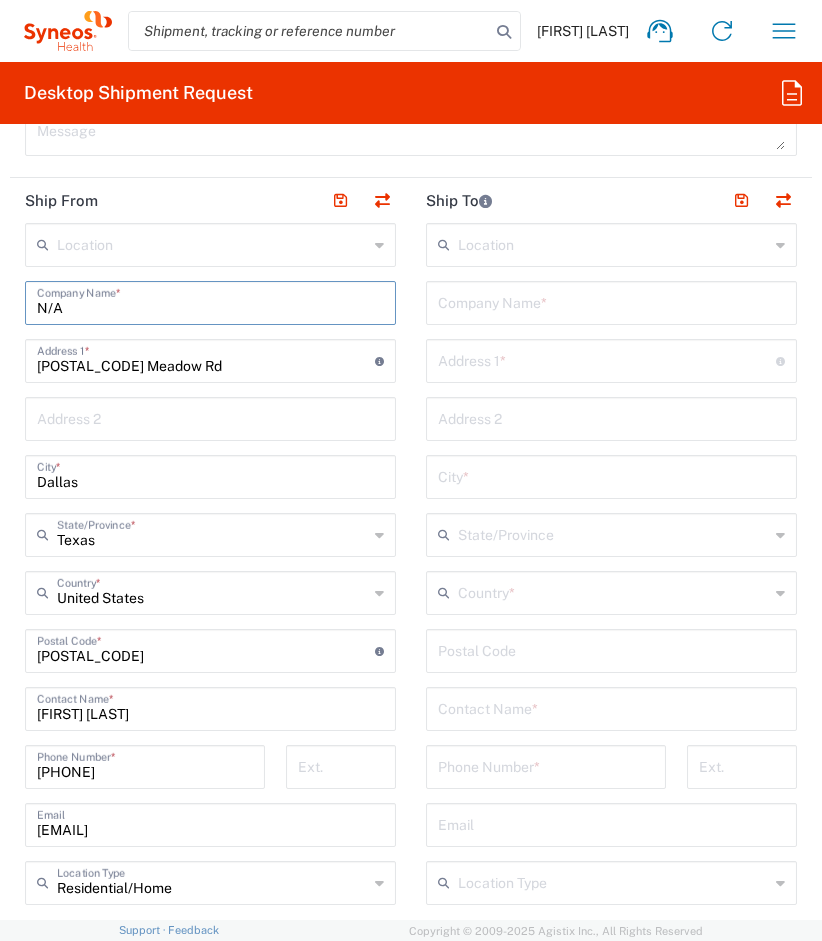 click on "N/A" at bounding box center (210, 301) 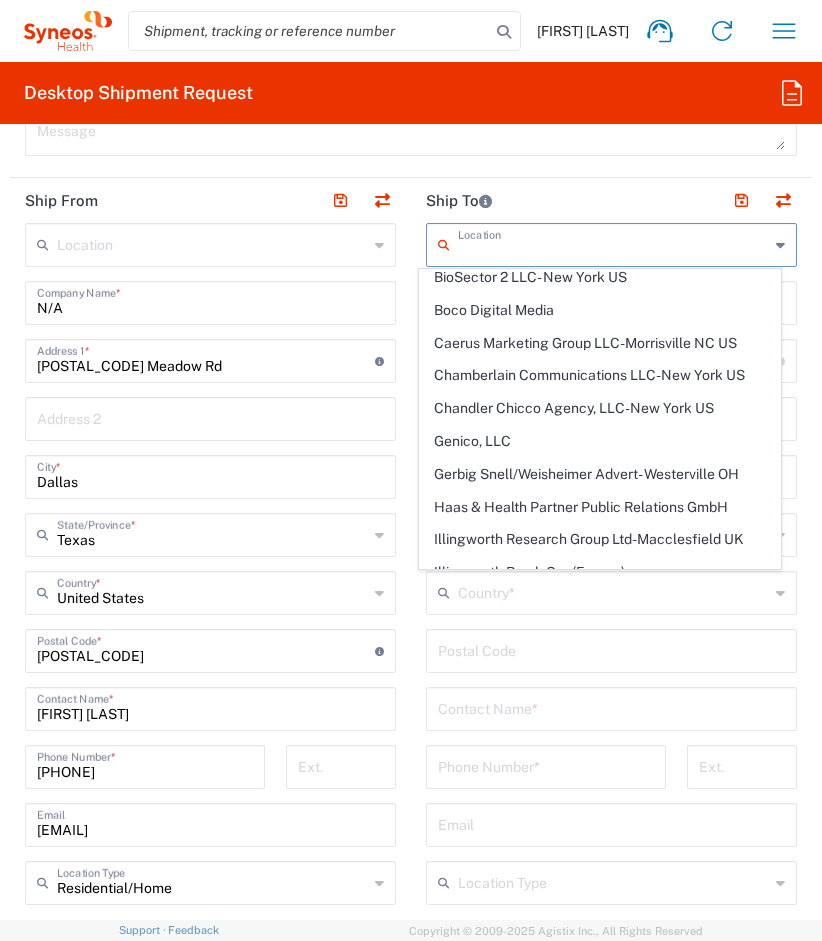 scroll, scrollTop: 0, scrollLeft: 0, axis: both 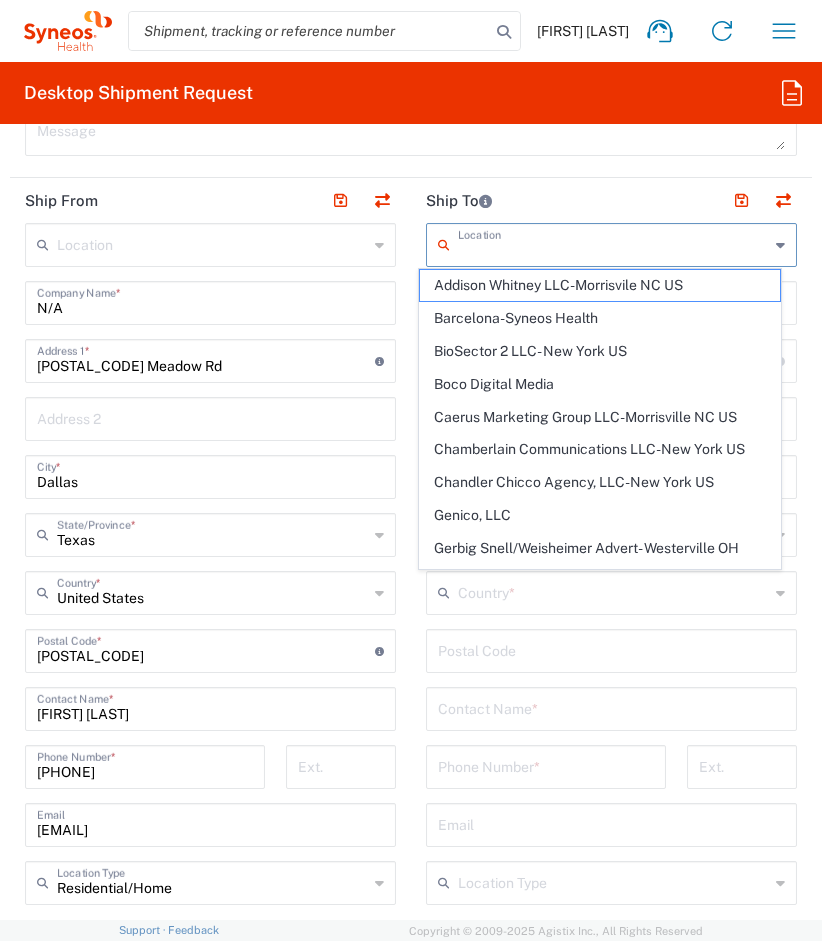 click on "Message" 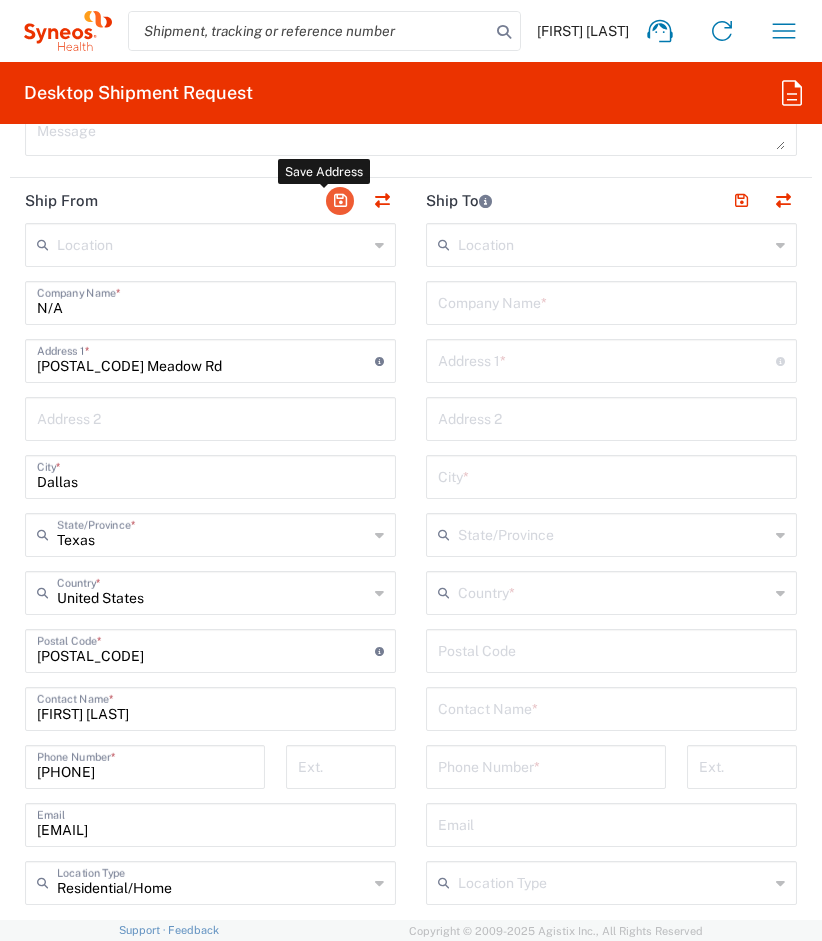 click 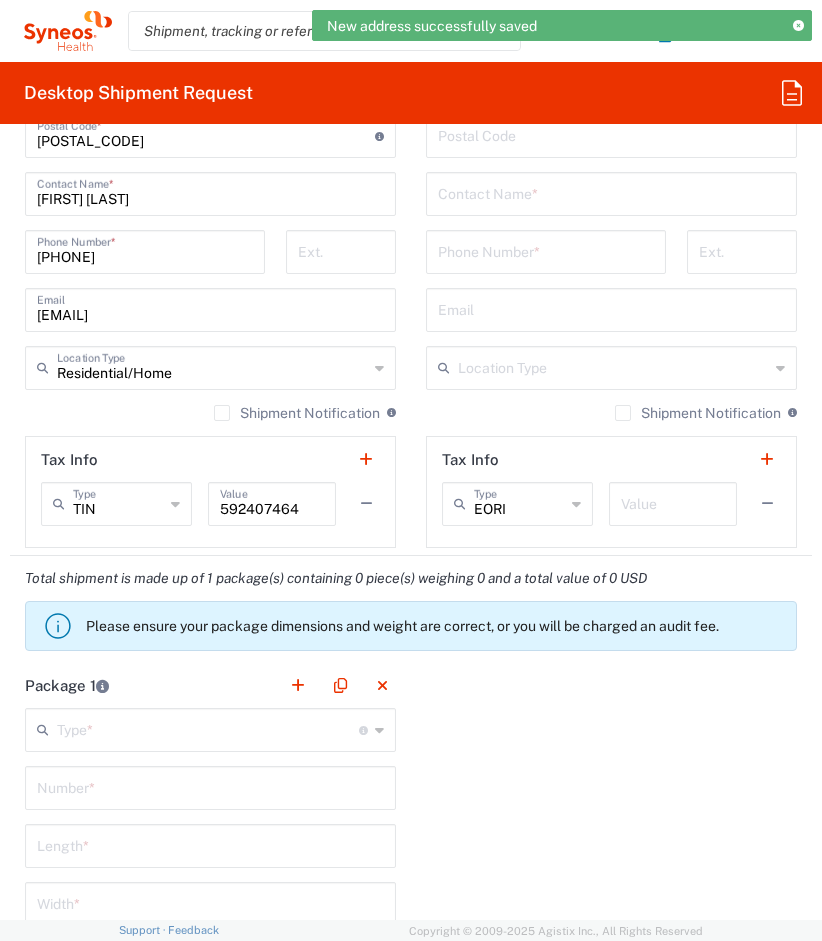 scroll, scrollTop: 1863, scrollLeft: 0, axis: vertical 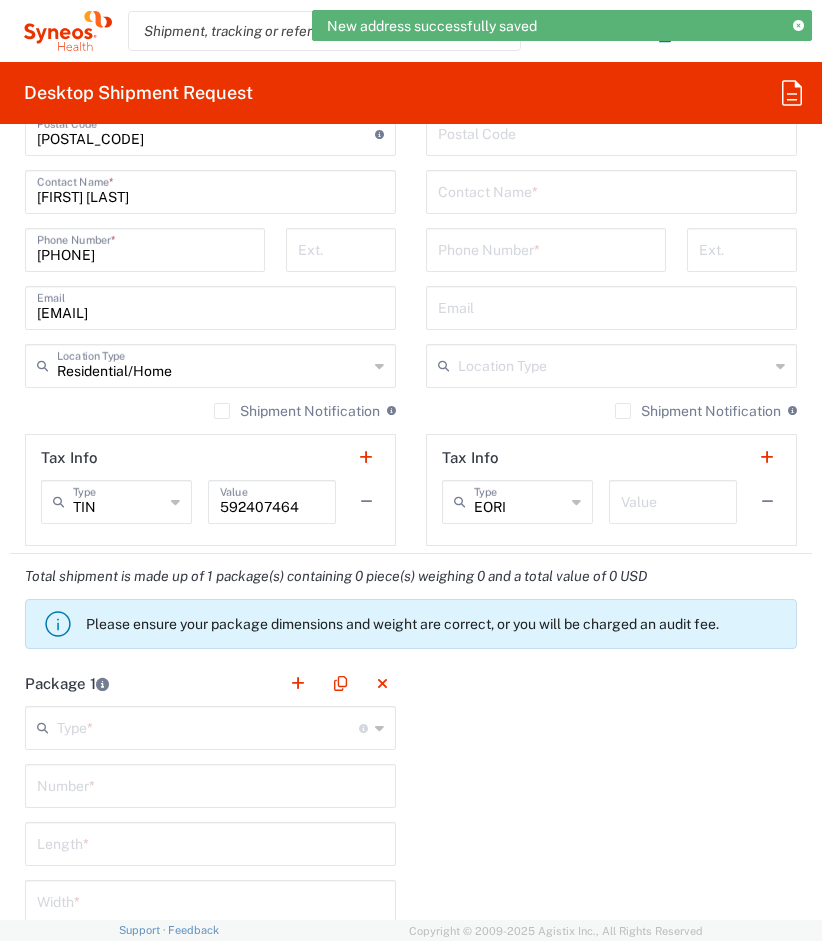 click 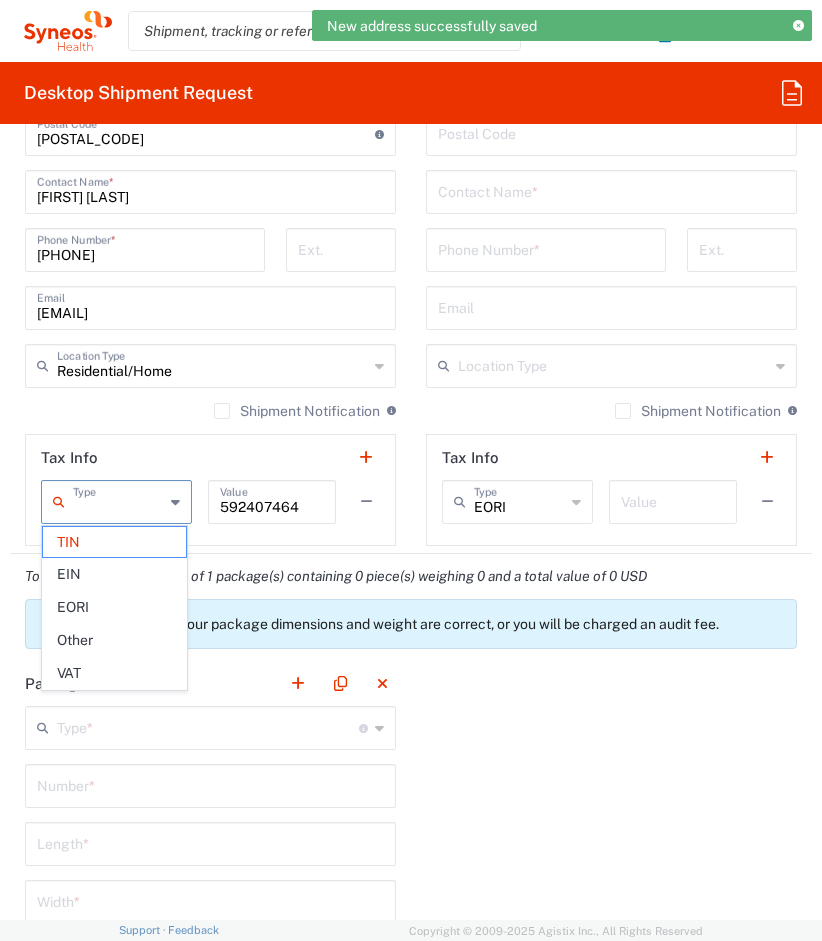 click on "592407464" at bounding box center (272, 500) 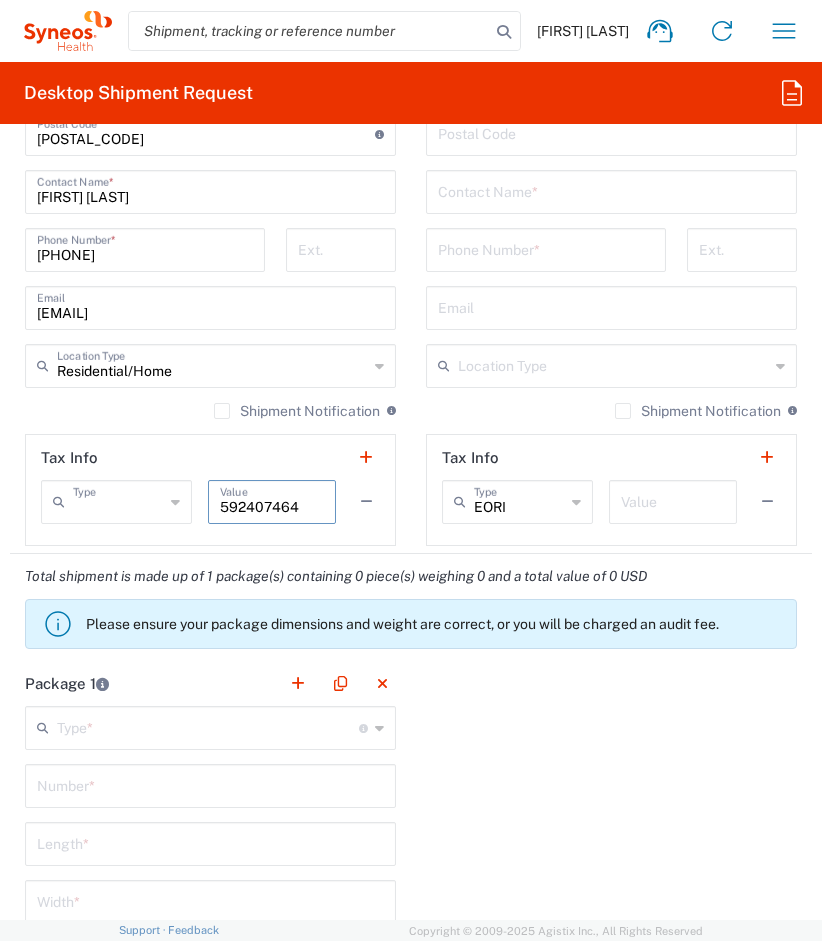 type on "TIN" 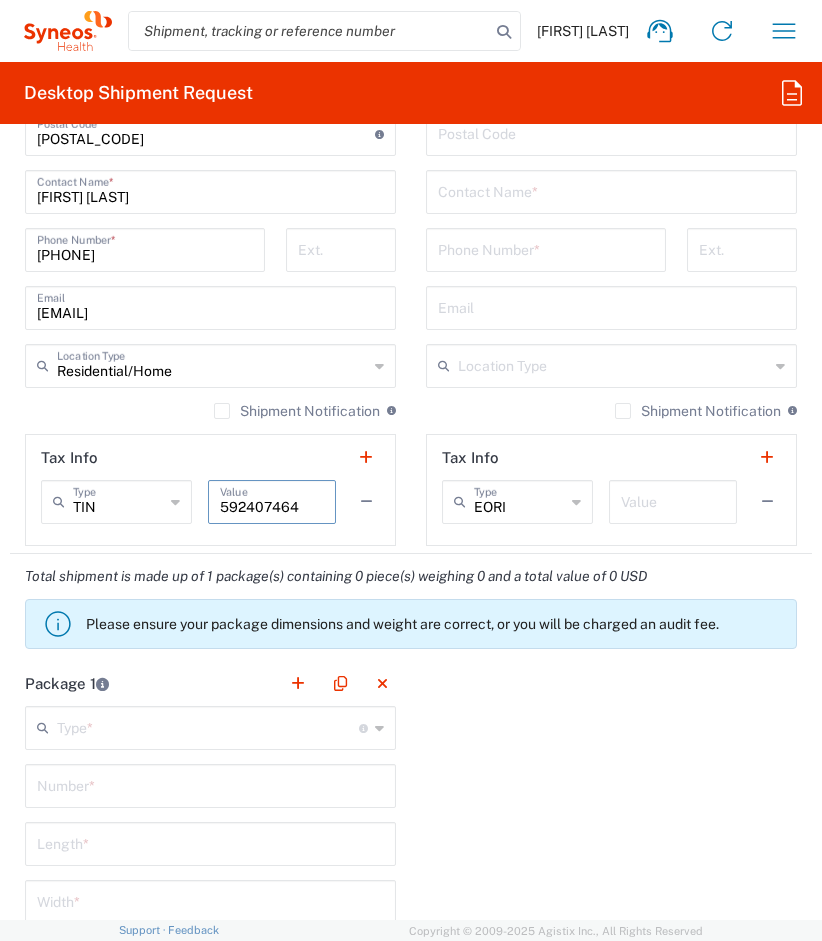 click on "Location  Addison Whitney LLC-Morrisvile NC US Barcelona-Syneos Health BioSector 2 LLC- New York US Boco Digital Media Caerus Marketing Group LLC-Morrisville NC US Chamberlain Communications LLC-New York US Chandler Chicco Agency, LLC-New York US Genico, LLC Gerbig Snell/Weisheimer Advert- Westerville OH Haas & Health Partner Public Relations GmbH Illingworth Research Group Ltd-Macclesfield UK Illingworth Rsrch Grp (France) Illingworth Rsrch Grp (Italy) Illingworth Rsrch Grp (Spain) Illingworth Rsrch Grp (USA) In Illingworth Rsrch Grp(Australi INC Research Clin Svcs Mexico inVentiv Health Philippines, Inc. IRG - Morrisville Warehouse IVH IPS Pvt Ltd- India IVH Mexico SA de CV NAVICOR GROUP, LLC- New York US PALIO + IGNITE, LLC- Westerville OH US Pharmaceutical Institute LLC- Morrisville NC US PT Syneos Health Indonesia Rx dataScience Inc-Morrisville NC US RxDataScience India Private Lt Syneos Health (Beijing) Inc.Lt Syneos Health (Shanghai) Inc. Ltd. Syneos Health (Thailand) Limit Syneos Health Argentina SA" 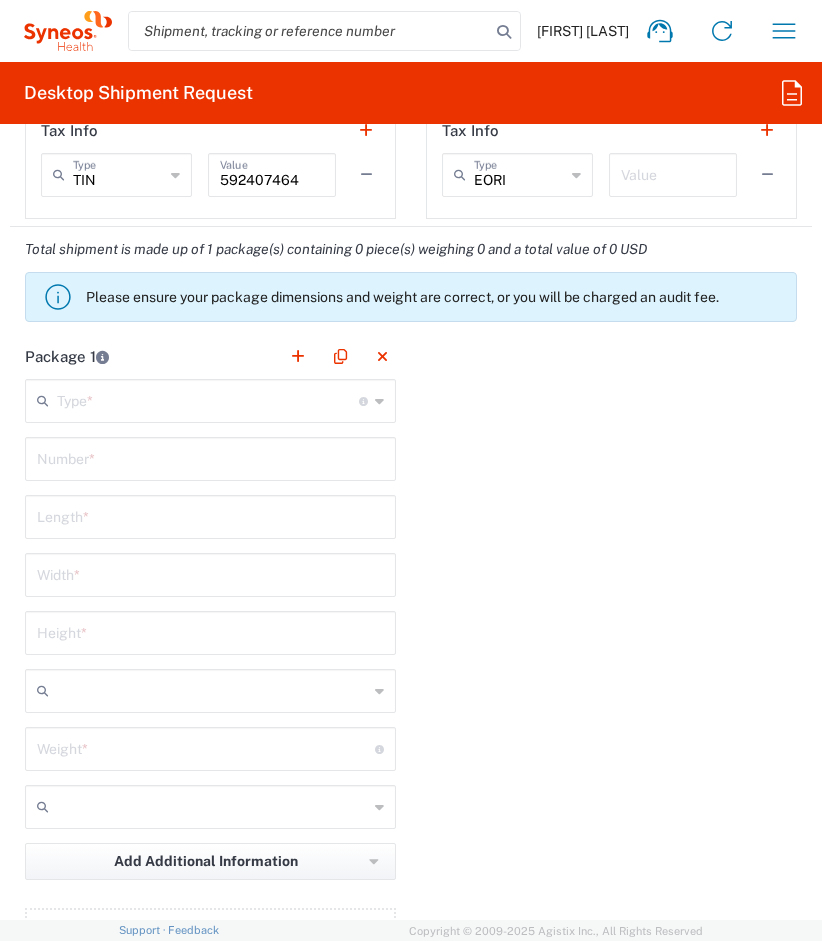 scroll, scrollTop: 2264, scrollLeft: 0, axis: vertical 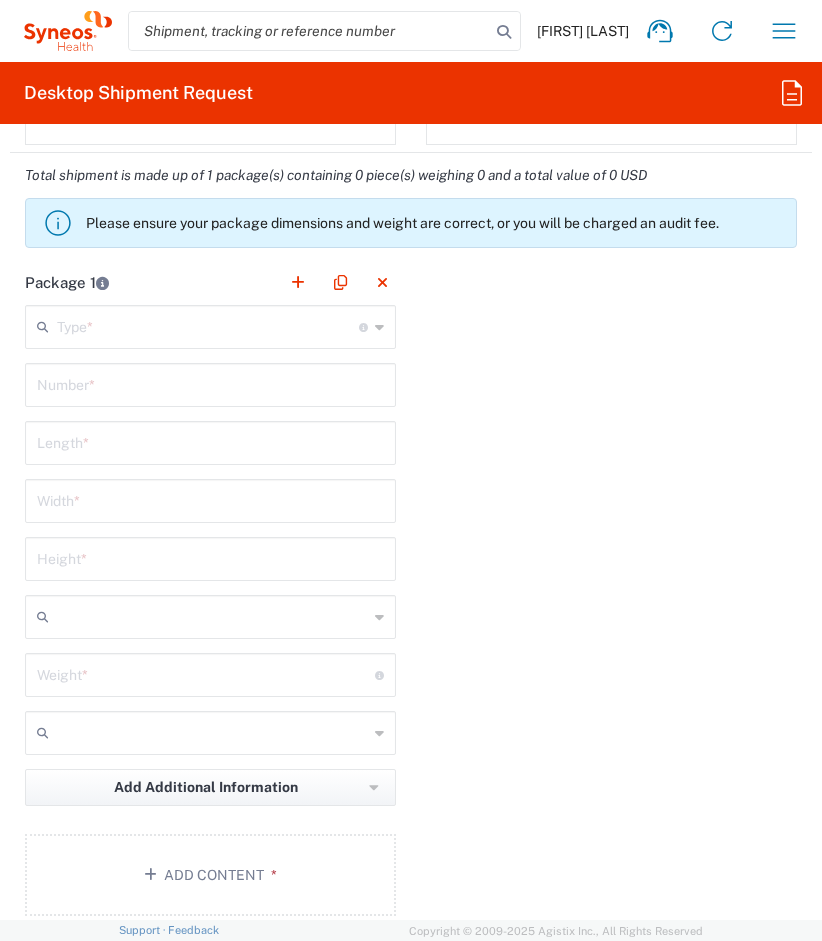 click at bounding box center [208, 325] 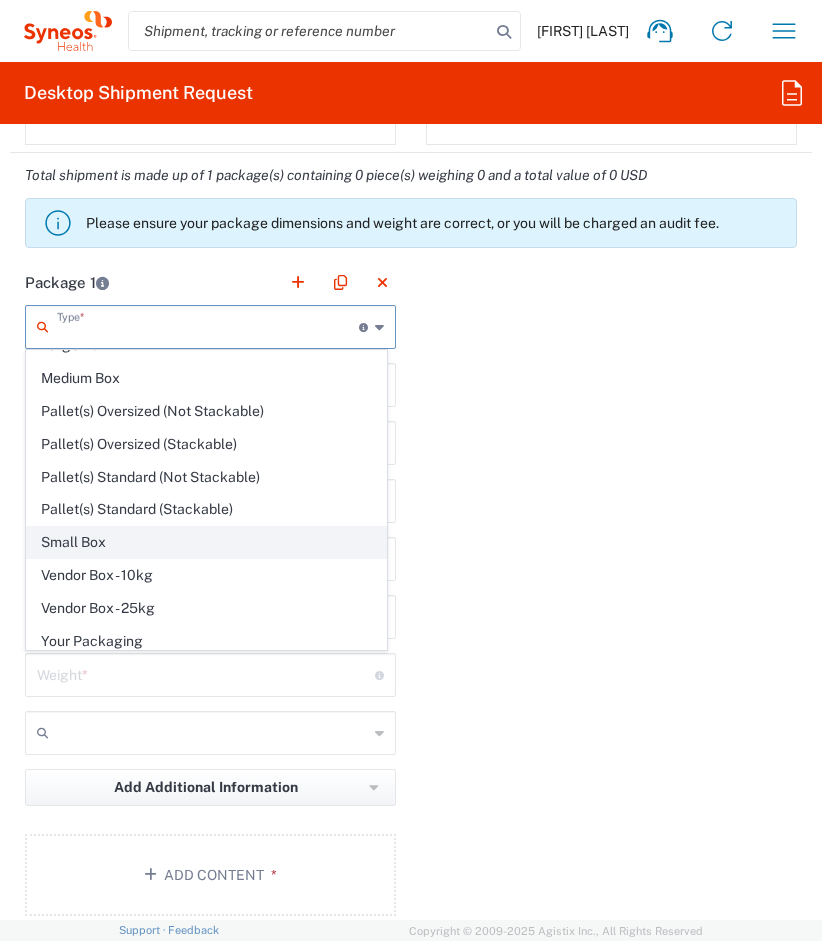 scroll, scrollTop: 0, scrollLeft: 0, axis: both 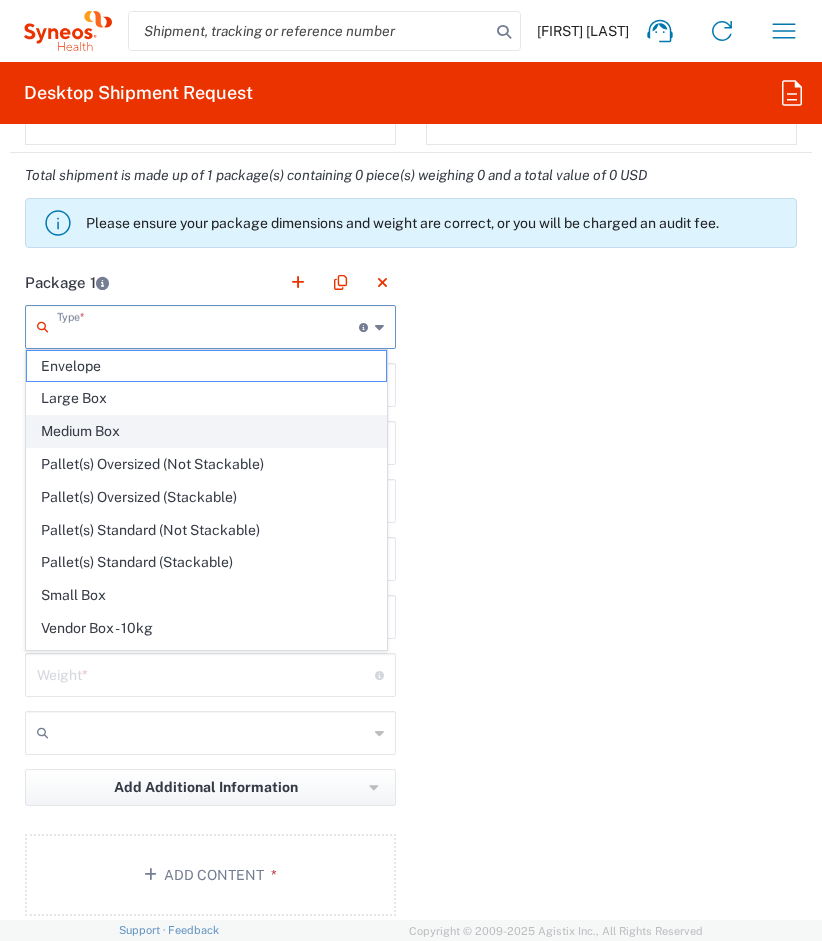 click on "Medium Box" 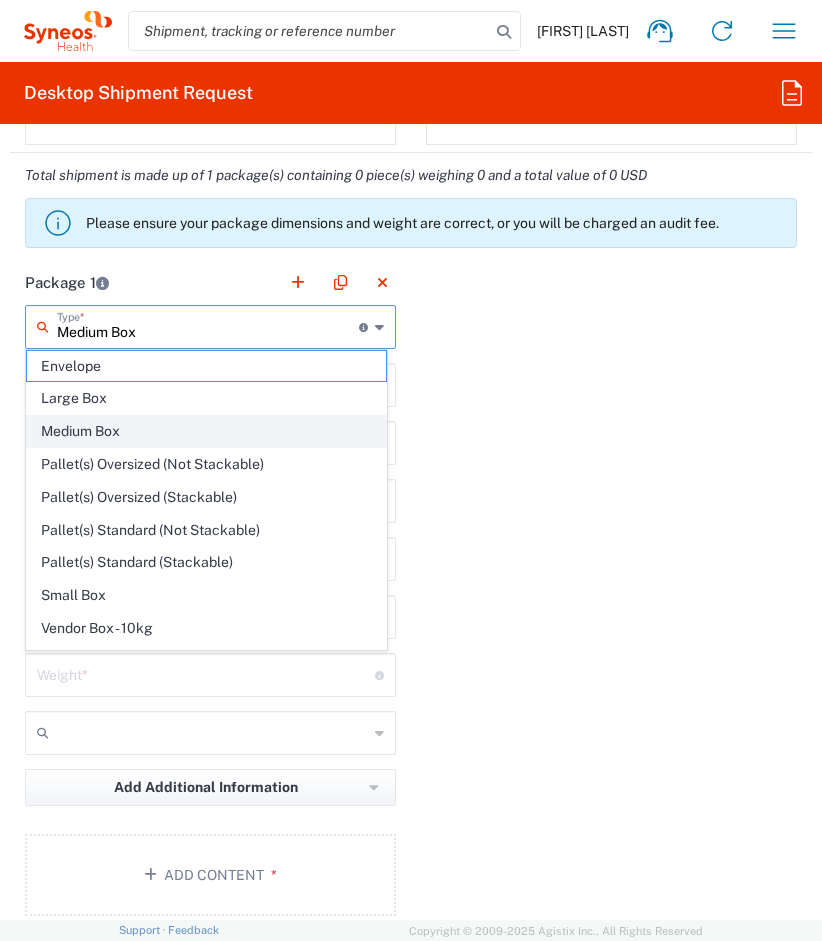 type on "13" 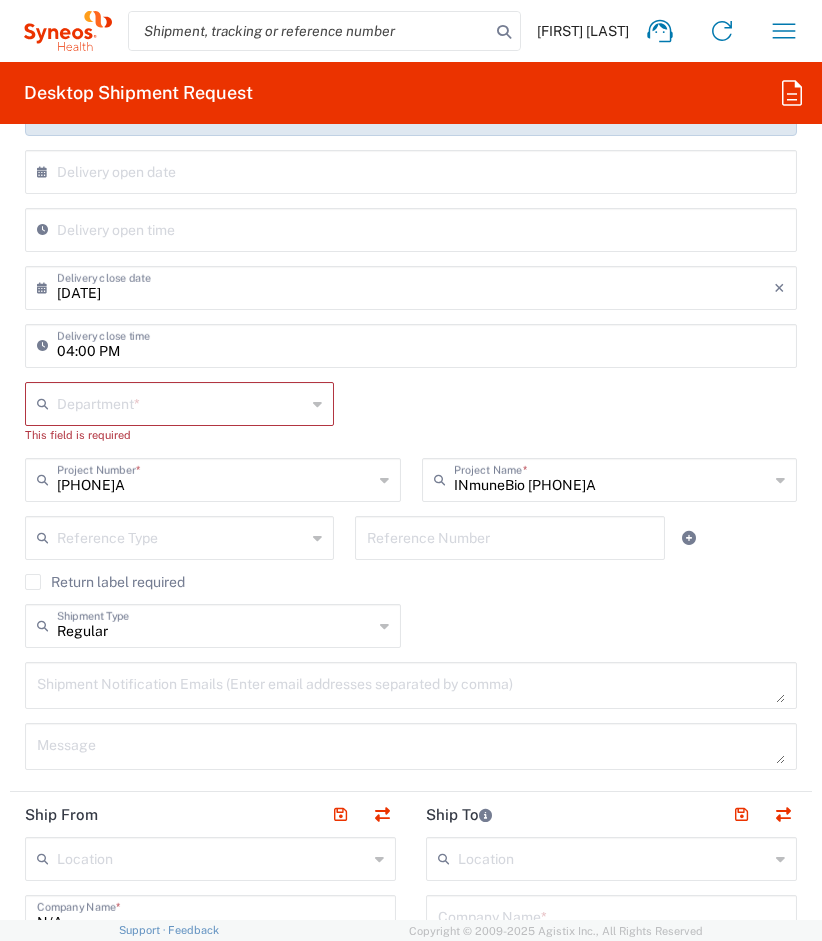 scroll, scrollTop: 733, scrollLeft: 0, axis: vertical 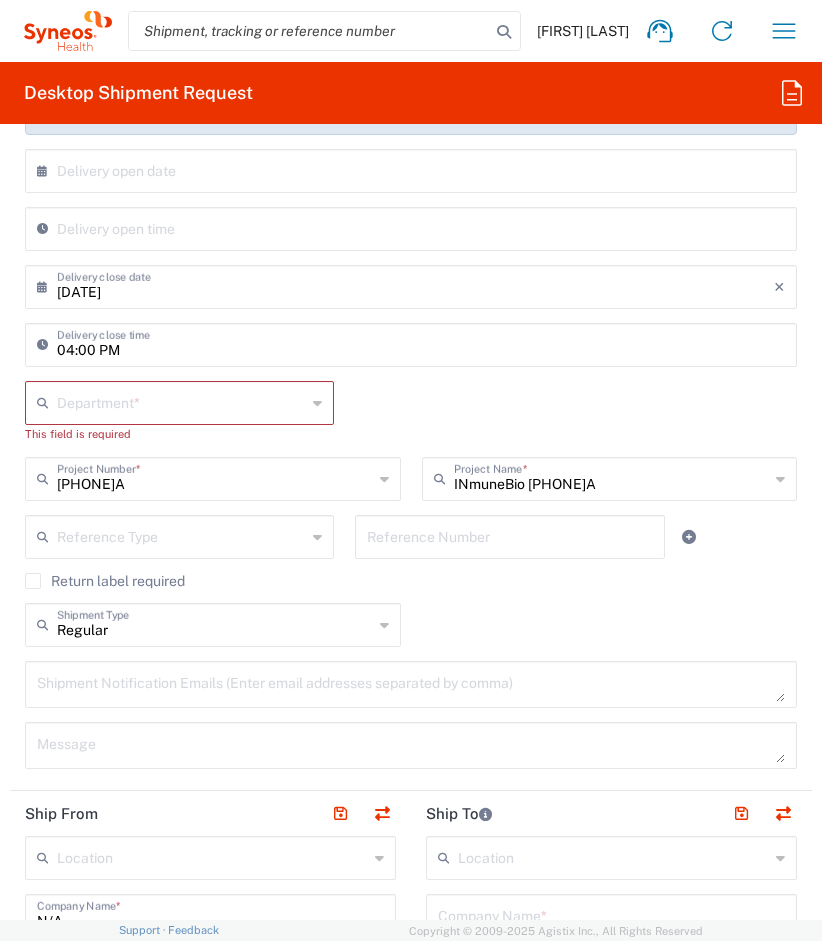click at bounding box center (181, 401) 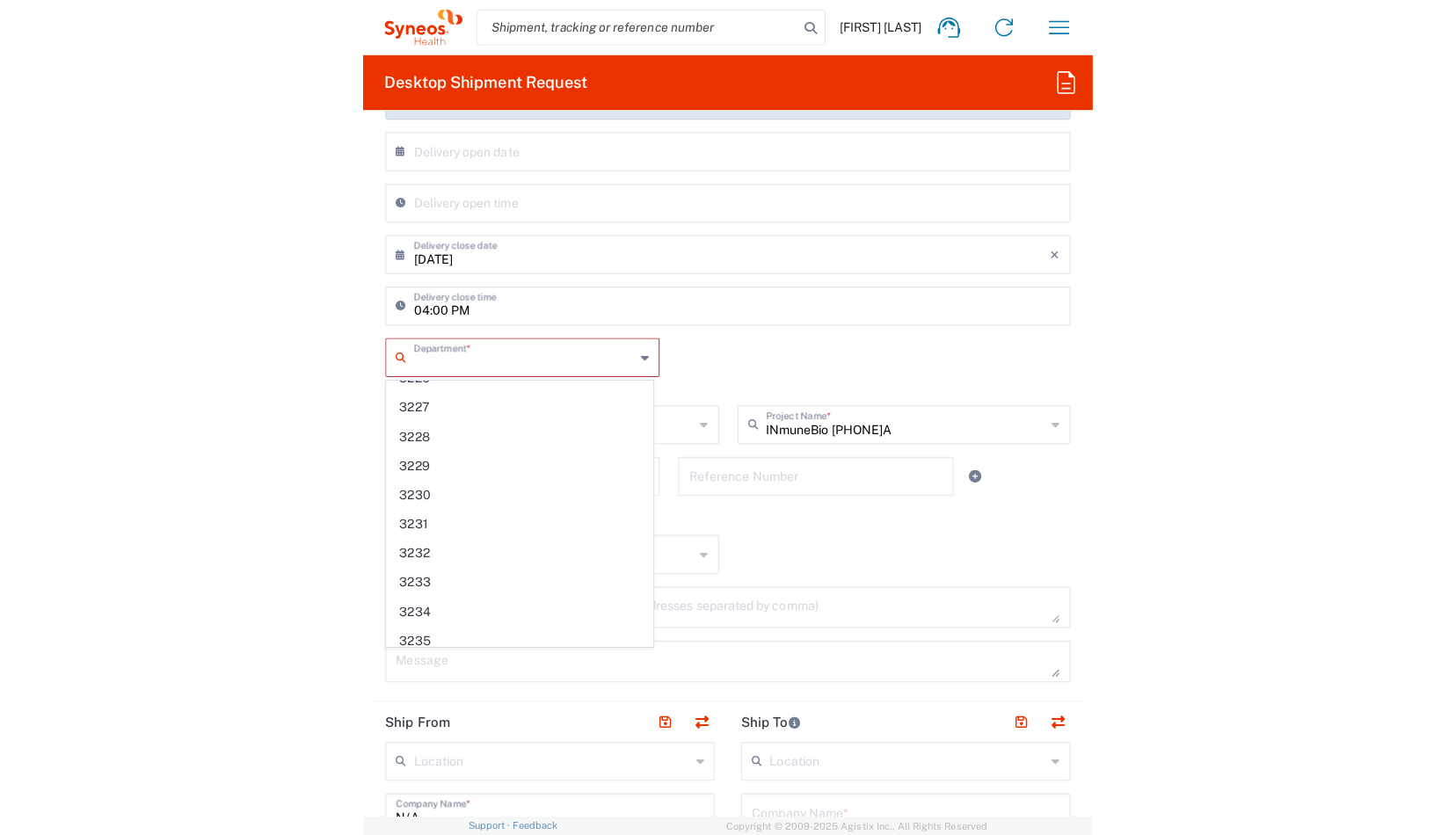 scroll, scrollTop: 0, scrollLeft: 0, axis: both 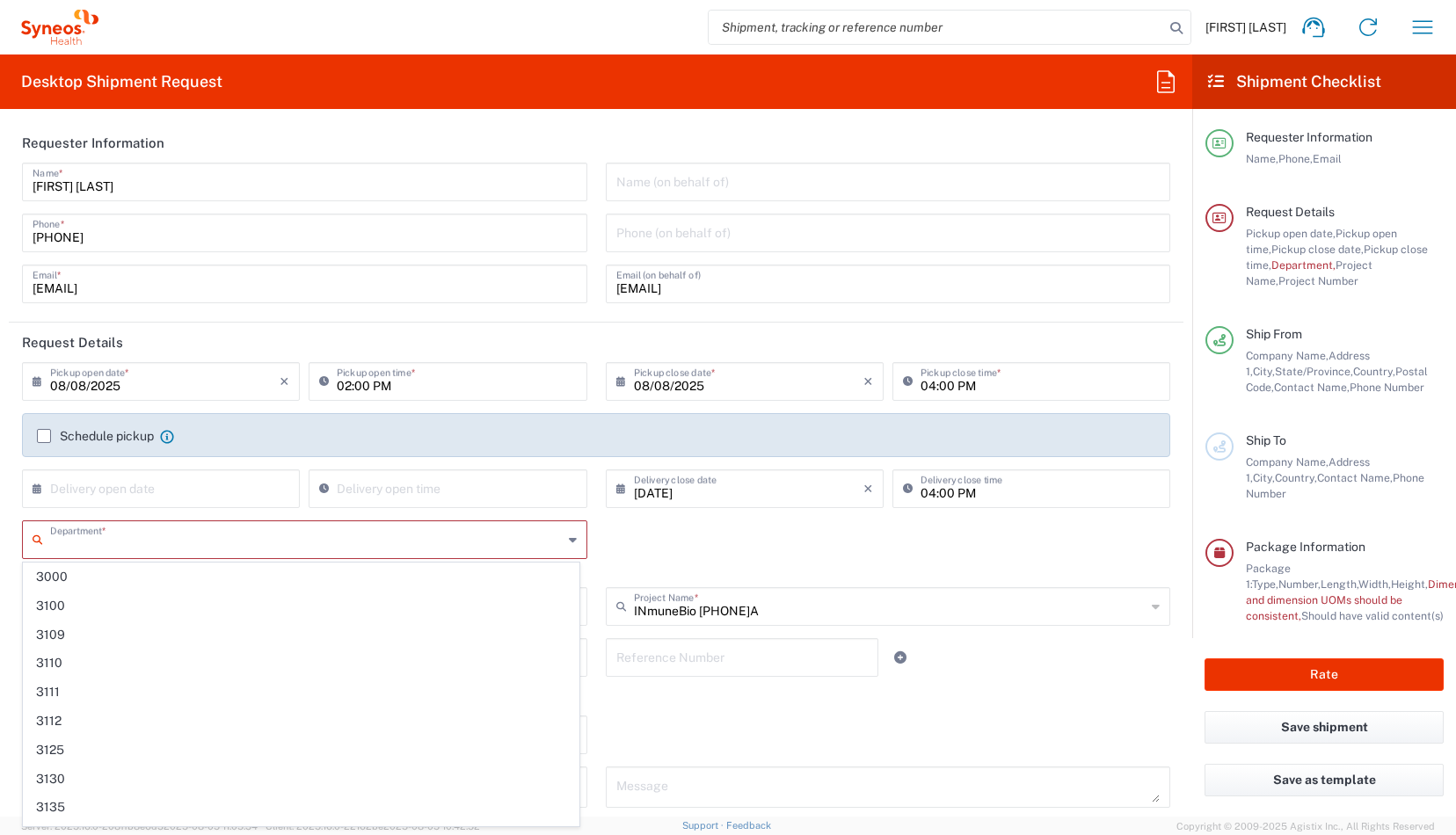 click at bounding box center (306, 538) 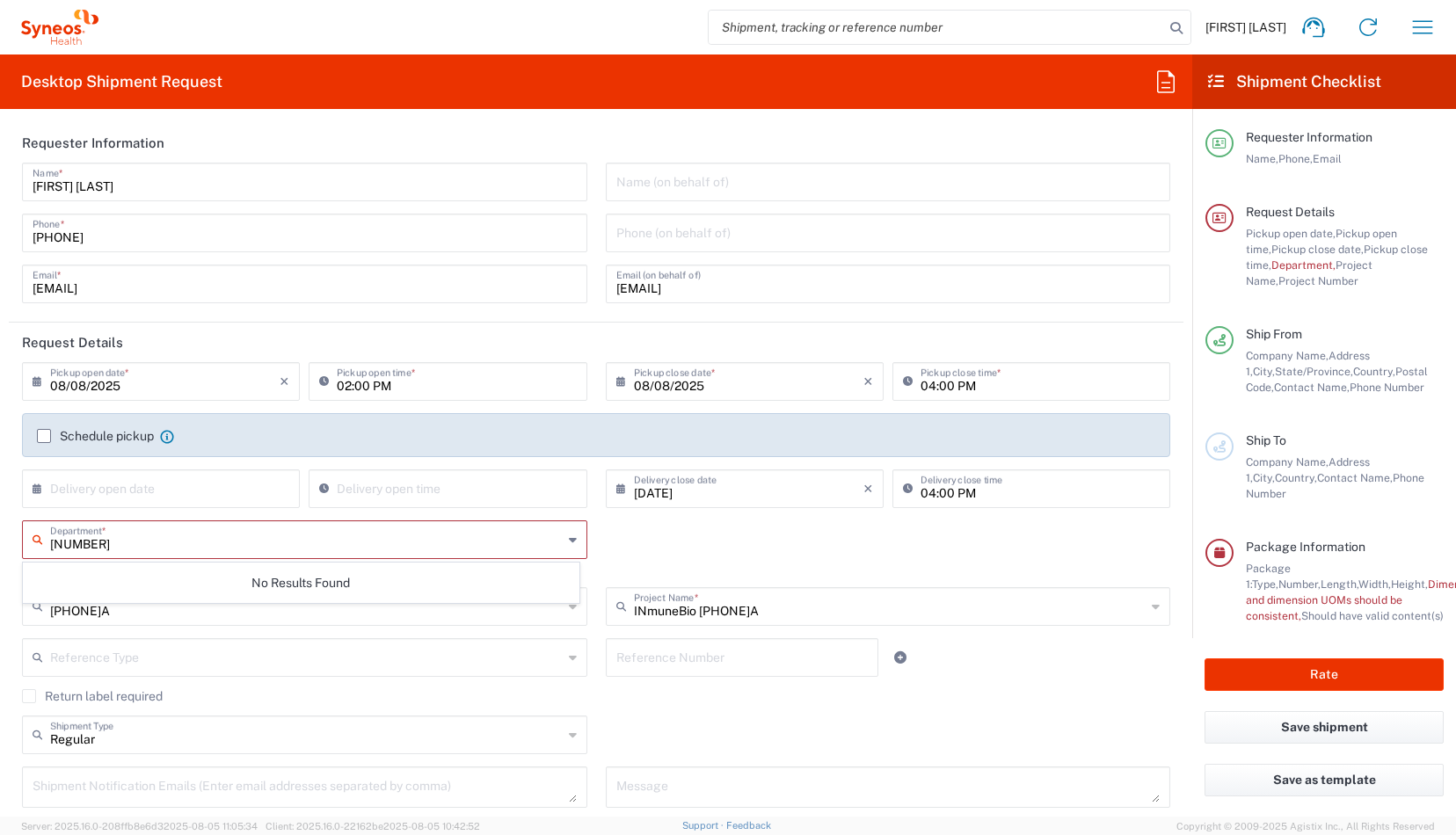 type on "[NUMBER]" 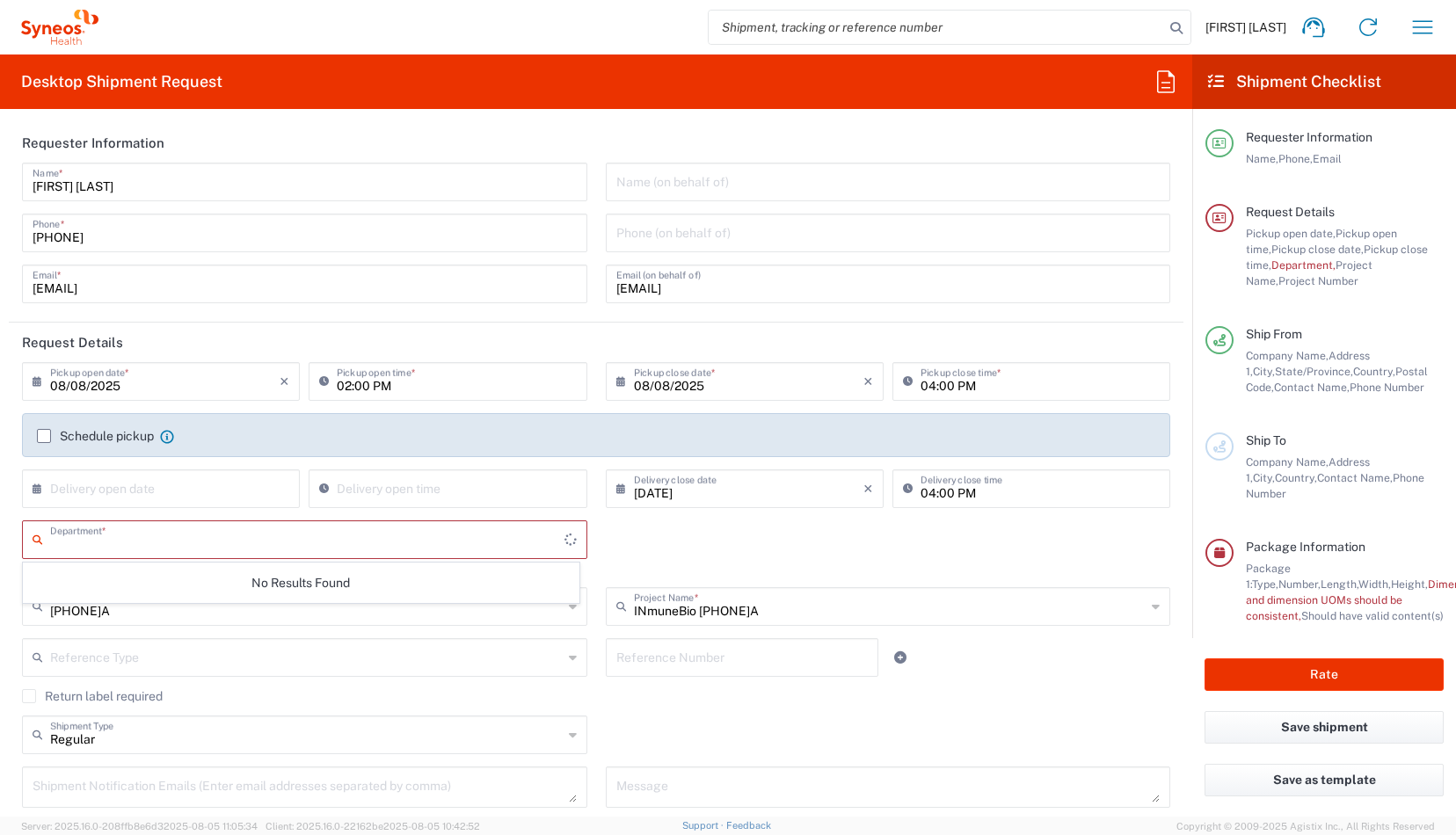 click at bounding box center (307, 538) 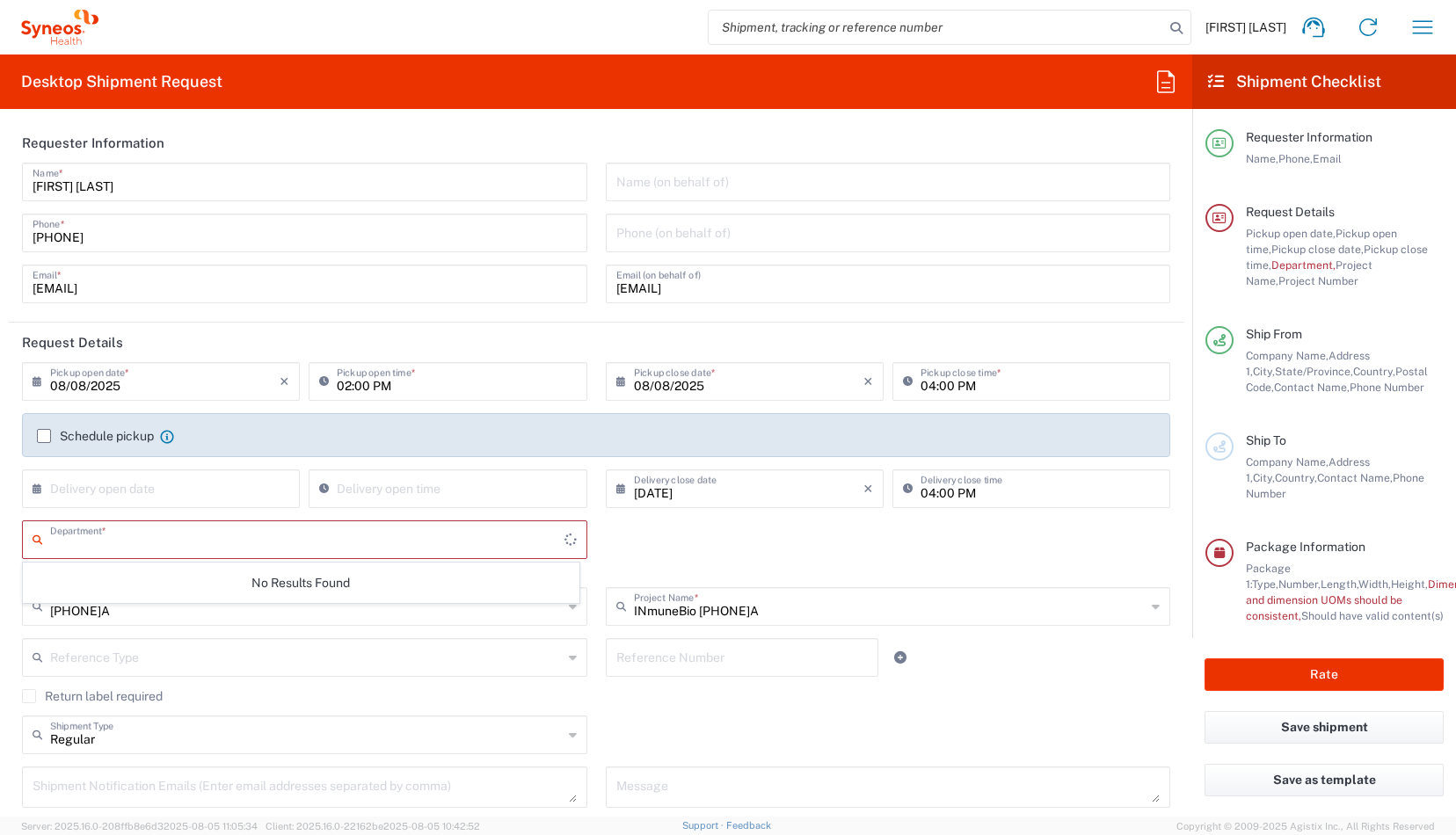 paste on "[NUMBER]" 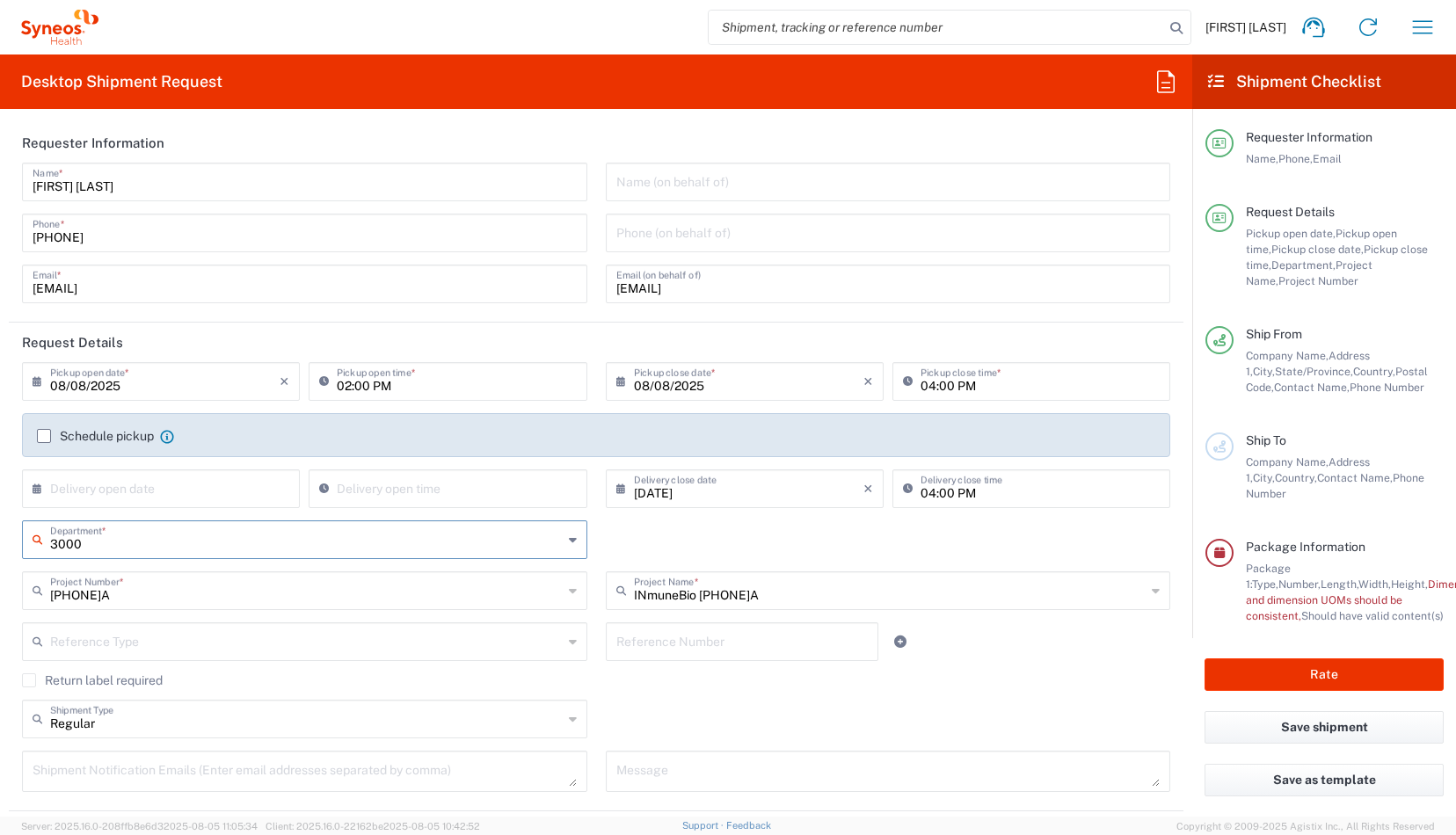 drag, startPoint x: 433, startPoint y: 536, endPoint x: 58, endPoint y: 544, distance: 375.08532 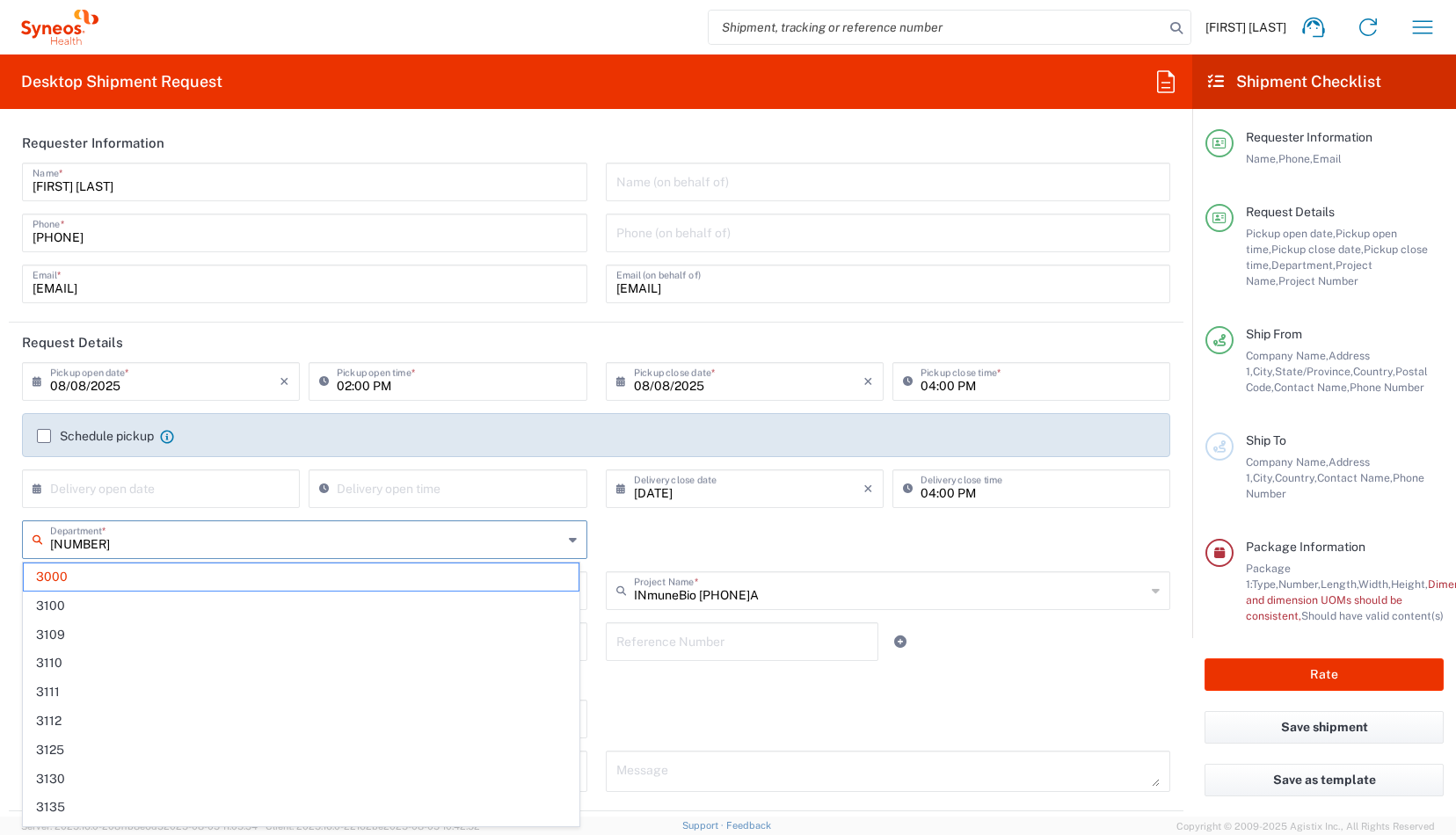 click on "[NUMBER]" at bounding box center (306, 538) 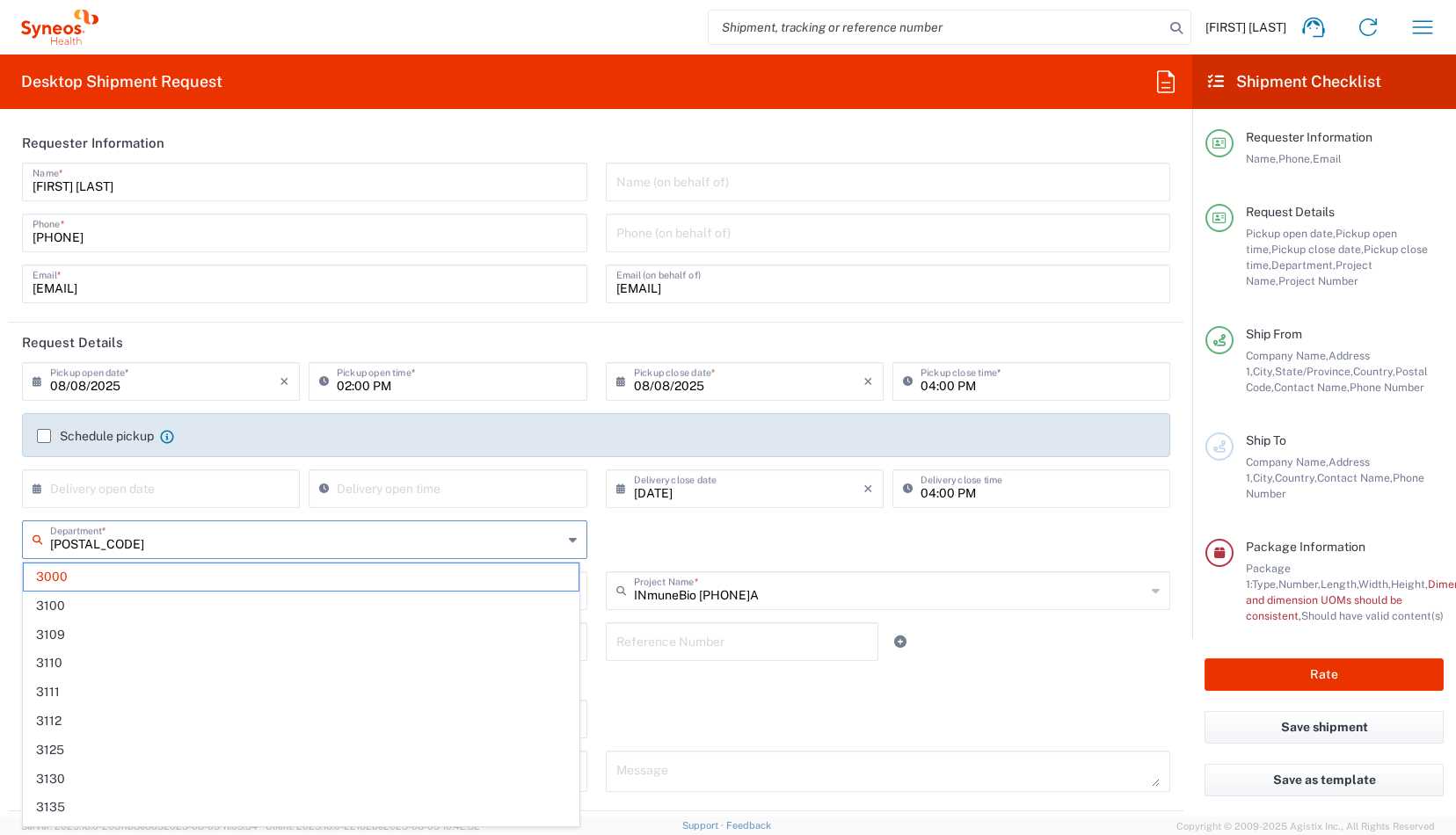 type on "3213" 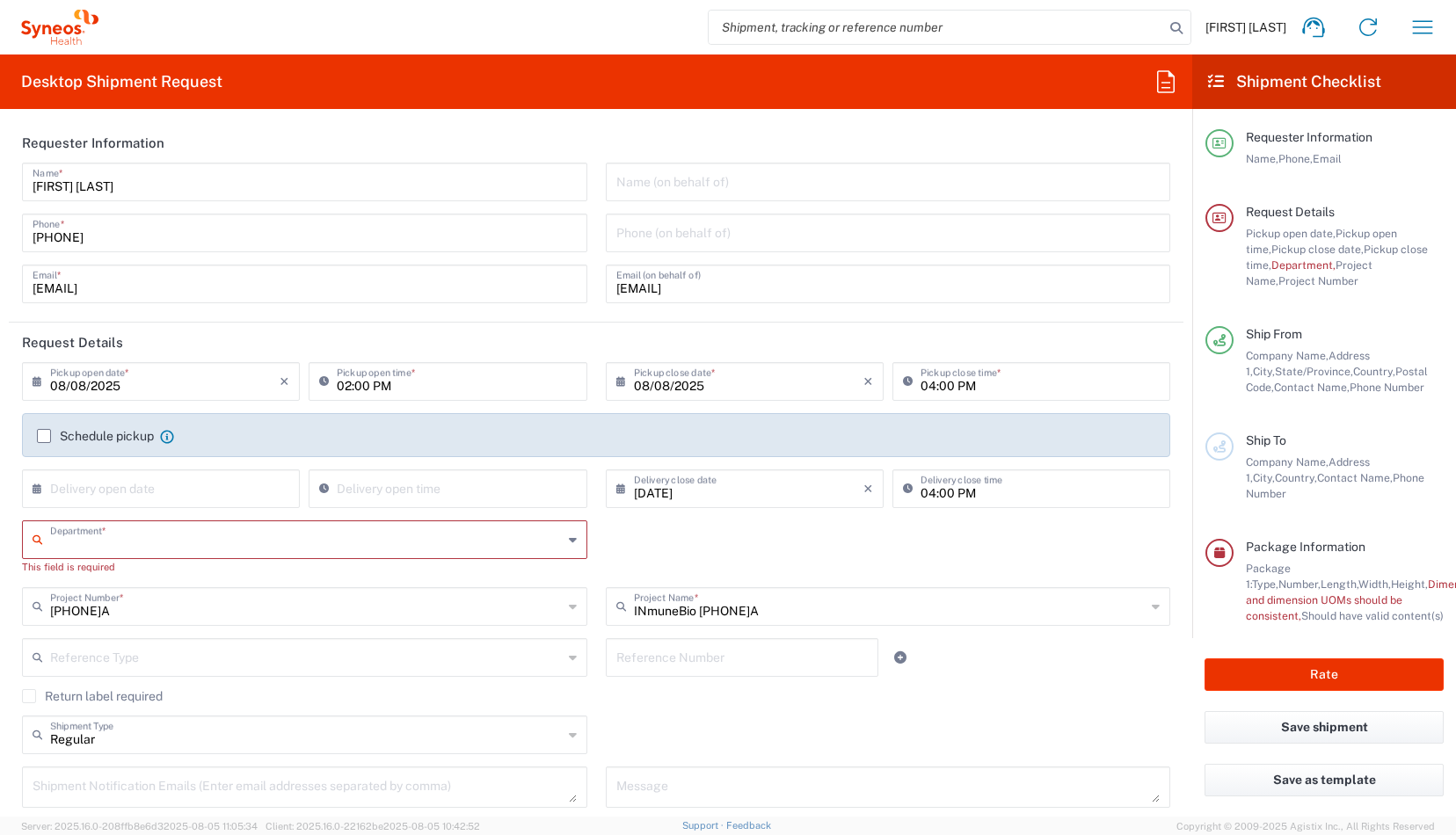 click at bounding box center [306, 538] 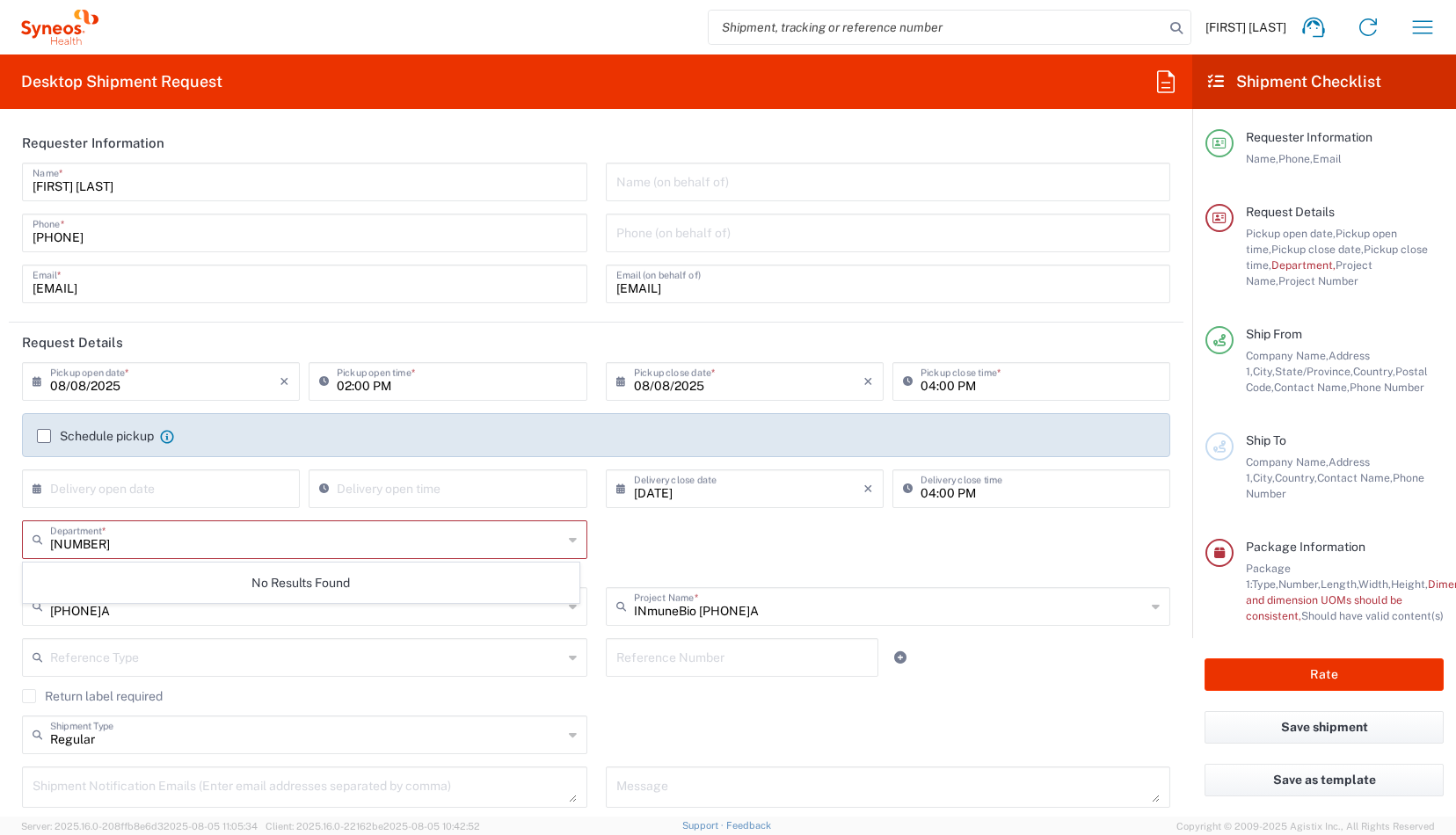 click on "No Results Found" 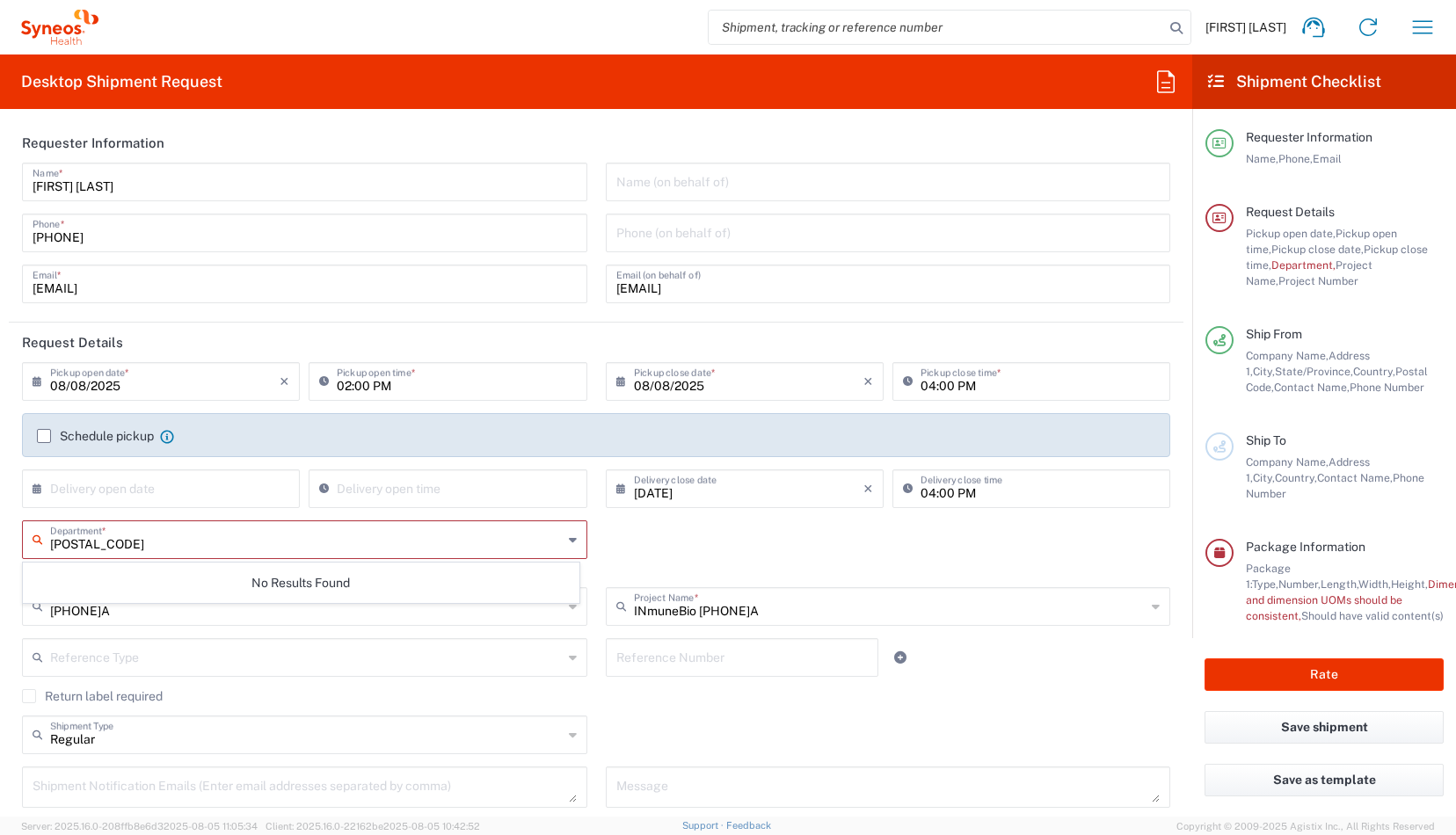 click on "[POSTAL_CODE]" at bounding box center (306, 538) 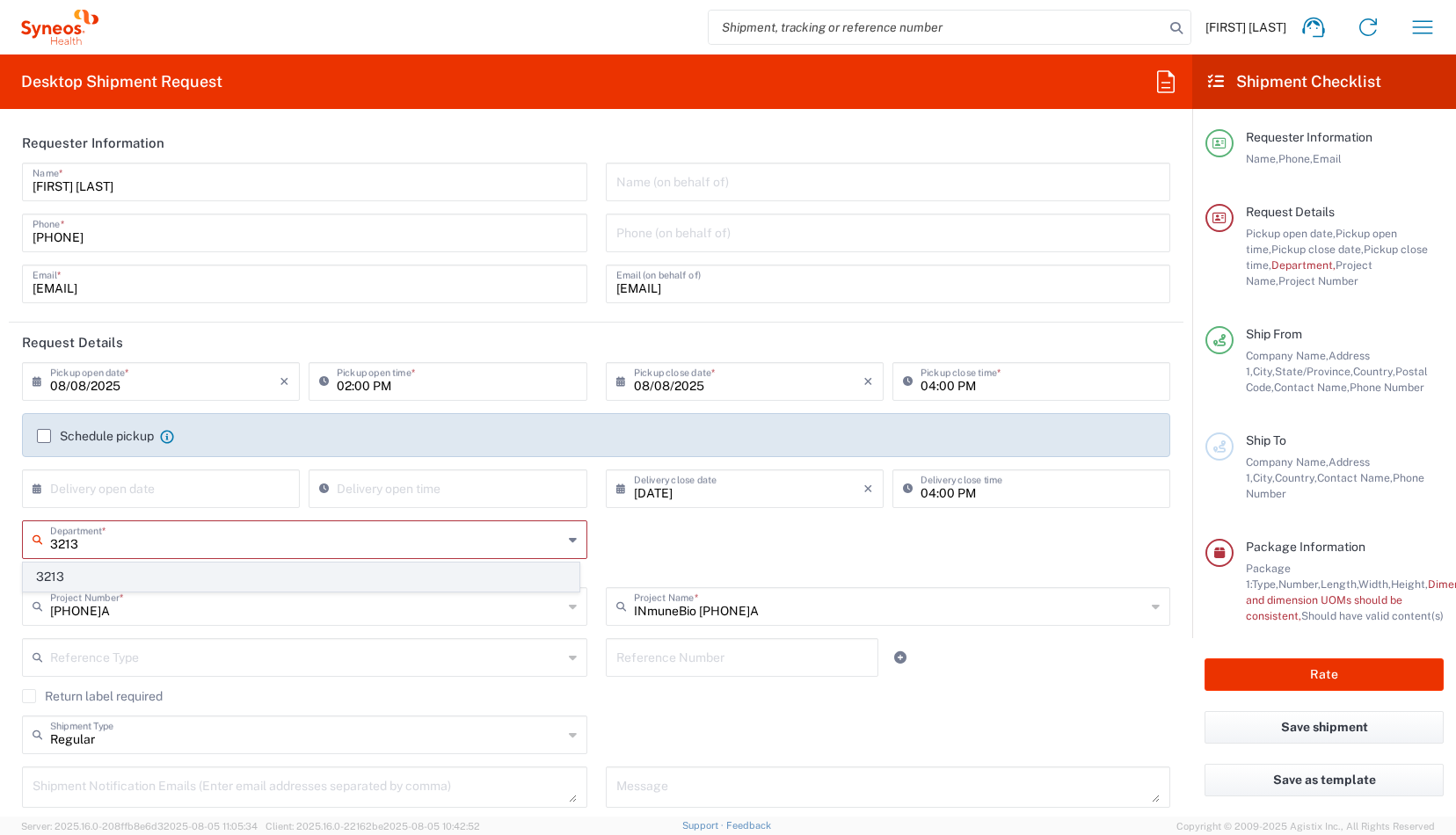 type on "3213" 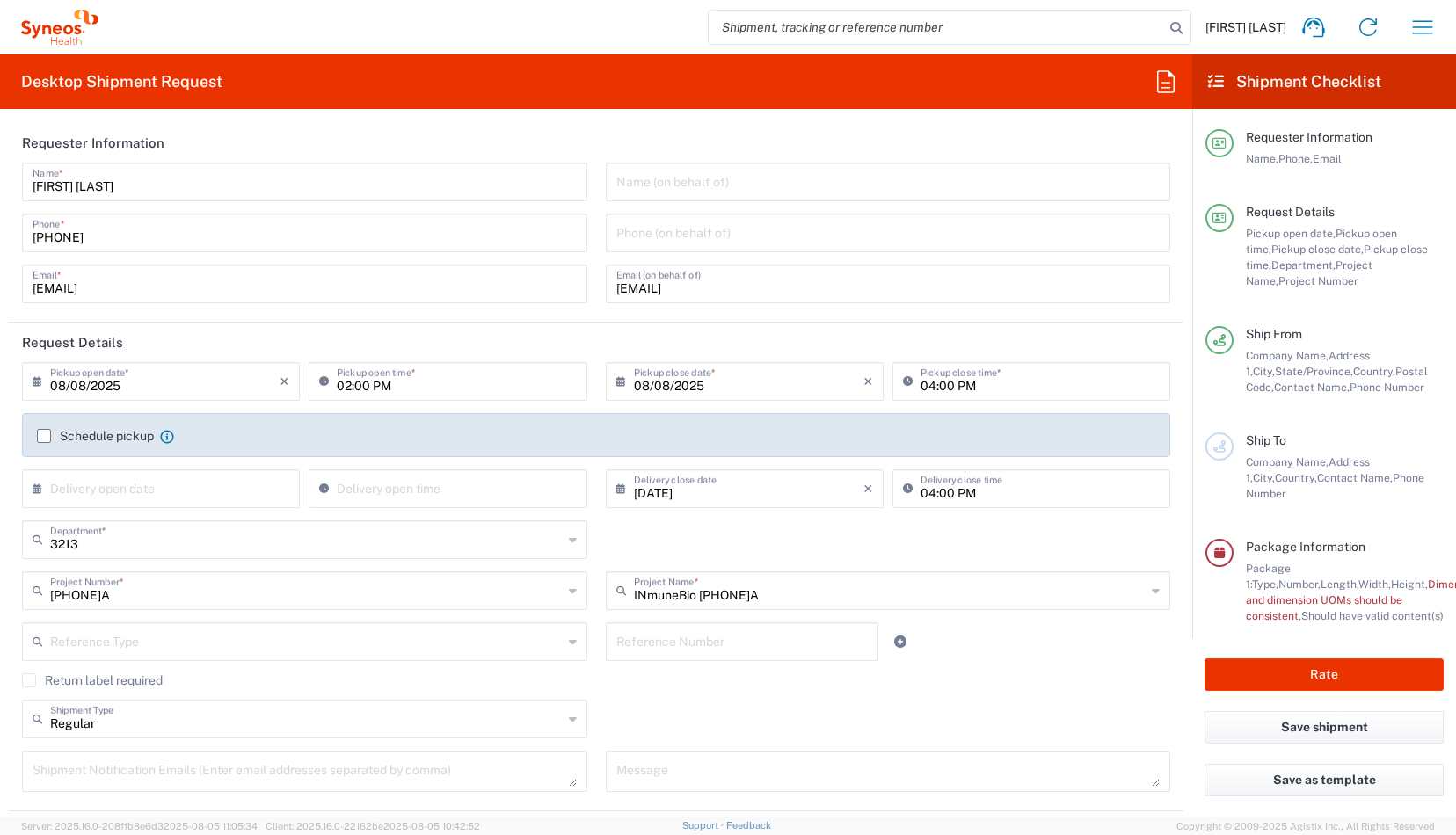 click on "3213  Department  * 3213" 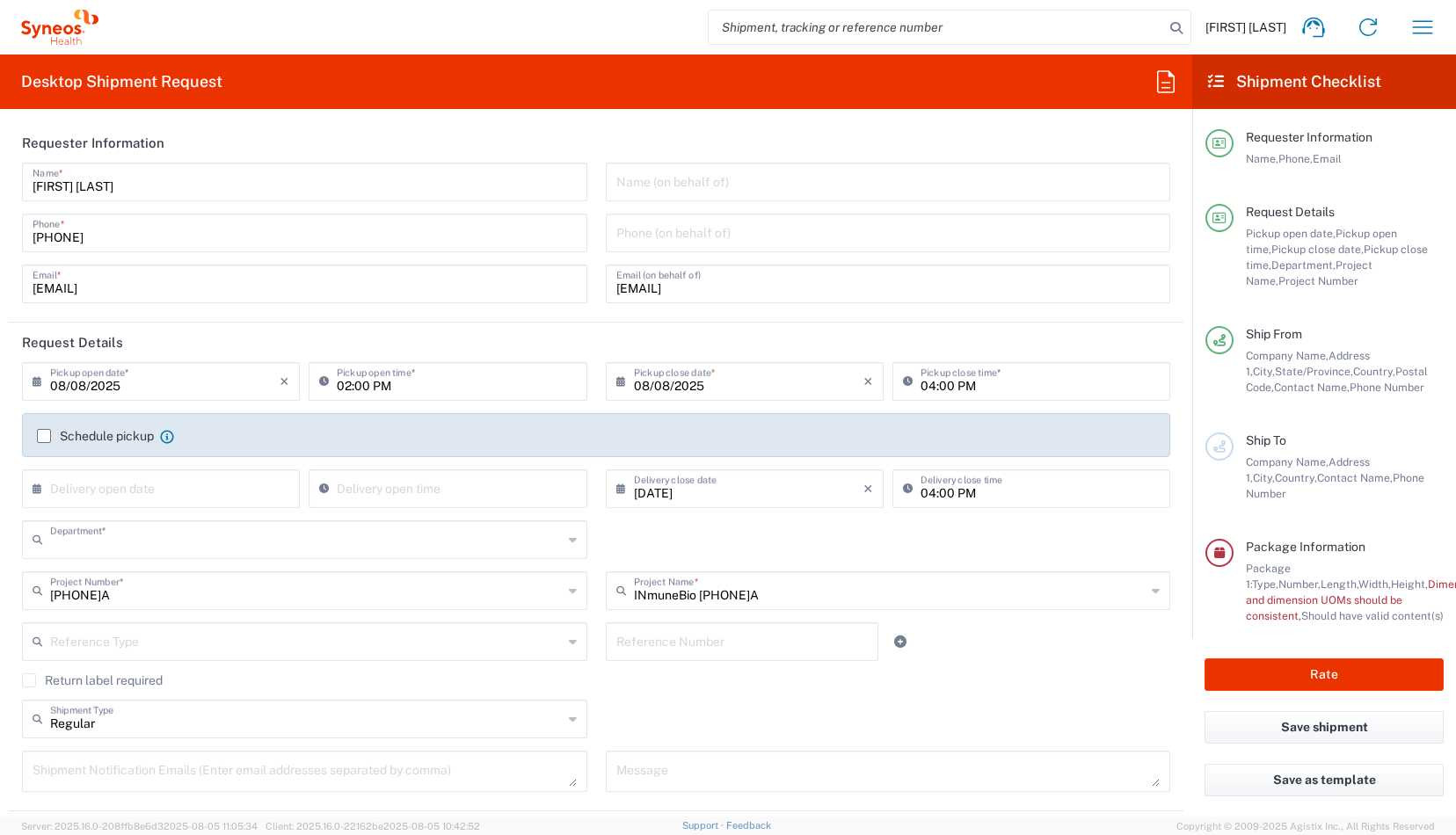 click at bounding box center [306, 538] 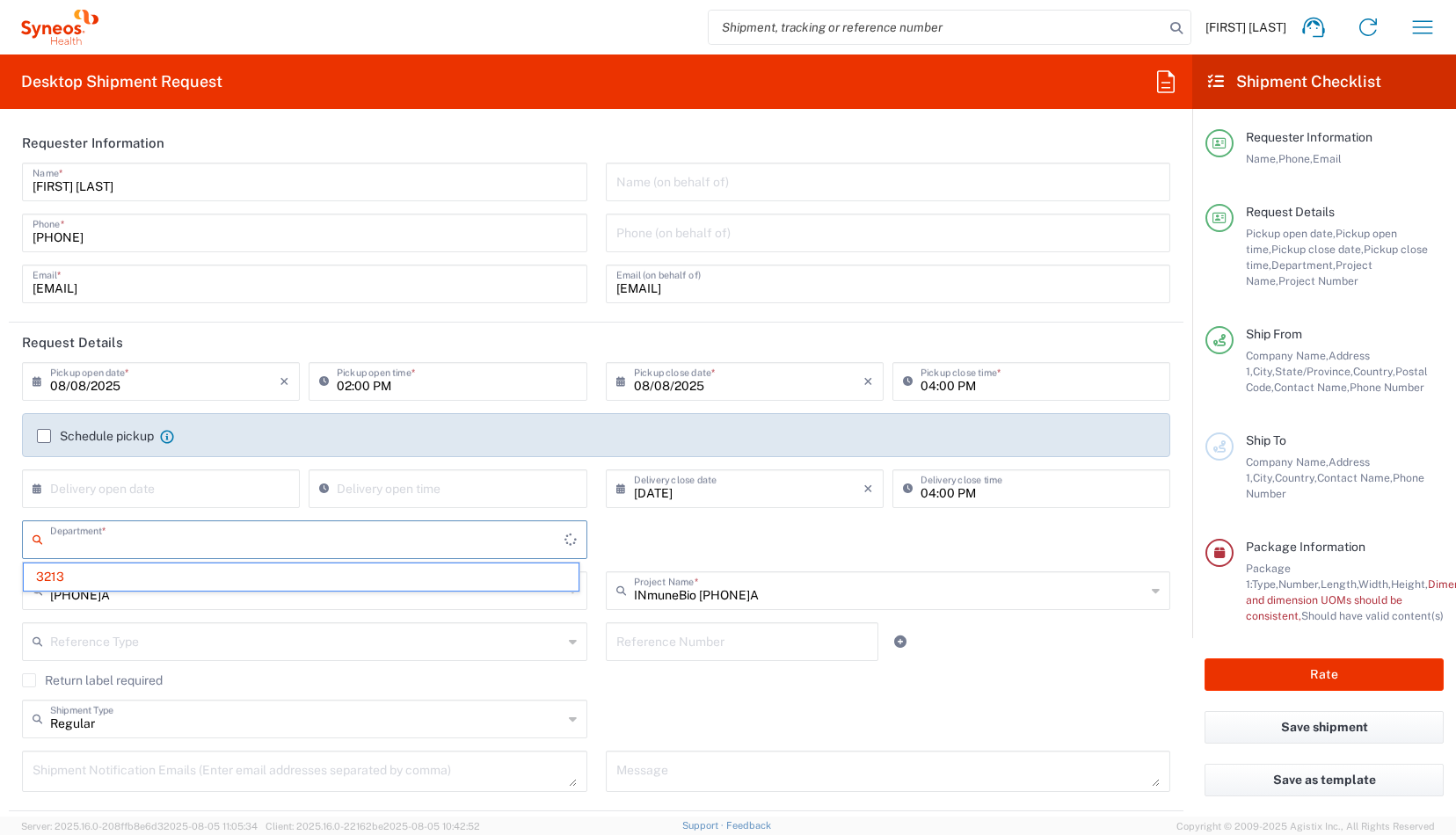 paste on "[POSTAL_CODE]" 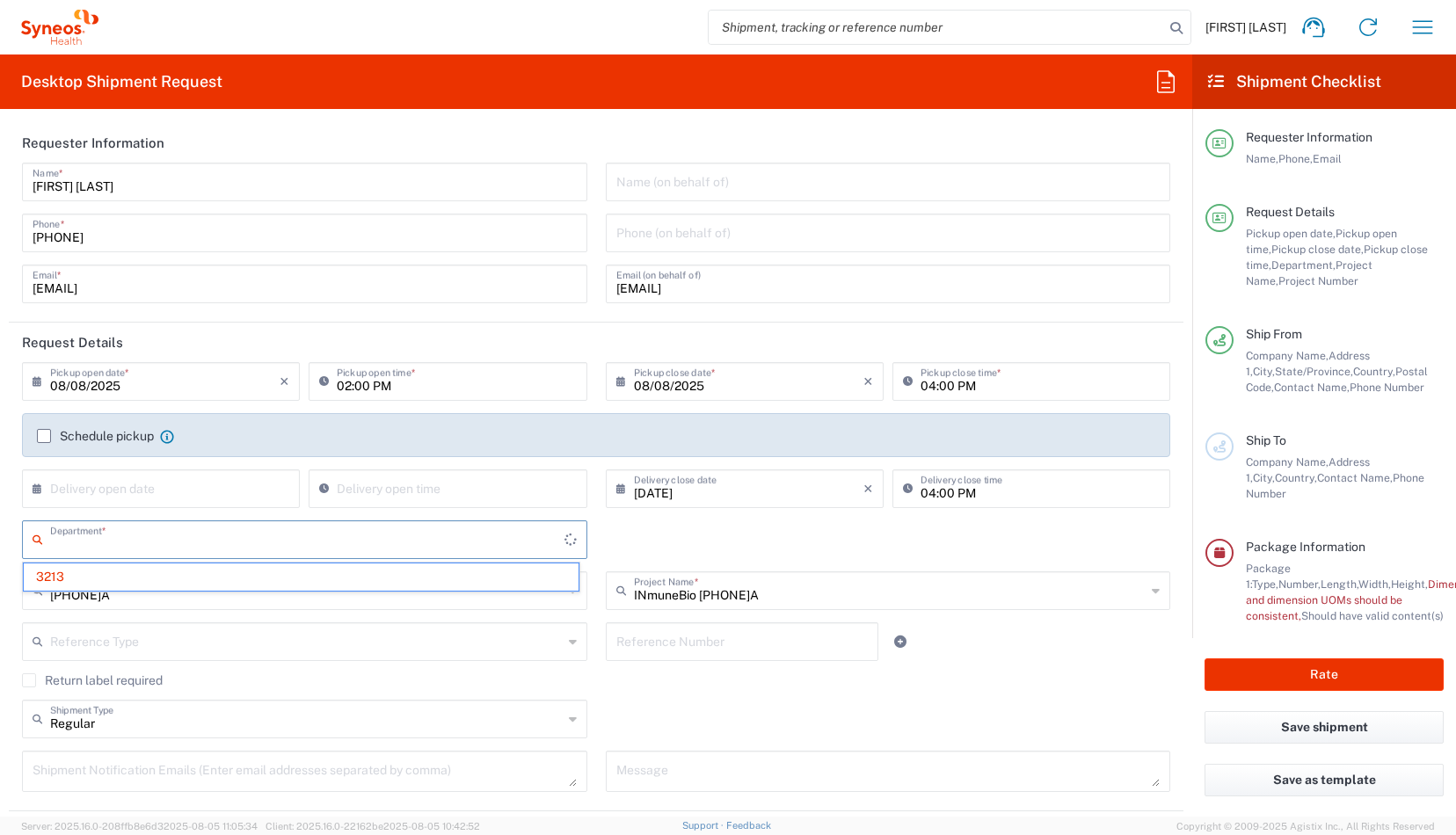 type on "[POSTAL_CODE]" 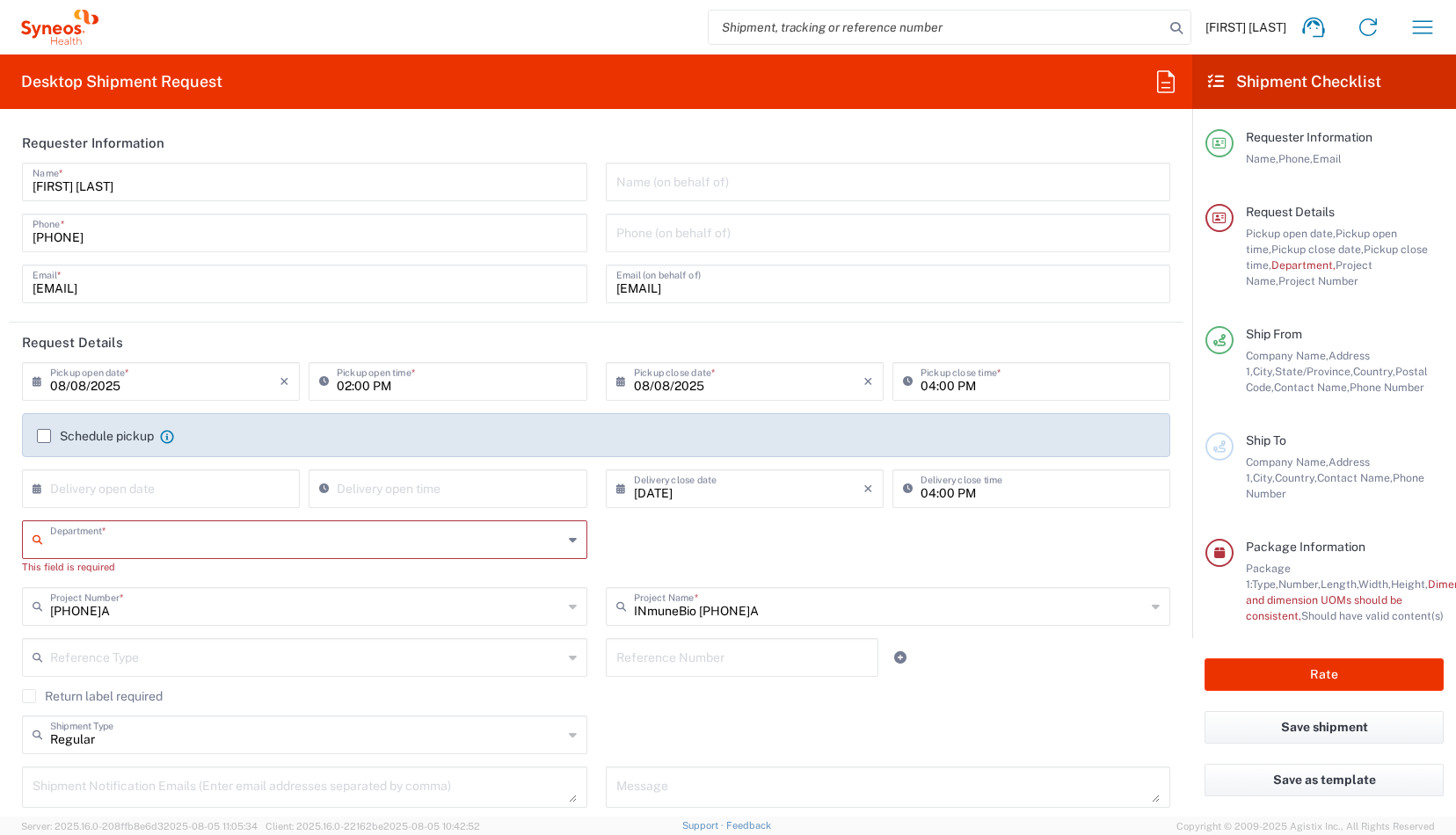 click at bounding box center (306, 538) 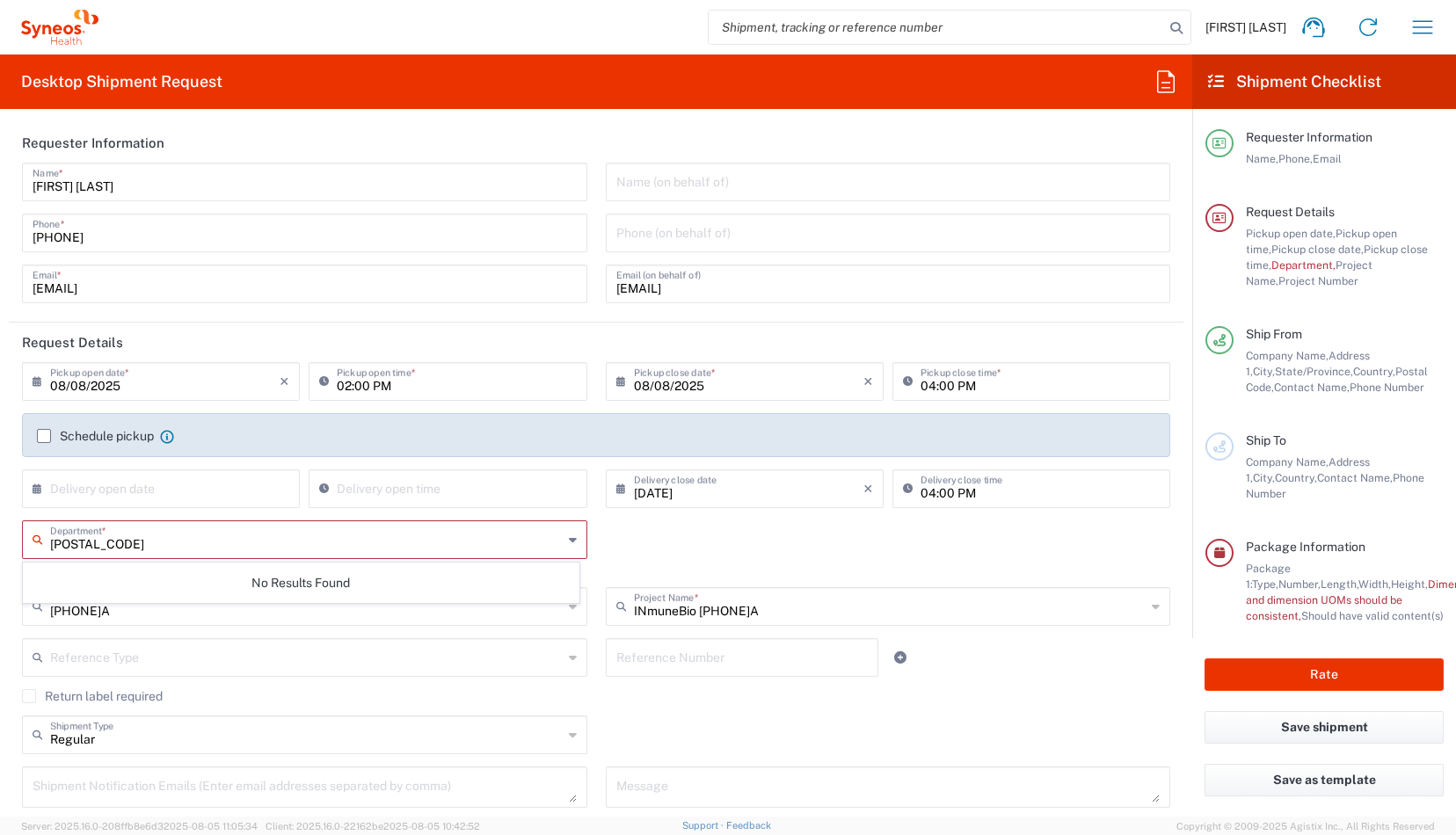 type on "[POSTAL_CODE]" 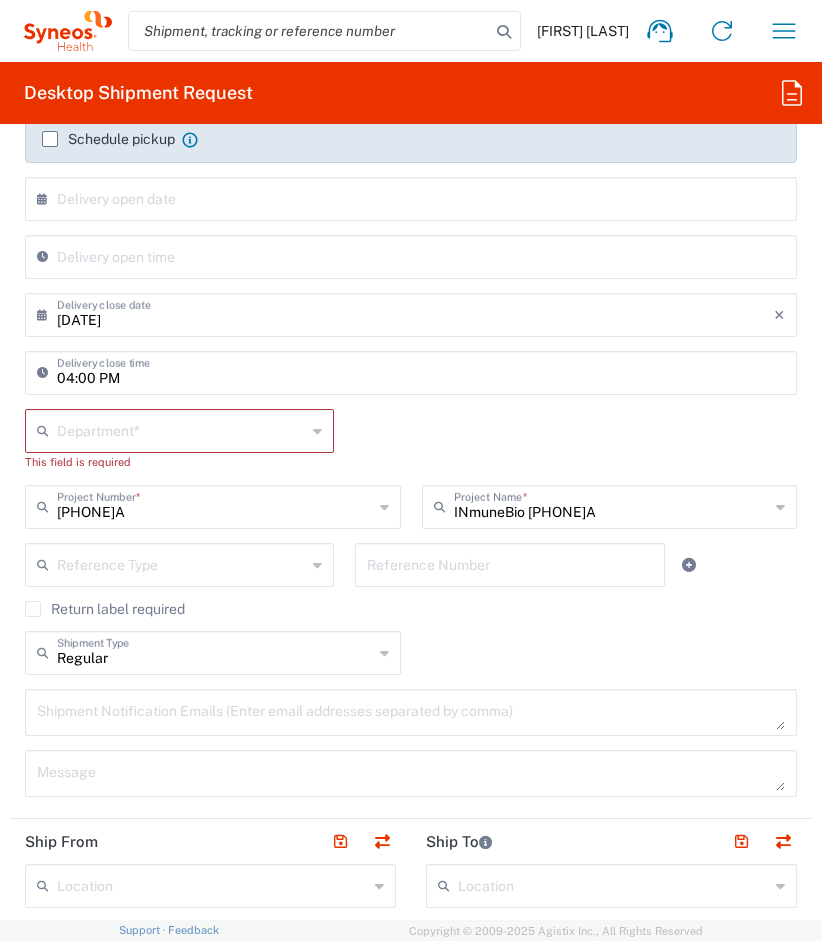 scroll, scrollTop: 779, scrollLeft: 0, axis: vertical 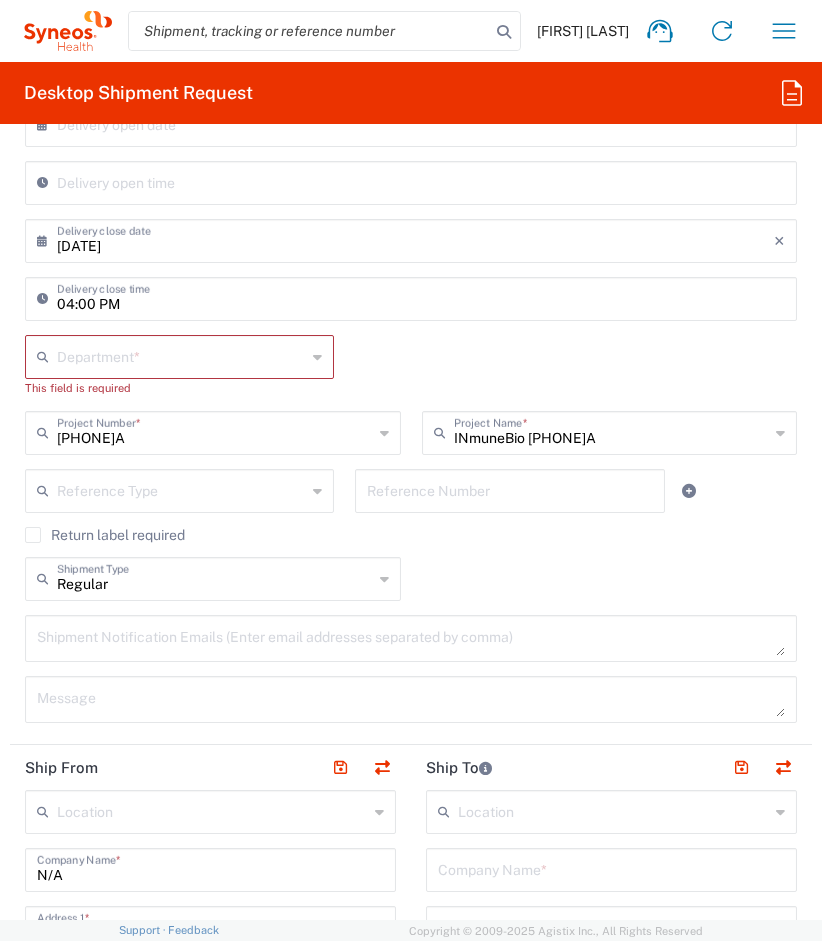 click at bounding box center (181, 355) 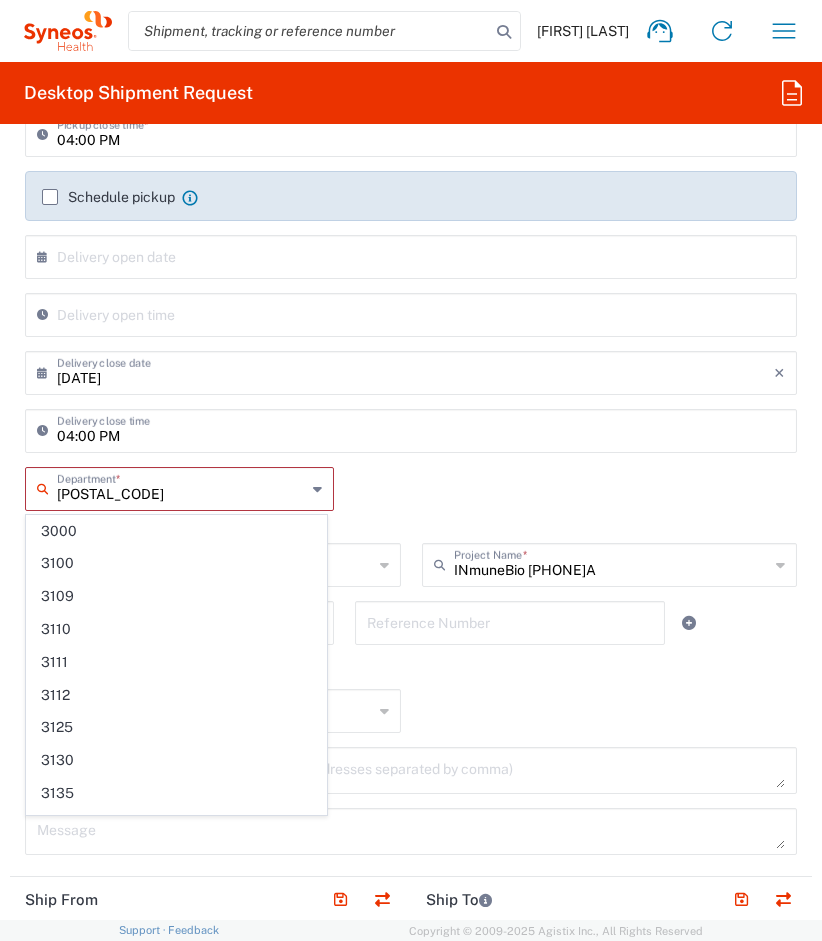 scroll, scrollTop: 649, scrollLeft: 0, axis: vertical 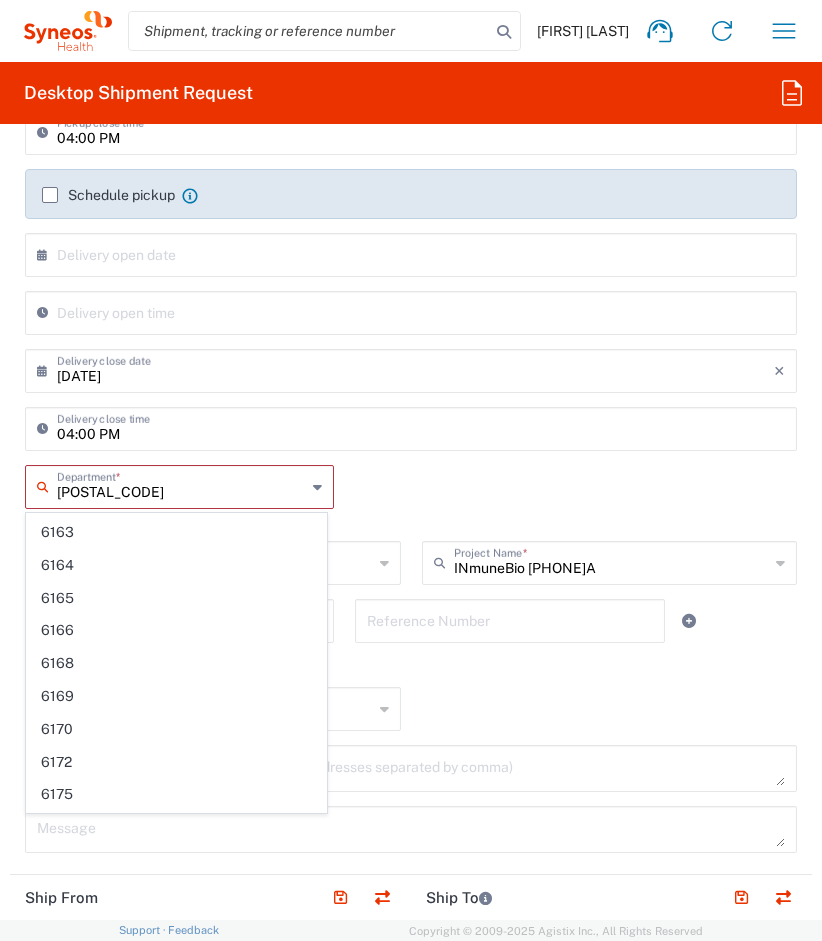 type on "[POSTAL_CODE]" 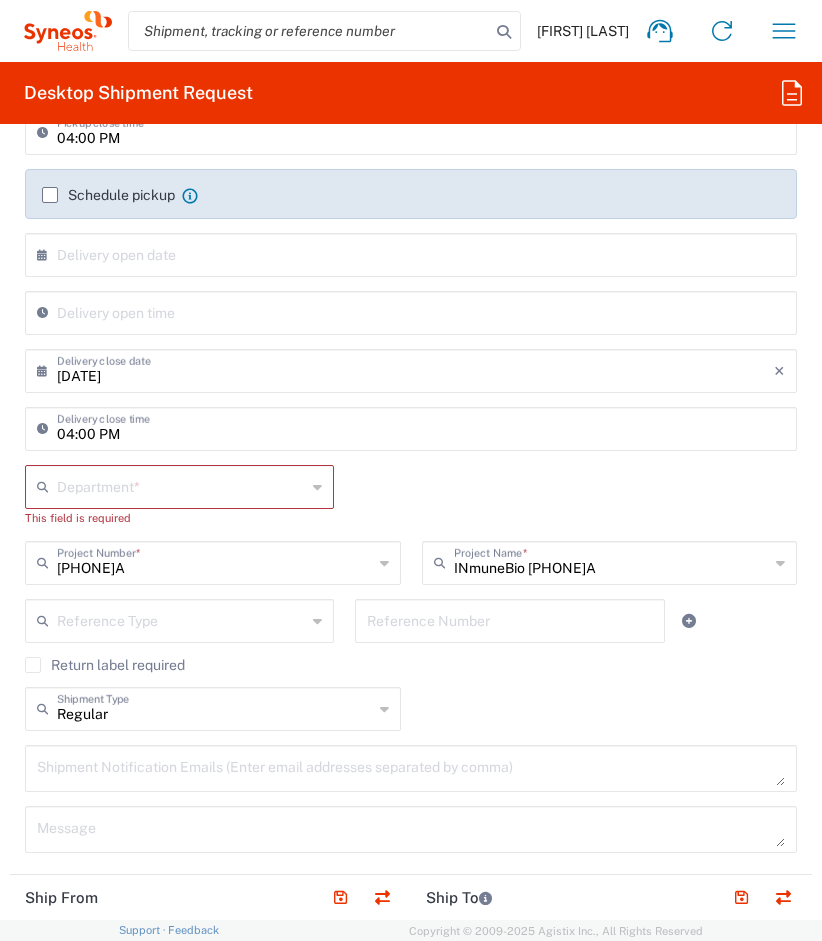 click at bounding box center (181, 485) 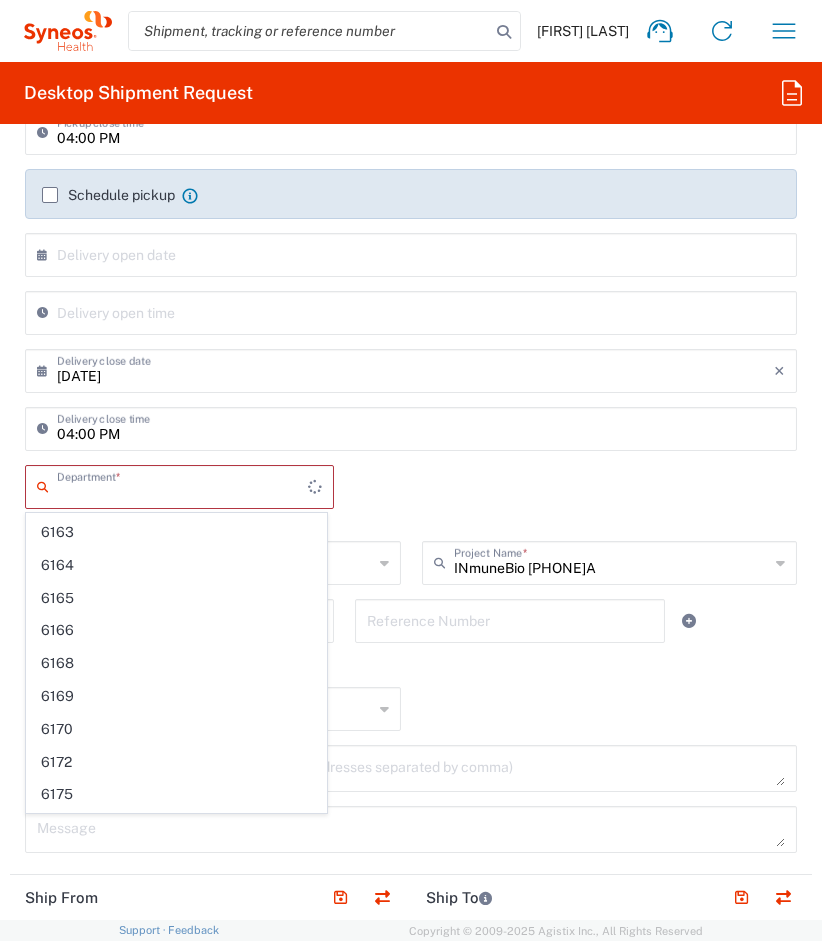 paste on "[POSTAL_CODE]" 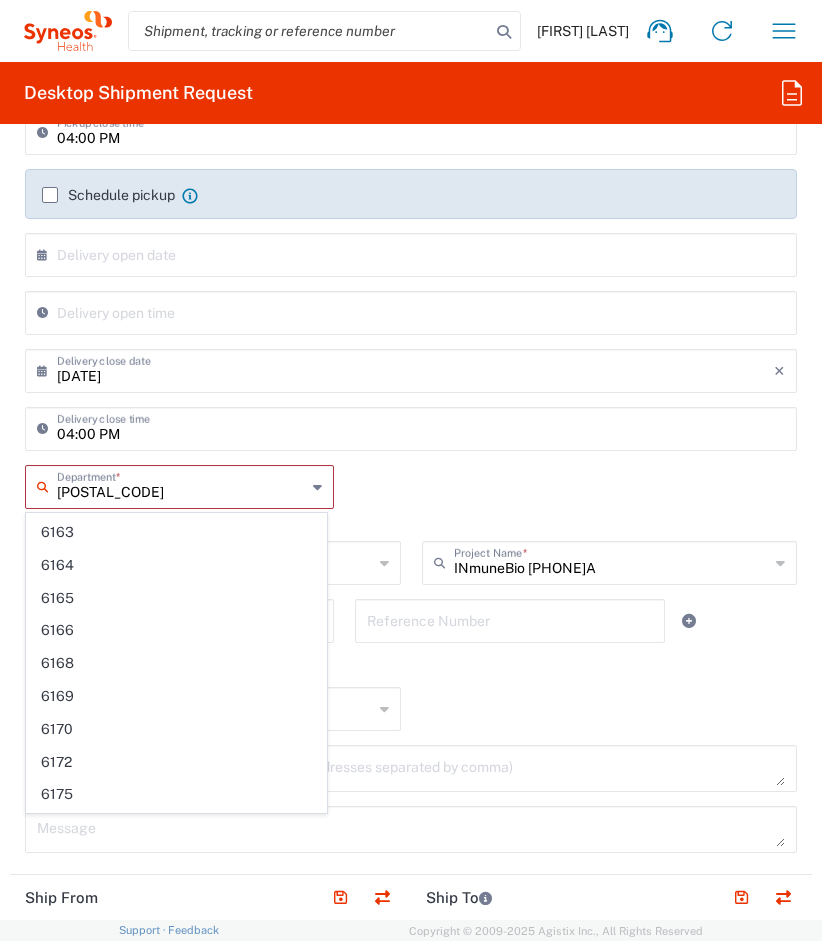 scroll, scrollTop: 0, scrollLeft: 0, axis: both 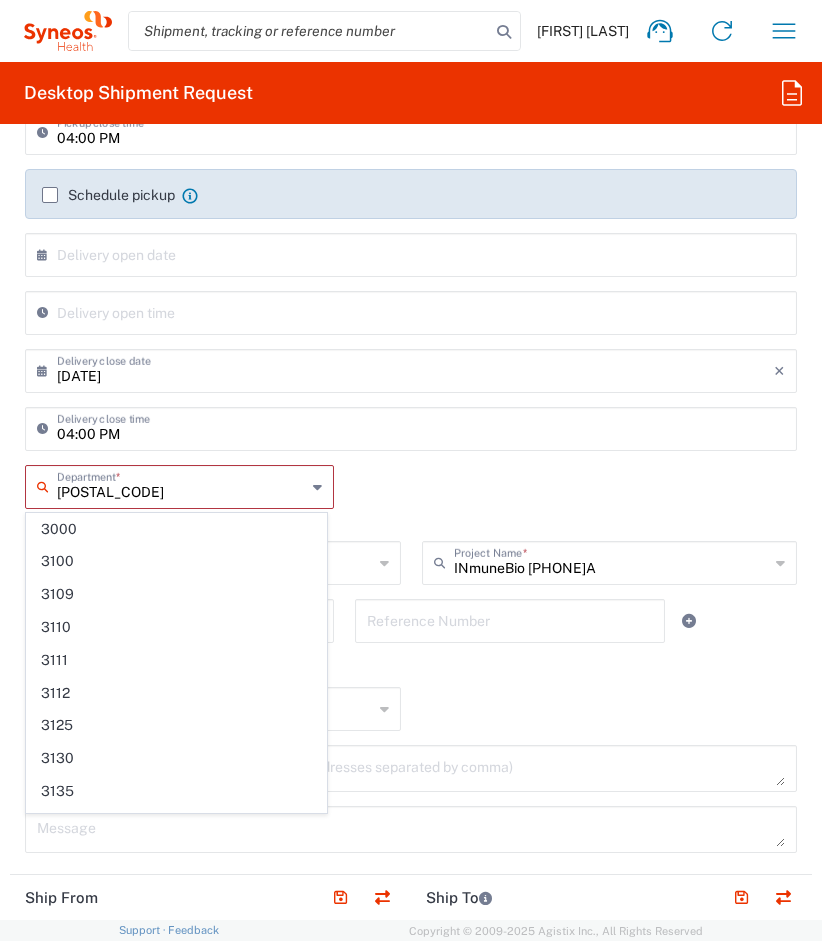 click on "[POSTAL_CODE]" at bounding box center [181, 485] 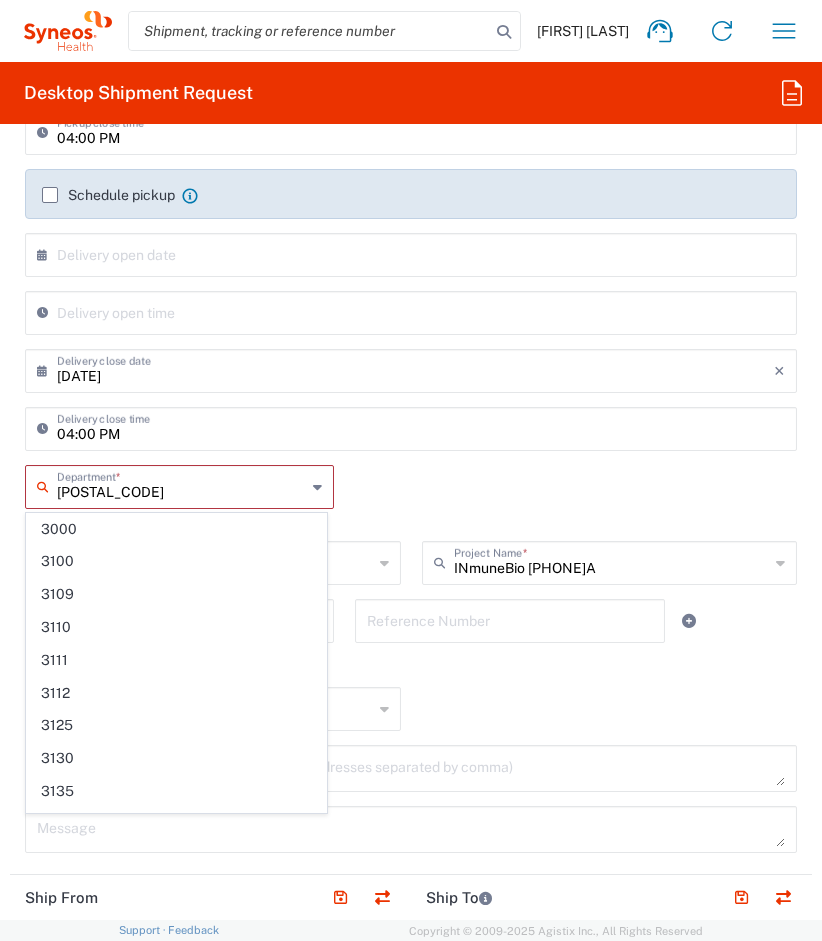 type on "[POSTAL_CODE]" 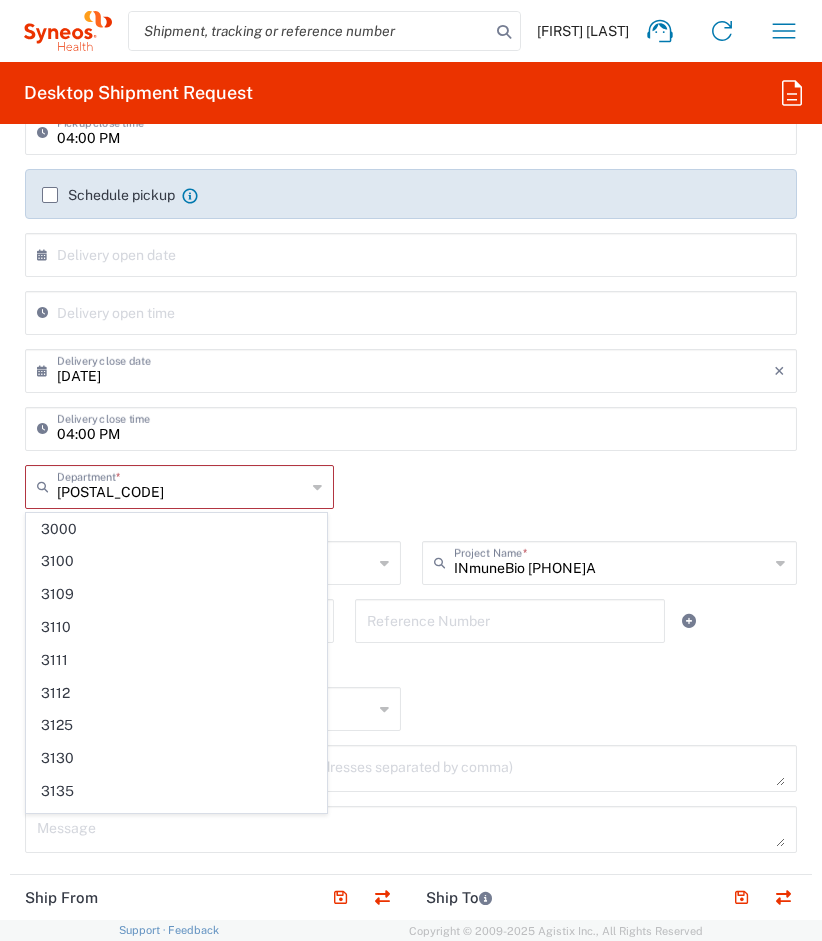 click on "13161  Department  * 3000 3100 3109 3110 3111 3112 3125 3130 3135 3136 3150 3155 3165 3171 3172 3190 3191 3192 3193 3194 3200 3201 3202 3210 3211 Dept 3212 3213 3214 3215 3216 3218 3220 3221 3222 3223 3225 3226 3227 3228 3229 3230 3231 3232 3233 3234 3235 3236 3237 3238 3240 3241 3242 3243 3244 3245 3246 3247 3248 3249 3251 3259 3300 3301 3310 3320 3321 3341 3342 3350 3351 3352 3355 3400 3410 3415 3420 3430 3510 3520 3530 3705 4000 4010 4050 4111 4114 4200 4205 4300 4400 4500 4510 4520 4525 4530 4535 4540 4550 4555 4560 4565 4566 4567 4568 4570 4650 4652 4653 4655 4656 4657 4658 4659 4660 4661 4662 4663 4665 4670 4671 4672 4675 5000 5014 5017 5021 6001 6002 6003 6004 6005 6011 6012 6013 6014 6050 6051 6052 6054 6055 6056 6057 6059 6060 6061 6062 6063 6064 6065 6066 6067 6069 6070 6074 6075 6077 6078 6079 6100 6150 6151 6153 6154 6155 6156 6157 6158 6159 6160 6161 6162 6163 6164 6165 6166 6168 6169 6170 6172 6175 6176 6177 6178 6179 6183 DEPARTMENTAL EXPENSE 6186 6187 8000 8002 8100 8105 8106 8110 8115 8120" 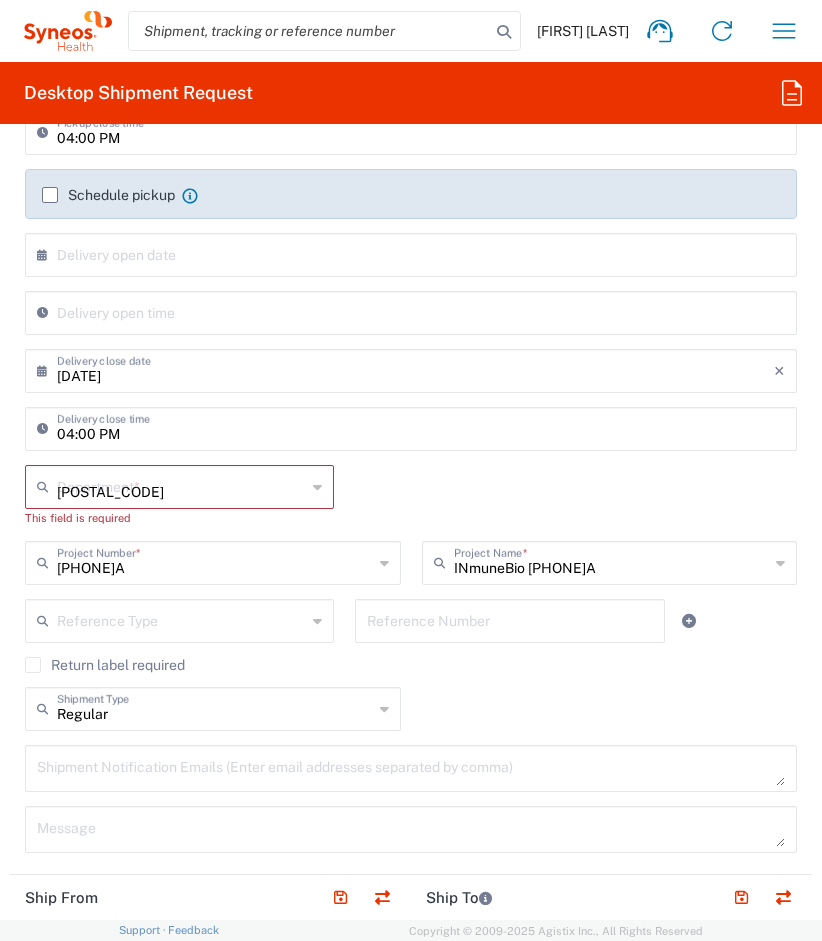type 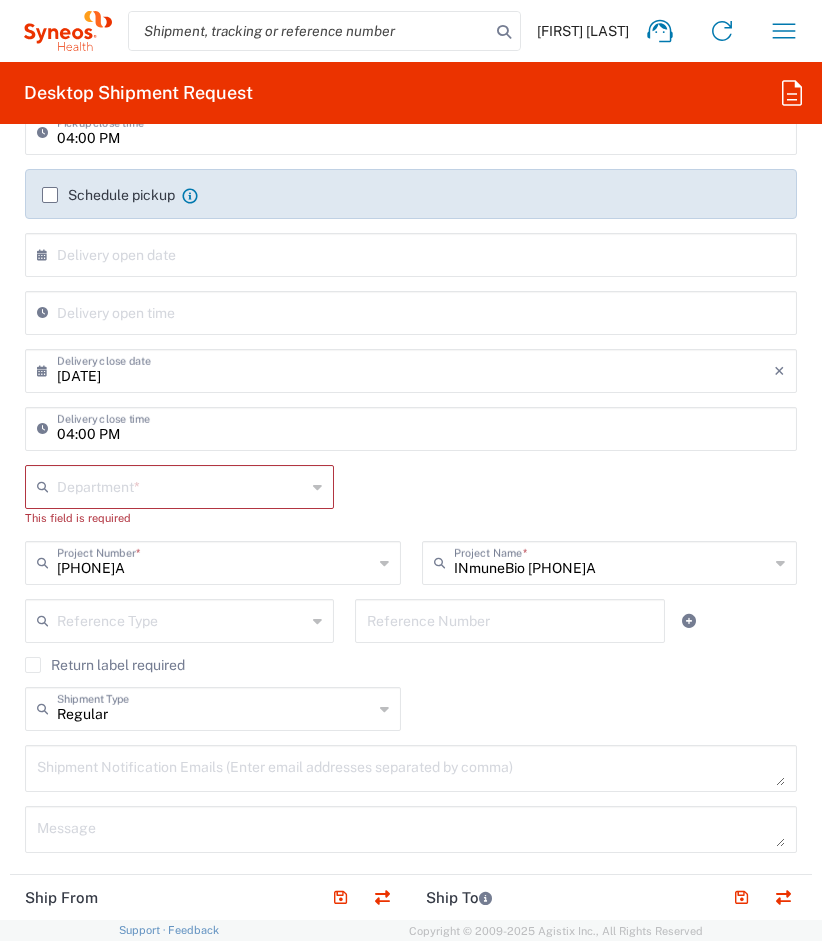 click on "Department  * 3000 3100 3109 3110 3111 3112 3125 3130 3135 3136 3150 3155 3165 3171 3172 3190 3191 3192 3193 3194 3200 3201 3202 3210 3211 Dept 3212 3213 3214 3215 3216 3218 3220 3221 3222 3223 3225 3226 3227 3228 3229 3230 3231 3232 3233 3234 3235 3236 3237 3238 3240 3241 3242 3243 3244 3245 3246 3247 3248 3249 3251 3259 3300 3301 3310 3320 3321 3341 3342 3350 3351 3352 3355 3400 3410 3415 3420 3430 3510 3520 3530 3705 4000 4010 4050 4111 4114 4200 4205 4300 4400 4500 4510 4520 4525 4530 4535 4540 4550 4555 4560 4565 4566 4567 4568 4570 4650 4652 4653 4655 4656 4657 4658 4659 4660 4661 4662 4663 4665 4670 4671 4672 4675 5000 5014 5017 5021 6001 6002 6003 6004 6005 6011 6012 6013 6014 6050 6051 6052 6054 6055 6056 6057 6059 6060 6061 6062 6063 6064 6065 6066 6067 6069 6070 6074 6075 6077 6078 6079 6100 6150 6151 6153 6154 6155 6156 6157 6158 6159 6160 6161 6162 6163 6164 6165 6166 6168 6169 6170 6172 6175 6176 6177 6178 6179 6183 DEPARTMENTAL EXPENSE 6186 6187 8000 8002 8100 8105 8106 8110 8115 8120 8121" 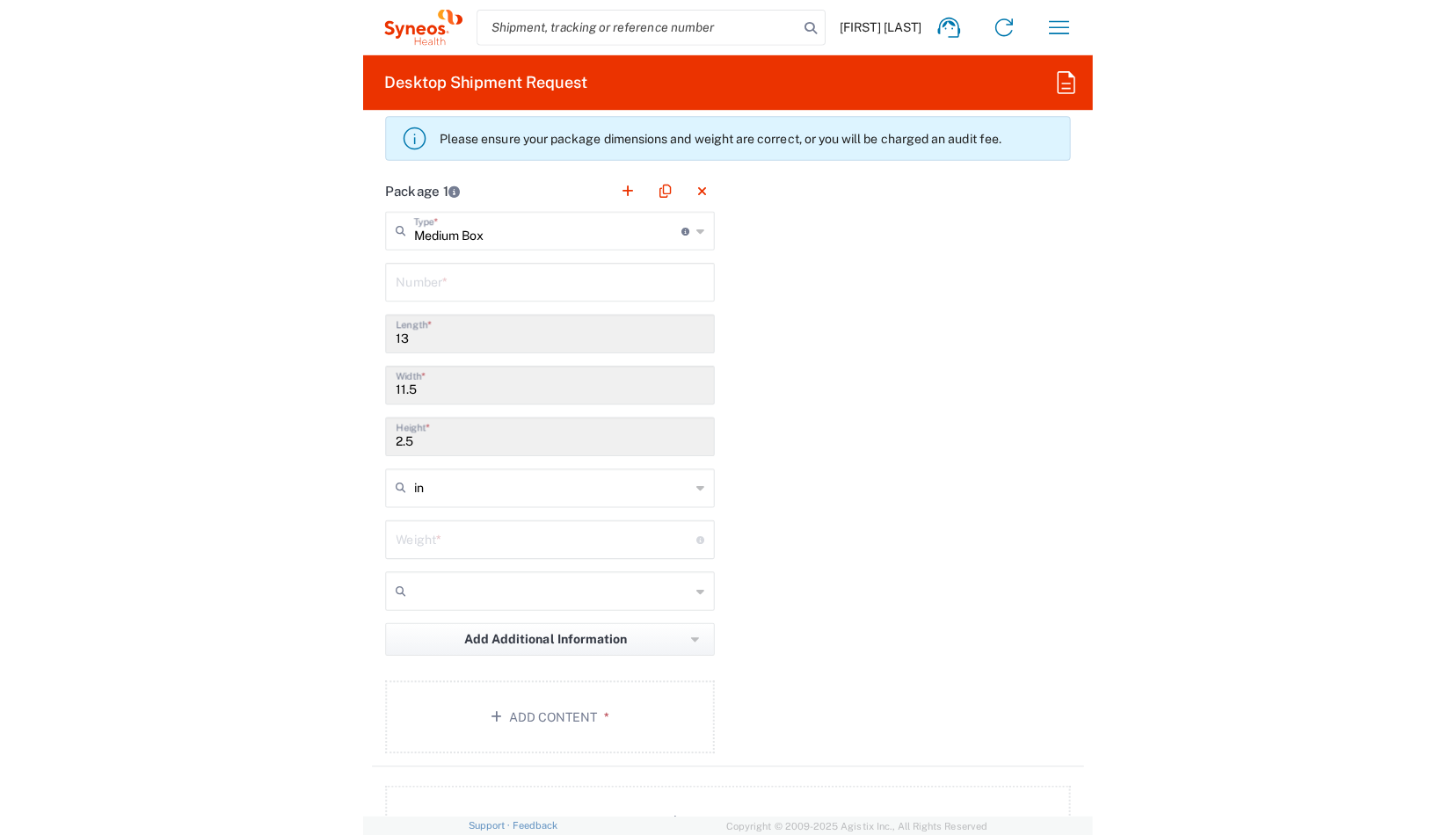 scroll, scrollTop: 2051, scrollLeft: 0, axis: vertical 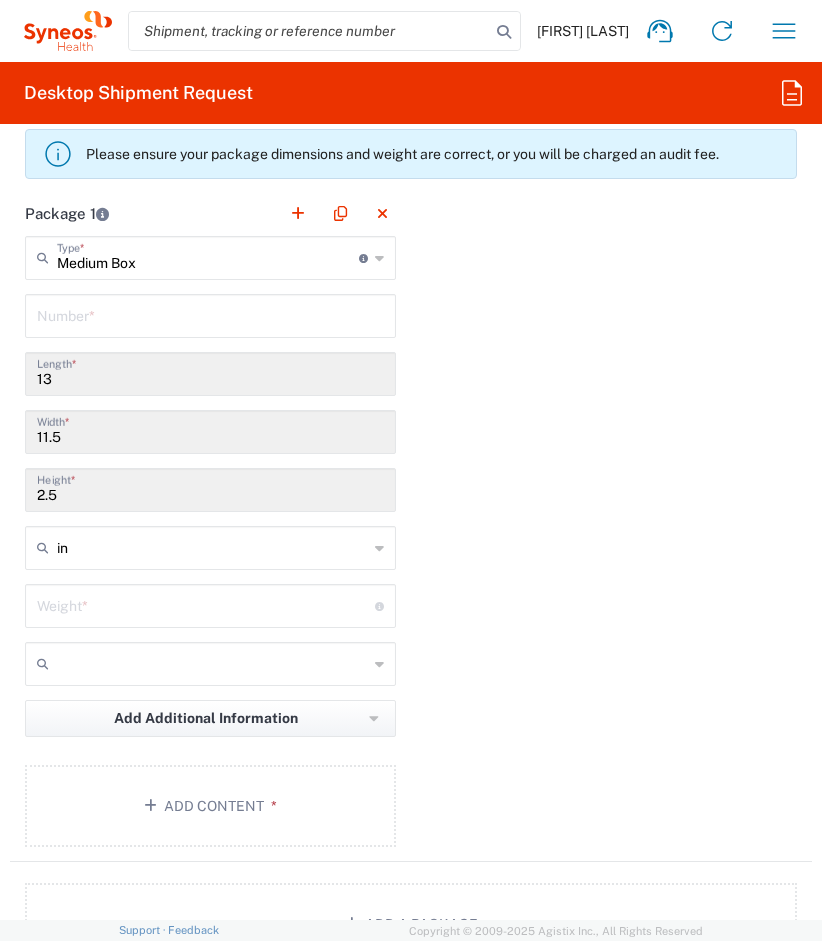 click at bounding box center [210, 314] 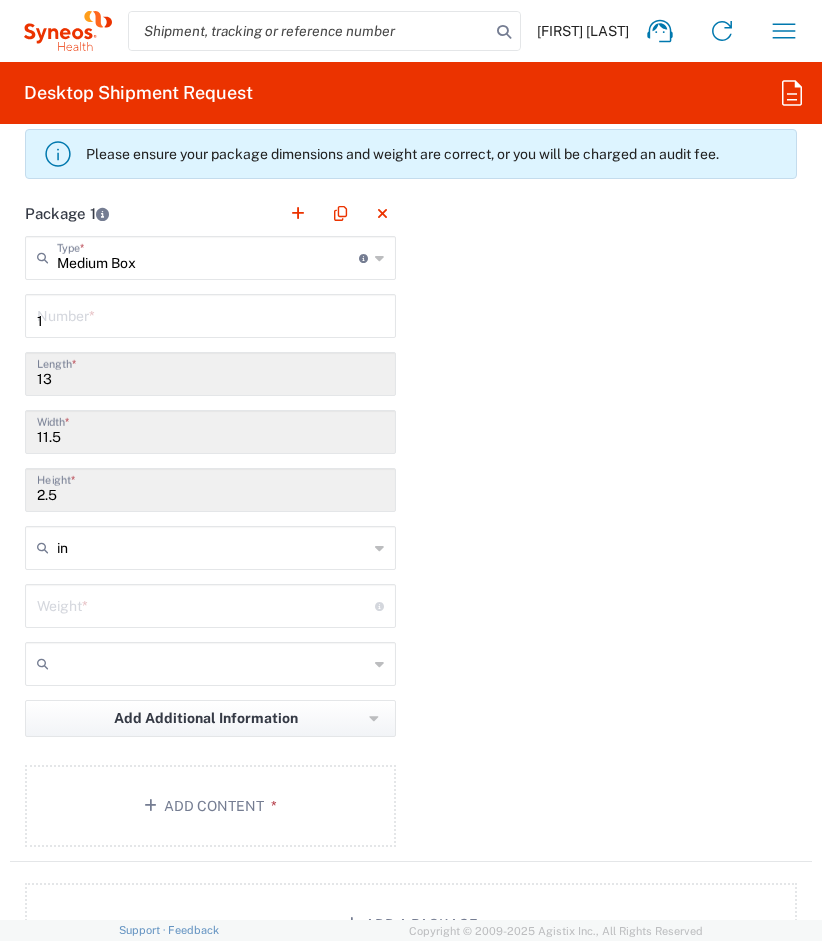 type on "1" 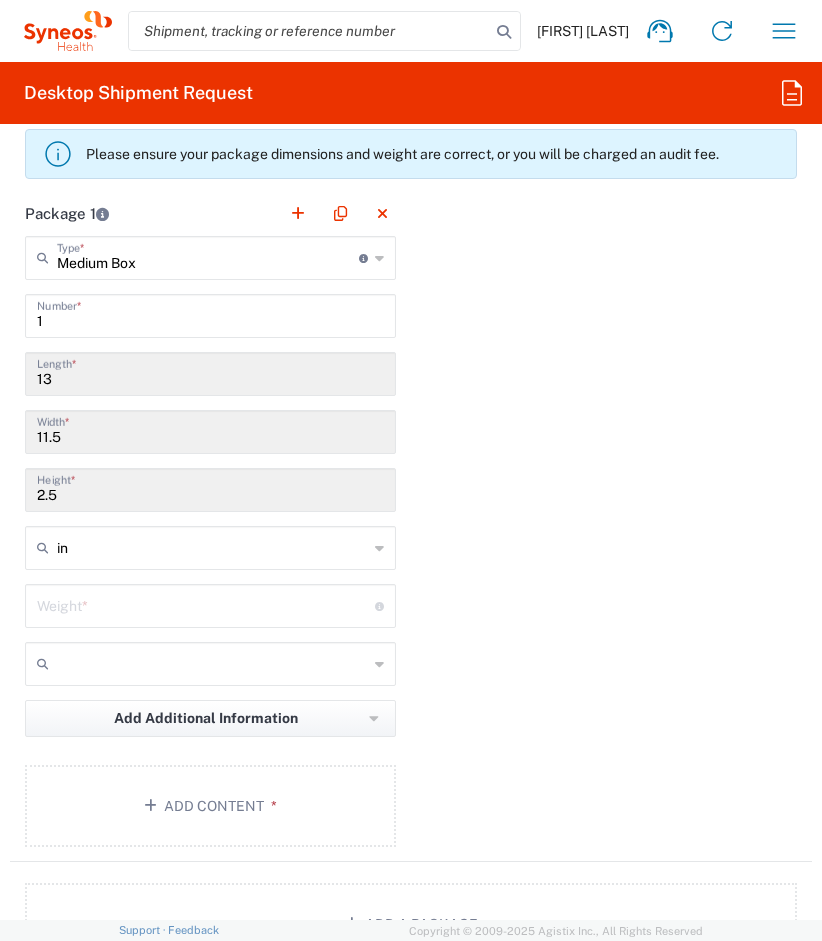 click on "1" at bounding box center (210, 314) 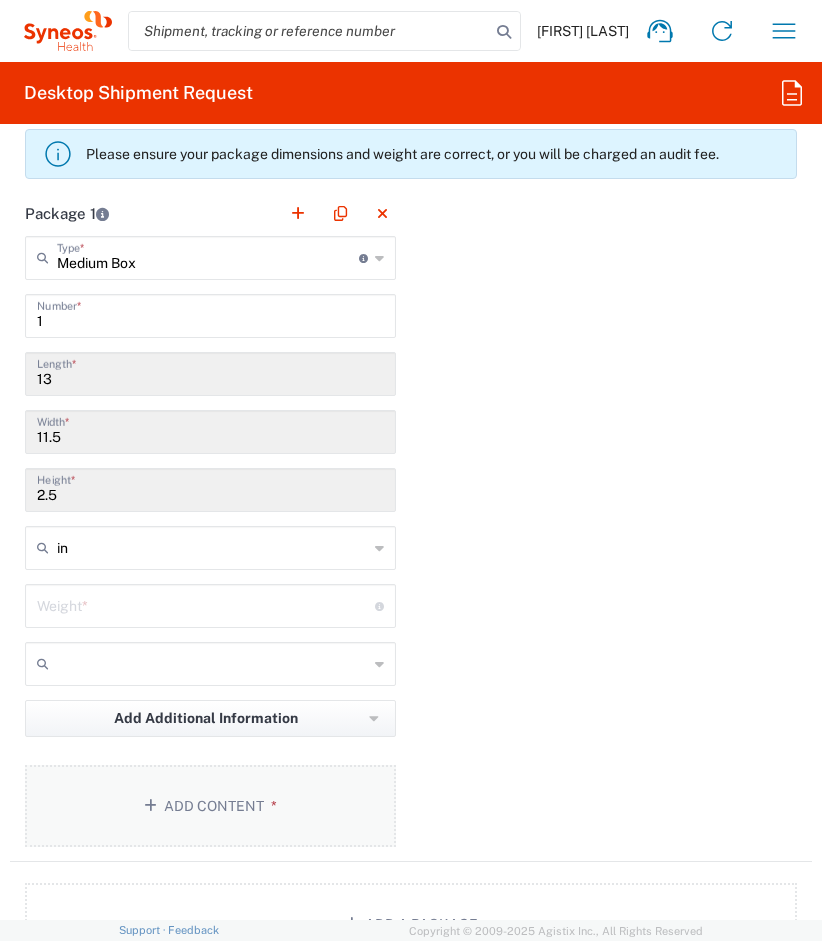 click on "Add Content *" 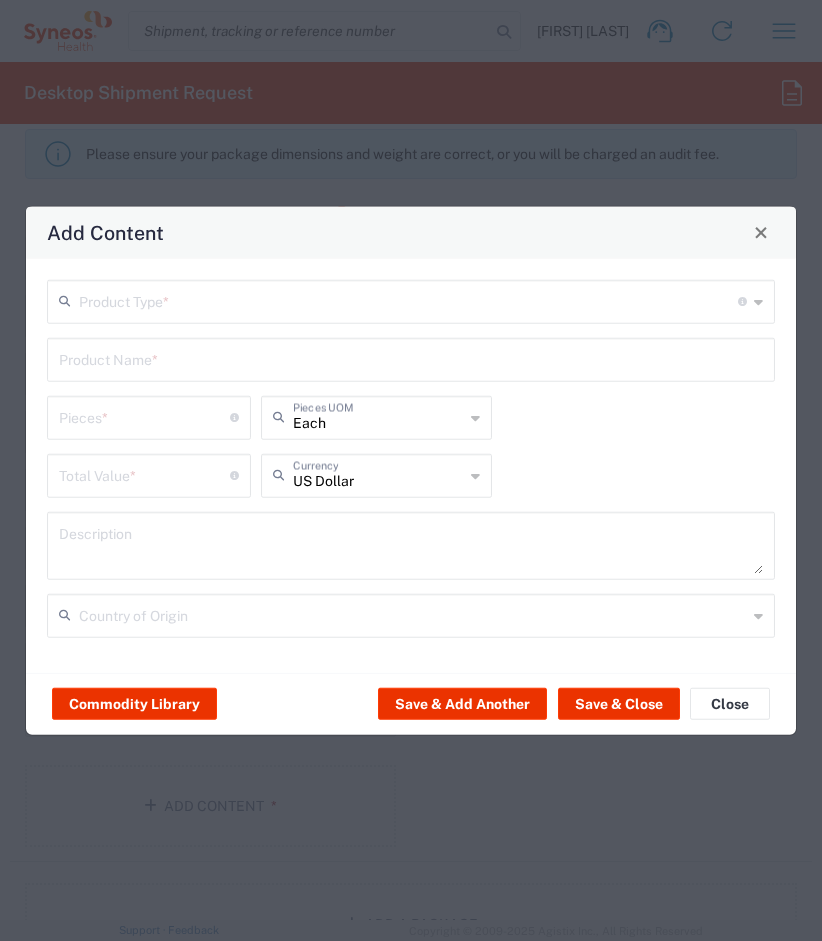 click at bounding box center [408, 299] 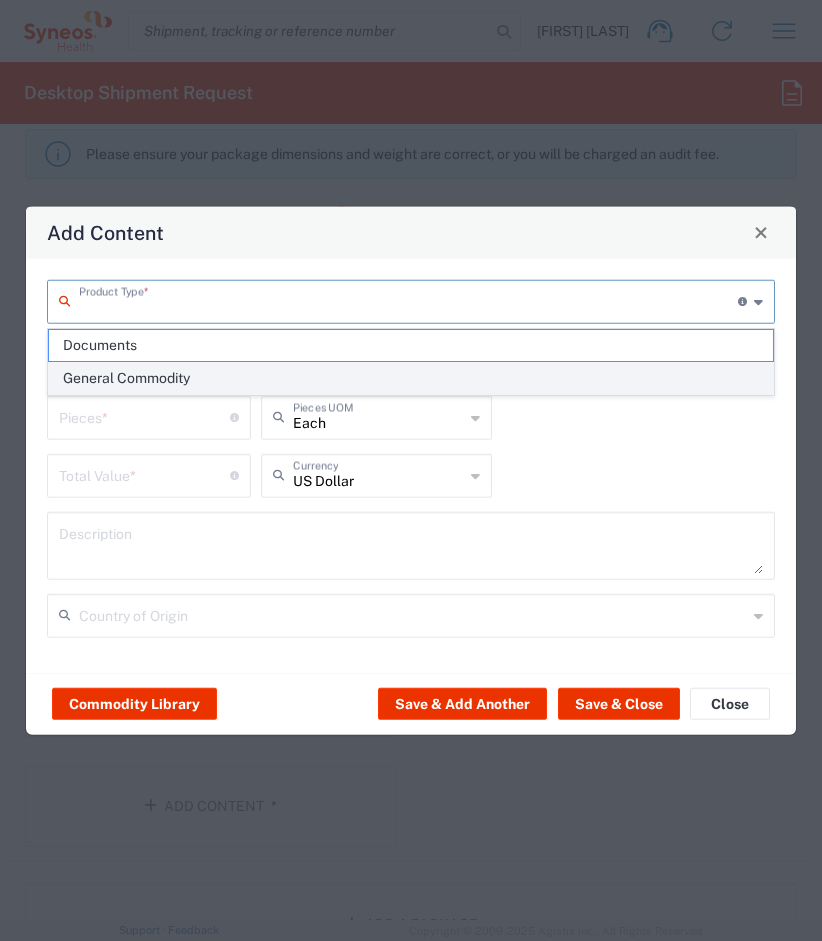 click on "General Commodity" 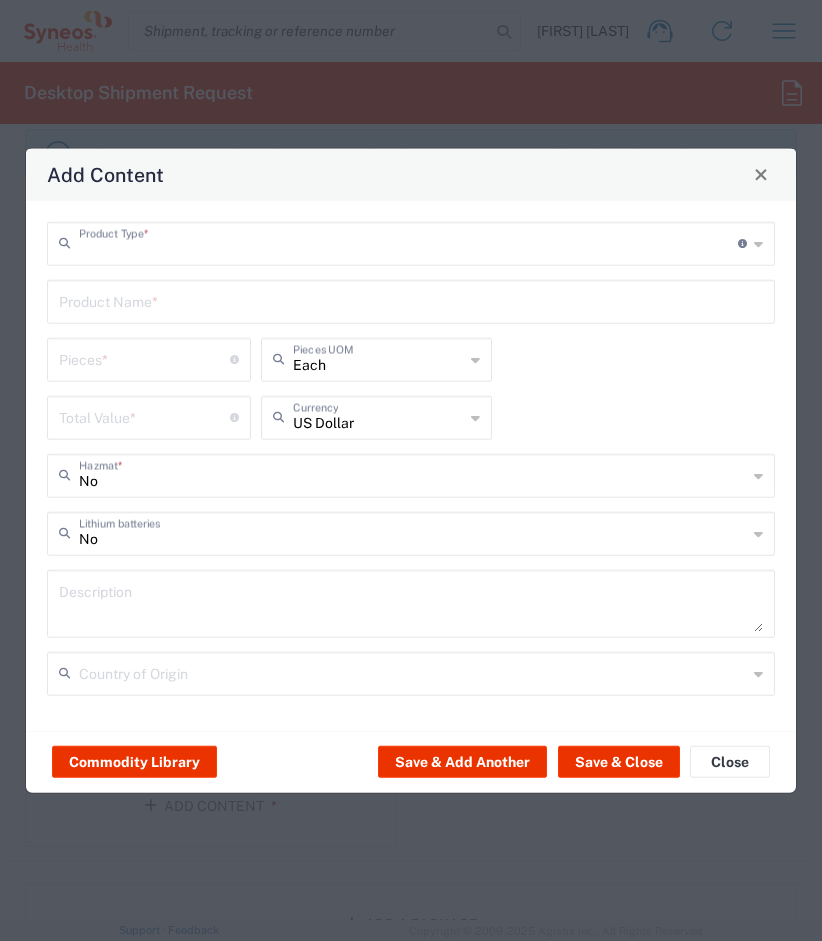 type on "General Commodity" 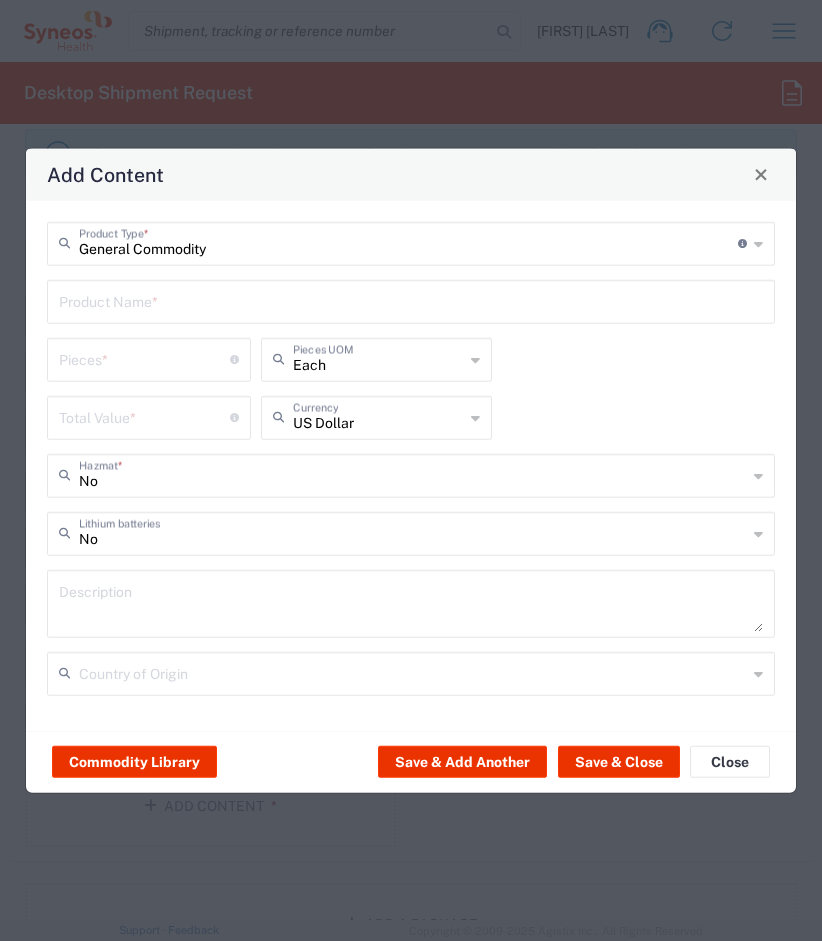 click at bounding box center (411, 299) 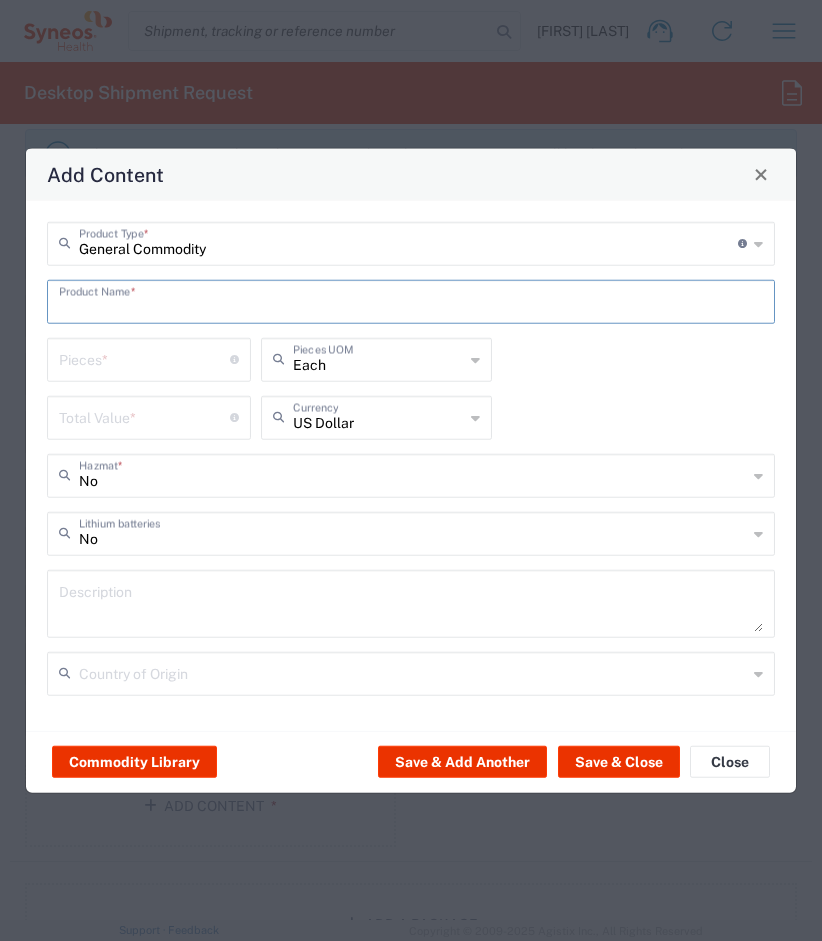 click at bounding box center (411, 299) 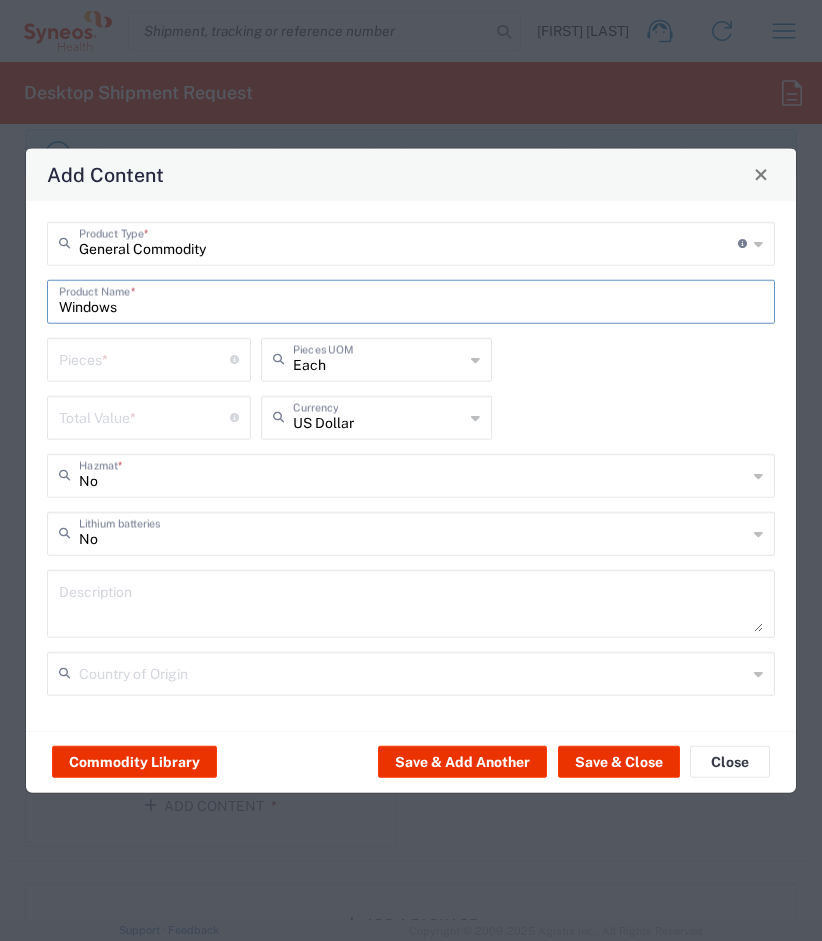 click on "Windows" at bounding box center (411, 299) 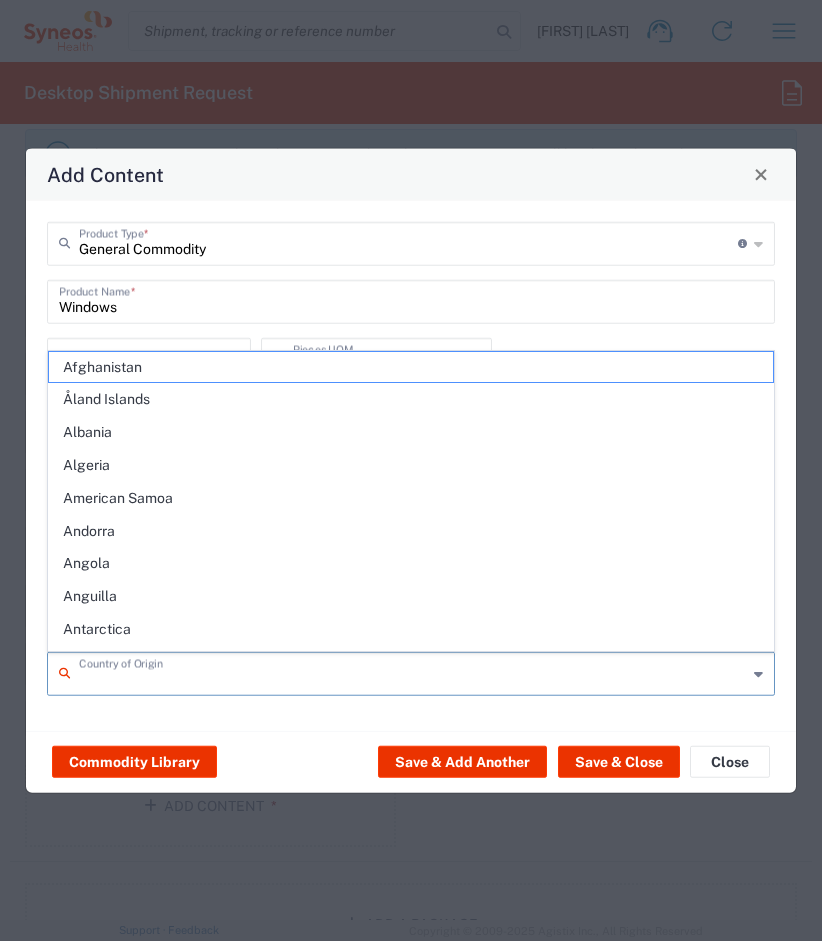 type on "General Commodity" 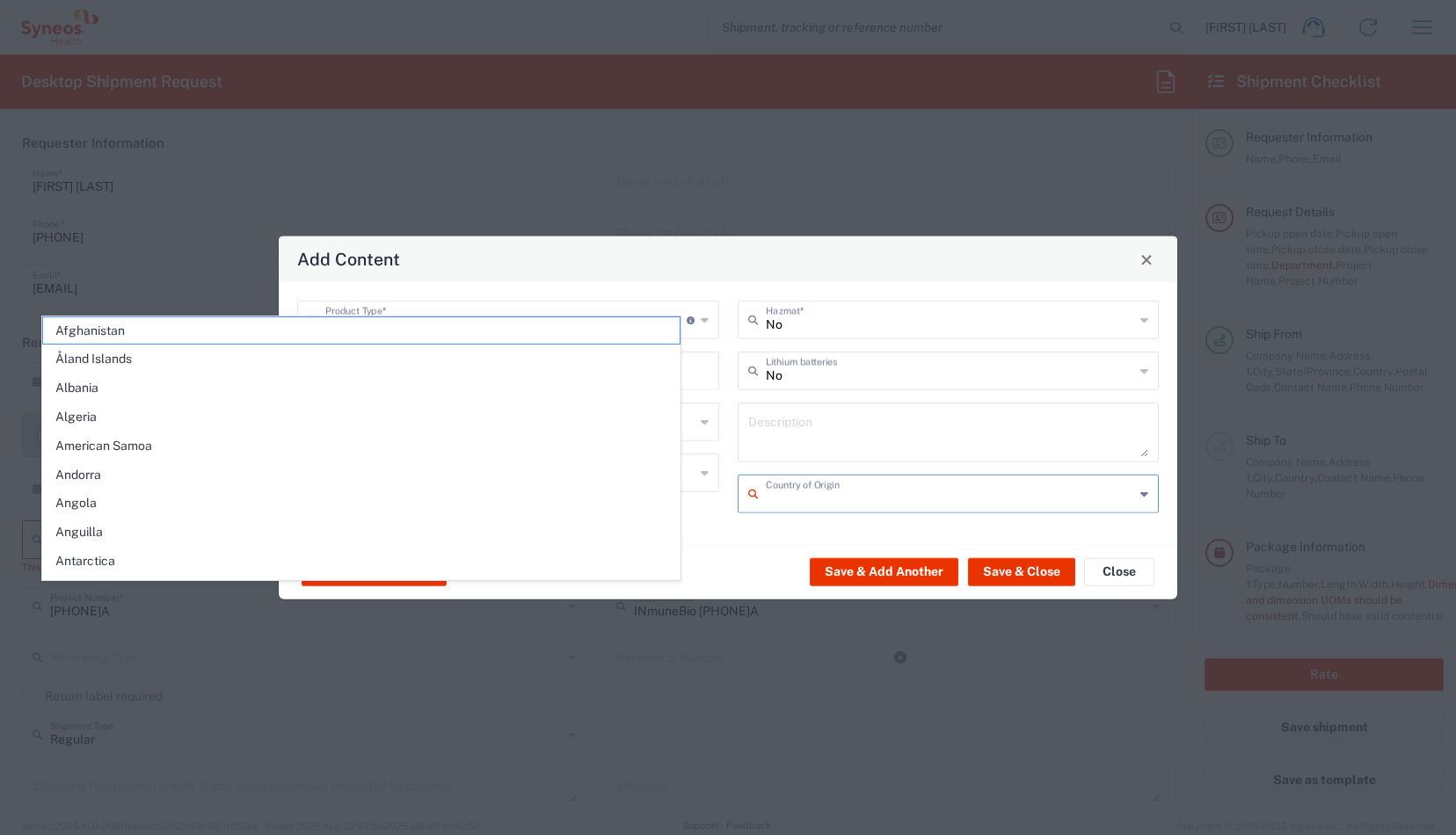 scroll, scrollTop: 0, scrollLeft: 0, axis: both 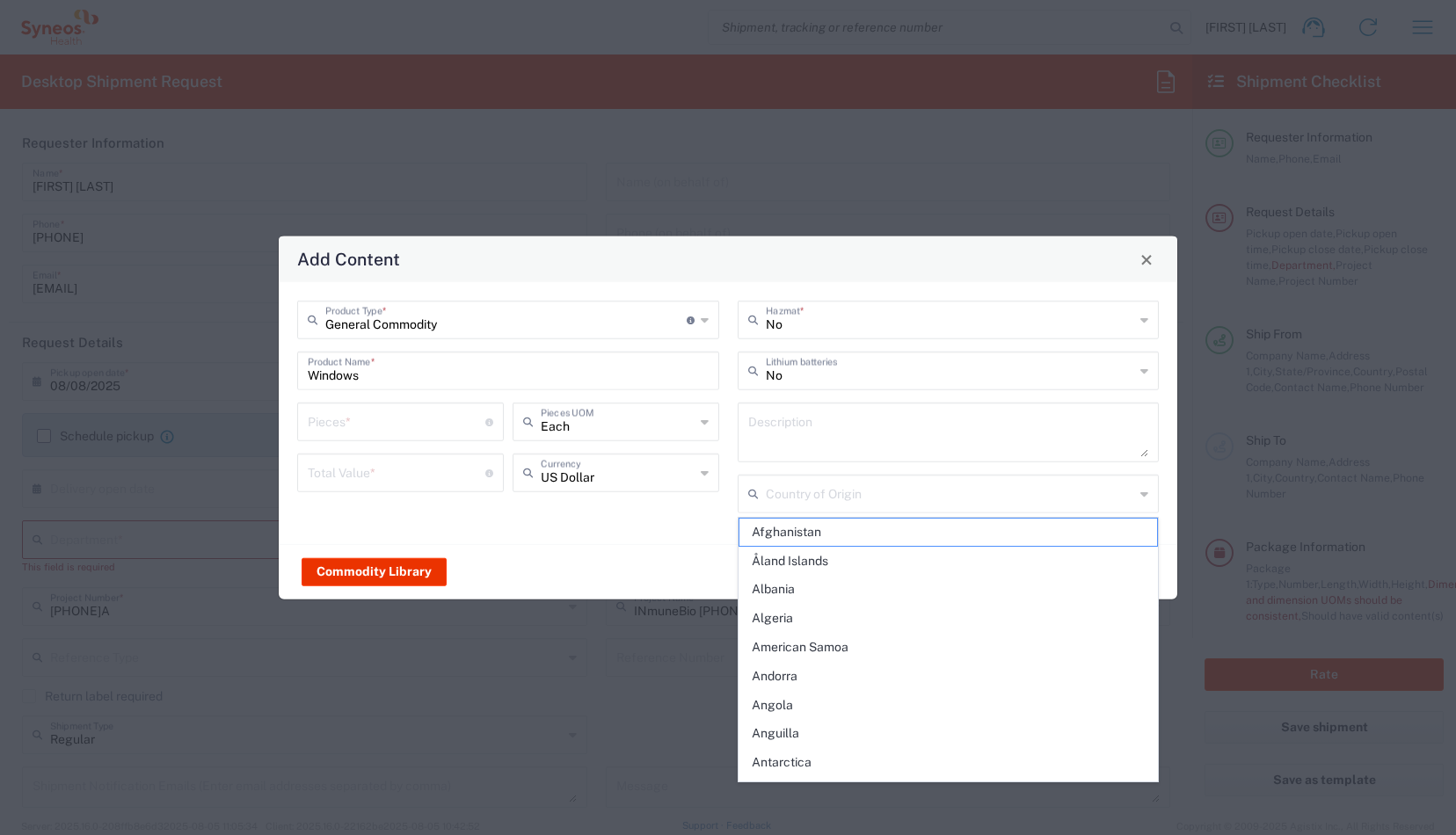 click on "General Commodity  Product Type  * Document: Paper document generated internally by Syneos, a client, or third-party partner for business purposes.  For example, a contract, agreement, procedure, policy, project documentation, legal document, purchase order, invoice, or other documentation or record.  Items such as study leaflets/brochures, posters, instruction booklets, patient guides, flowcharts, checklists, consent cards, reminder cards and other similar printed materials which will be used in a client project/trial are general commodities, not documents. Windows  Product Name  *  Pieces  * Number of pieces inside all the packages Each  Pieces UOM   Total Value  * Total value of all the pieces US Dollar  Currency" 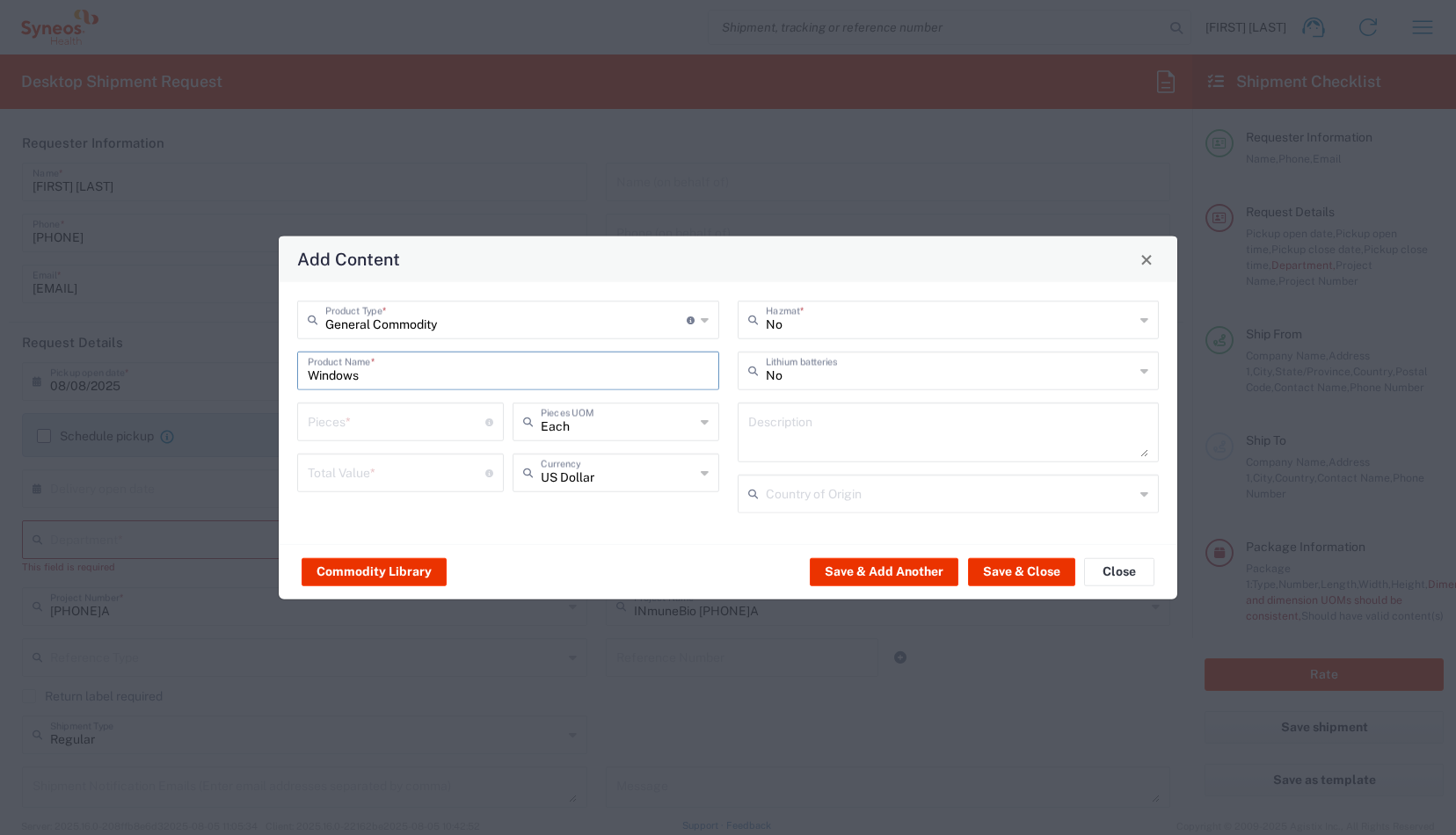 click on "Windows" at bounding box center [508, 369] 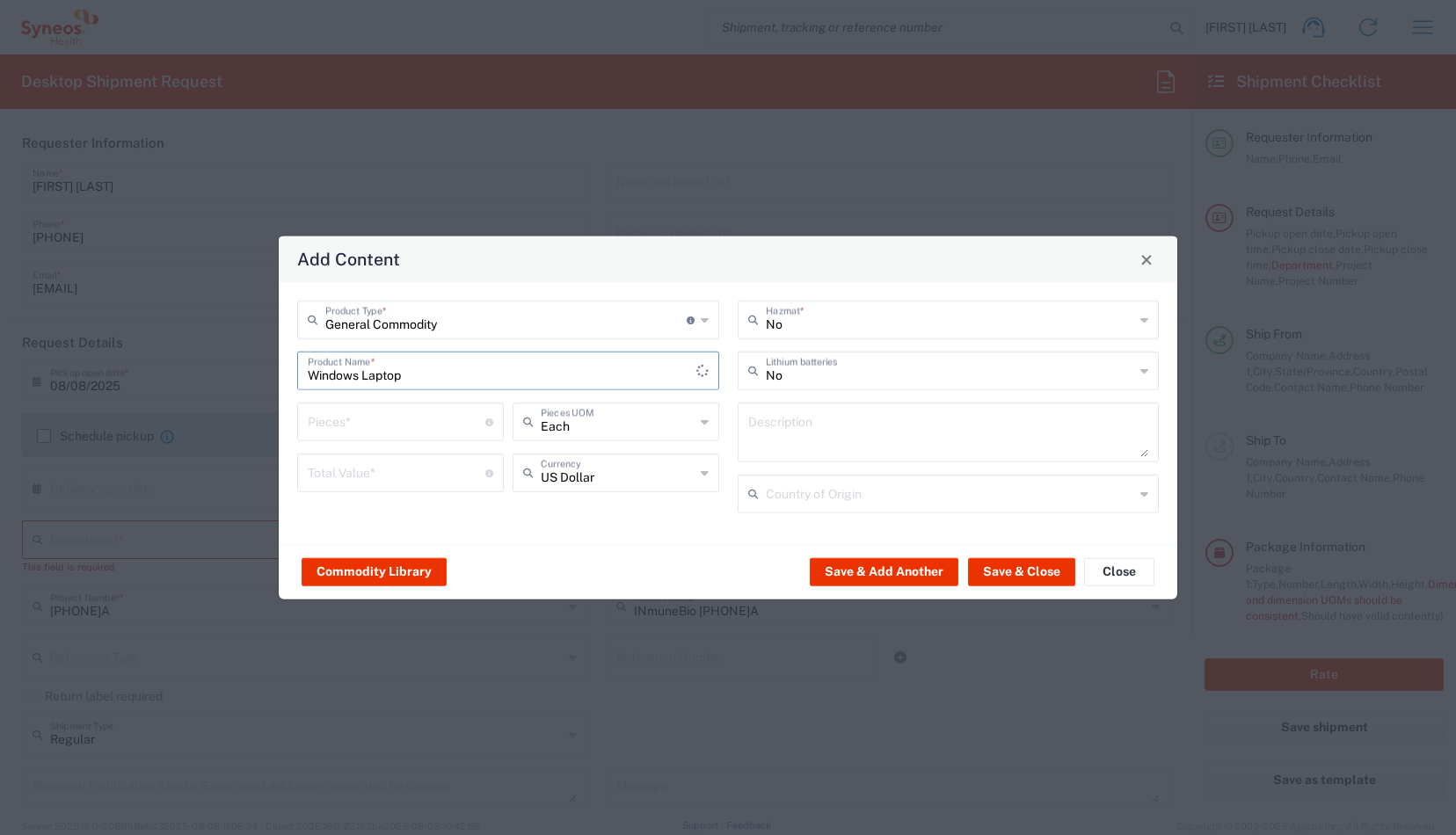 type on "Windows Laptop" 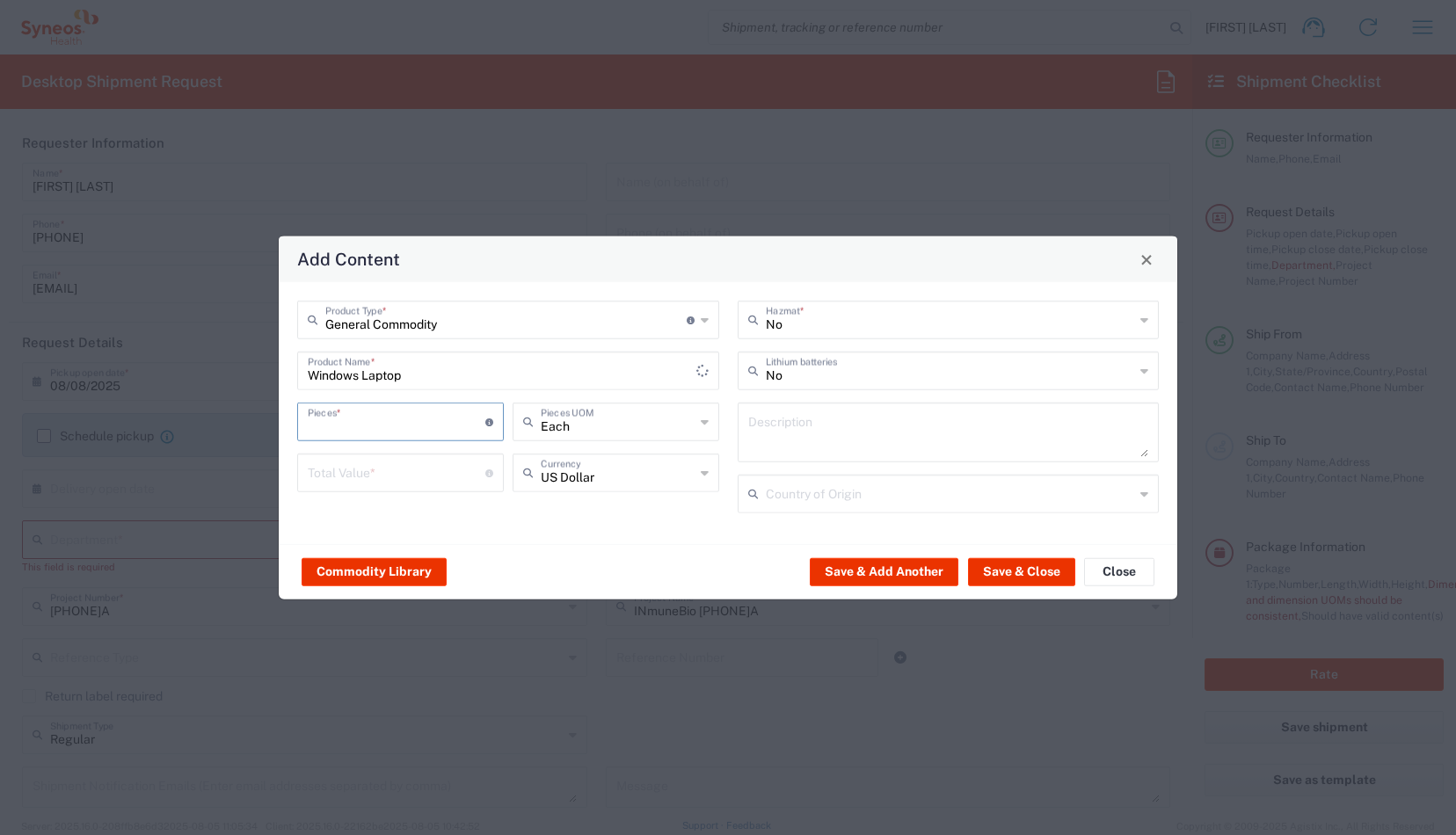 click at bounding box center (397, 420) 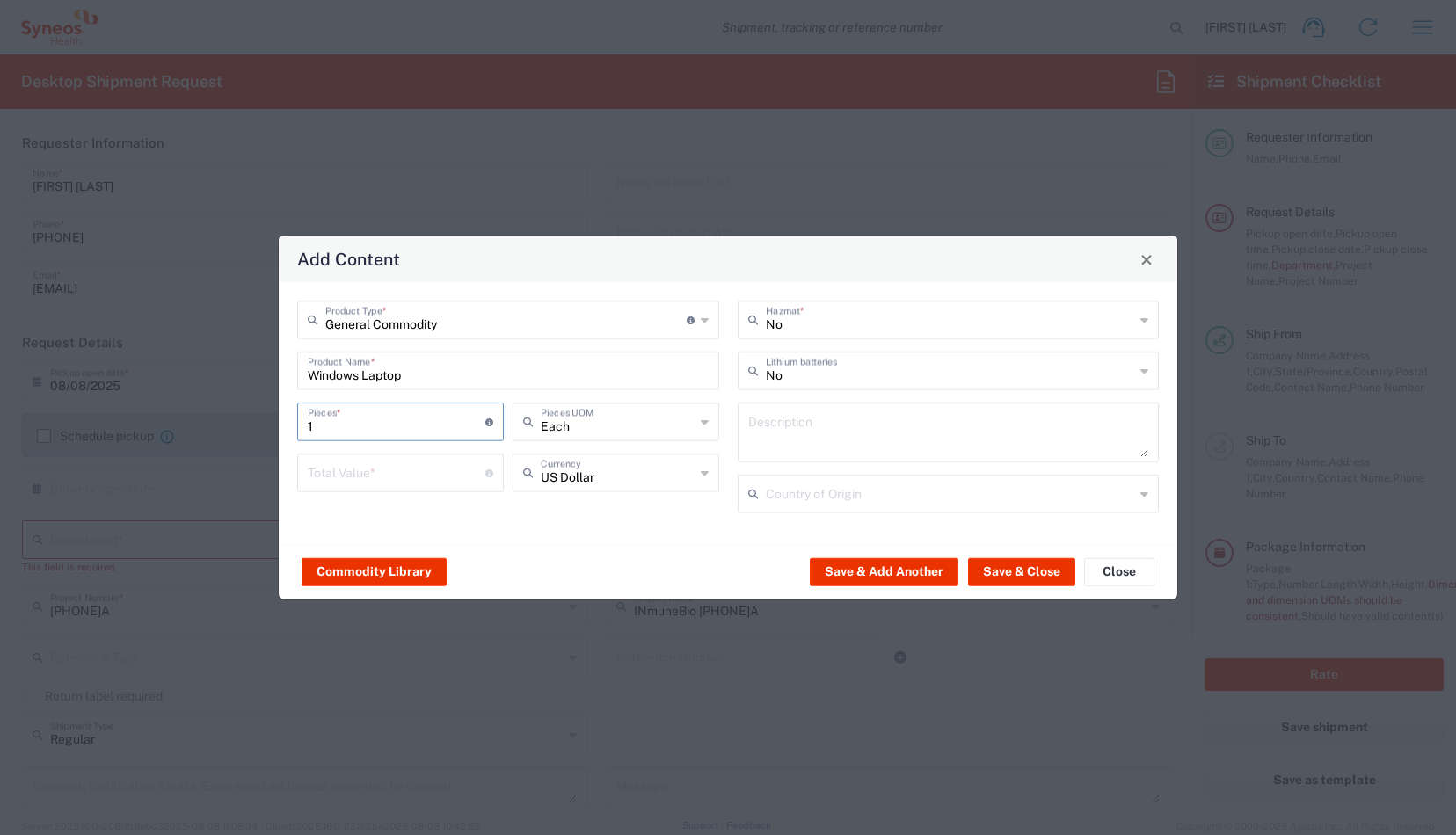 type on "1" 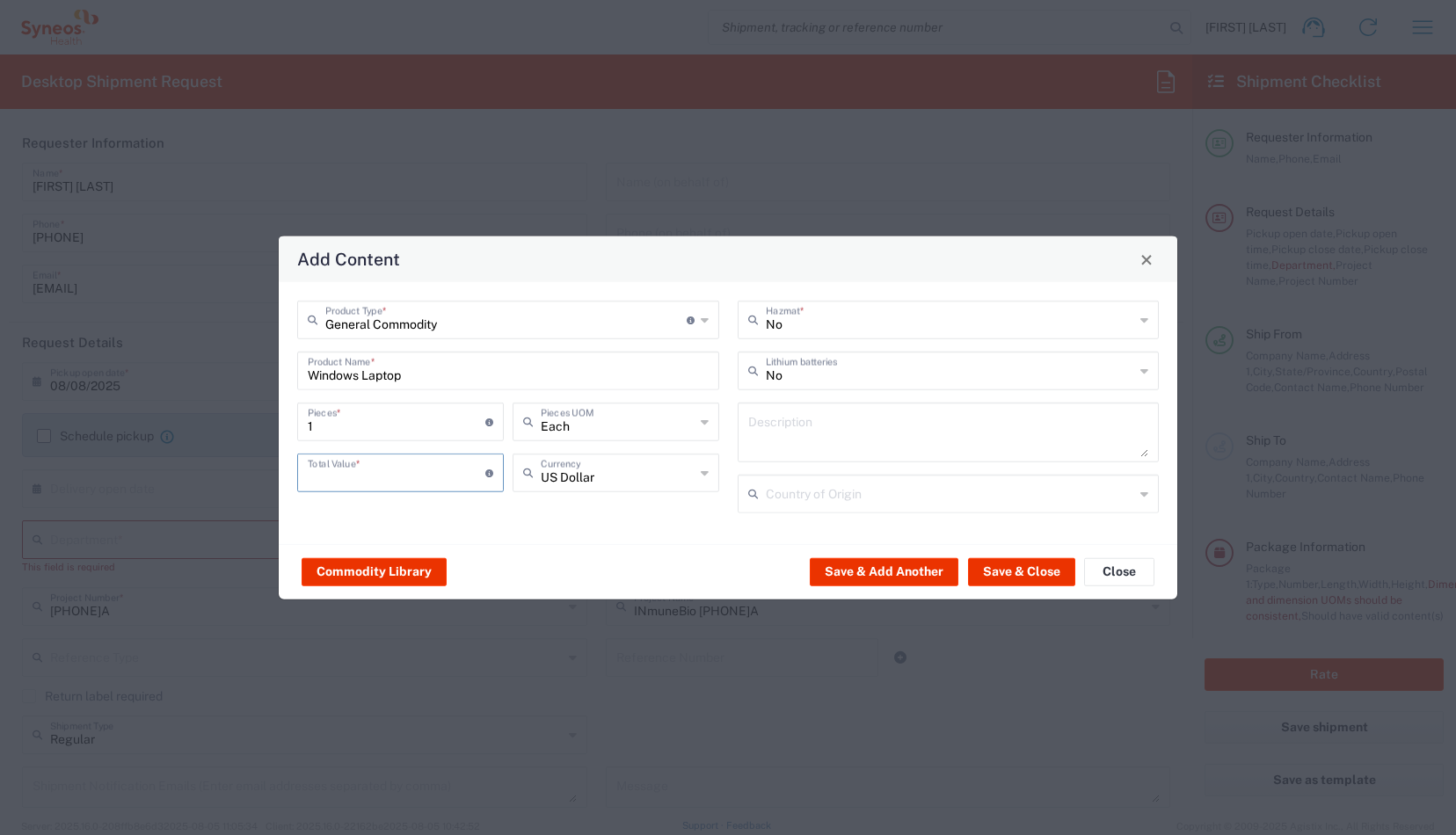 click at bounding box center [397, 471] 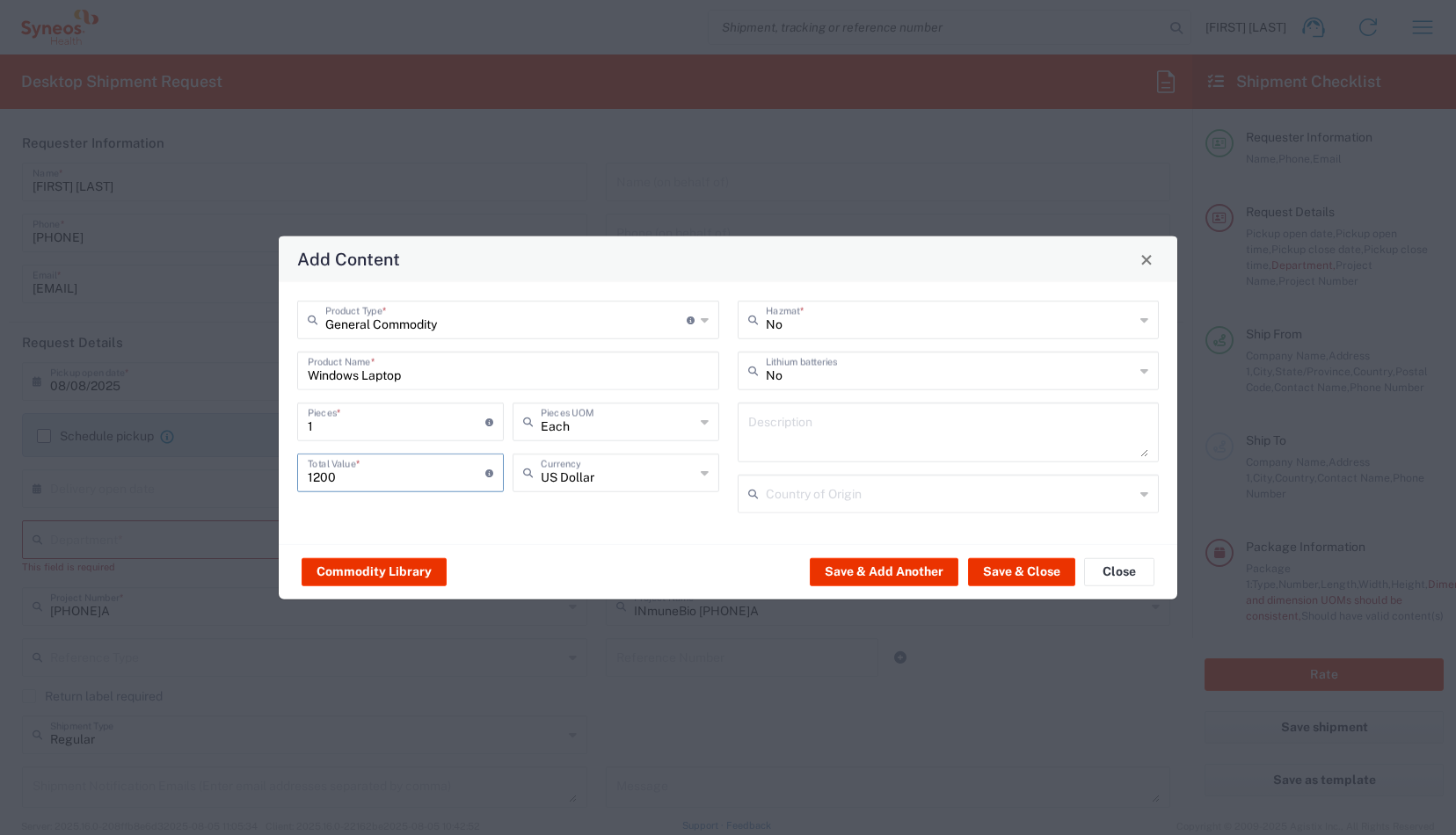 type on "1200" 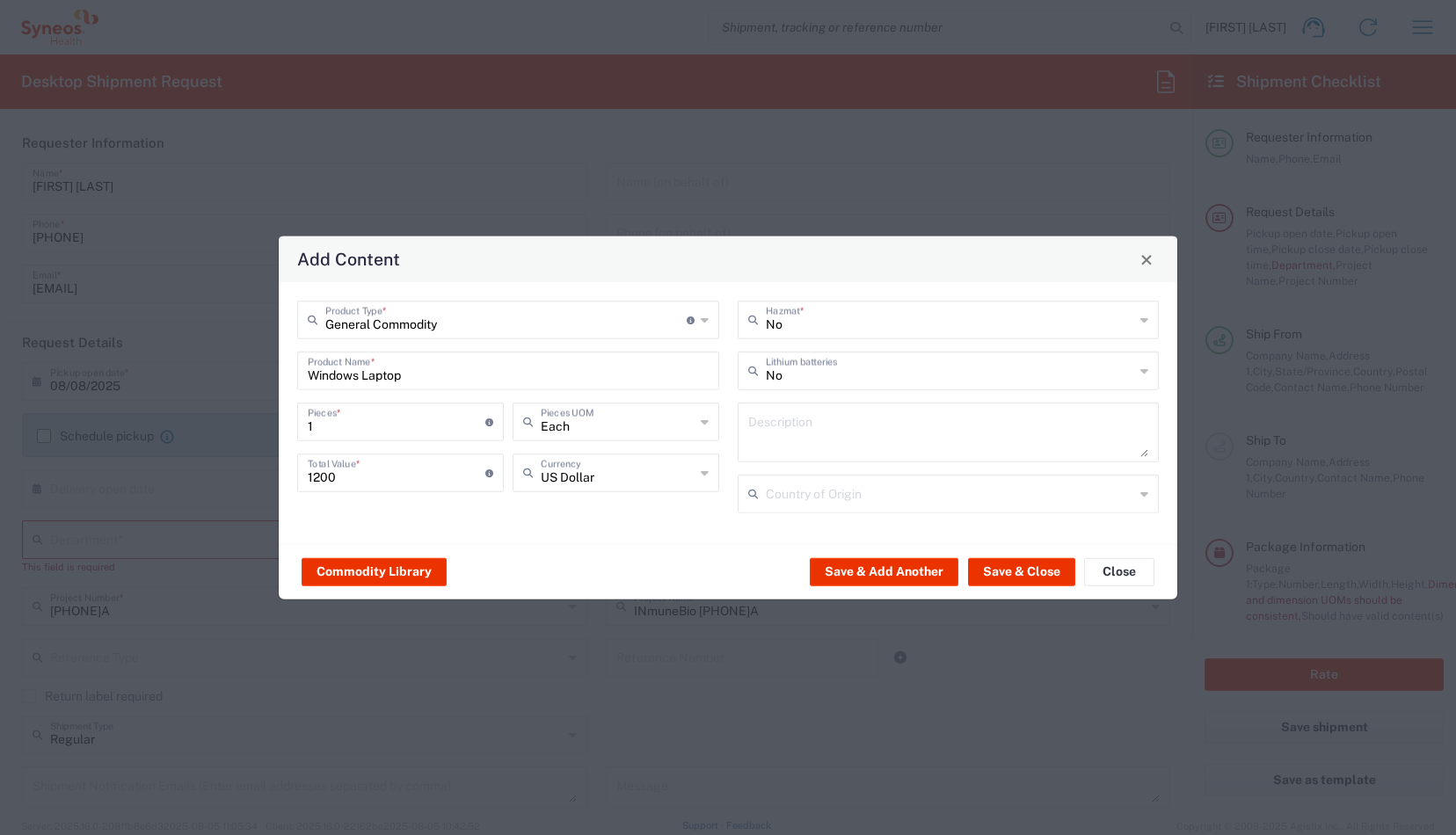 click at bounding box center [949, 432] 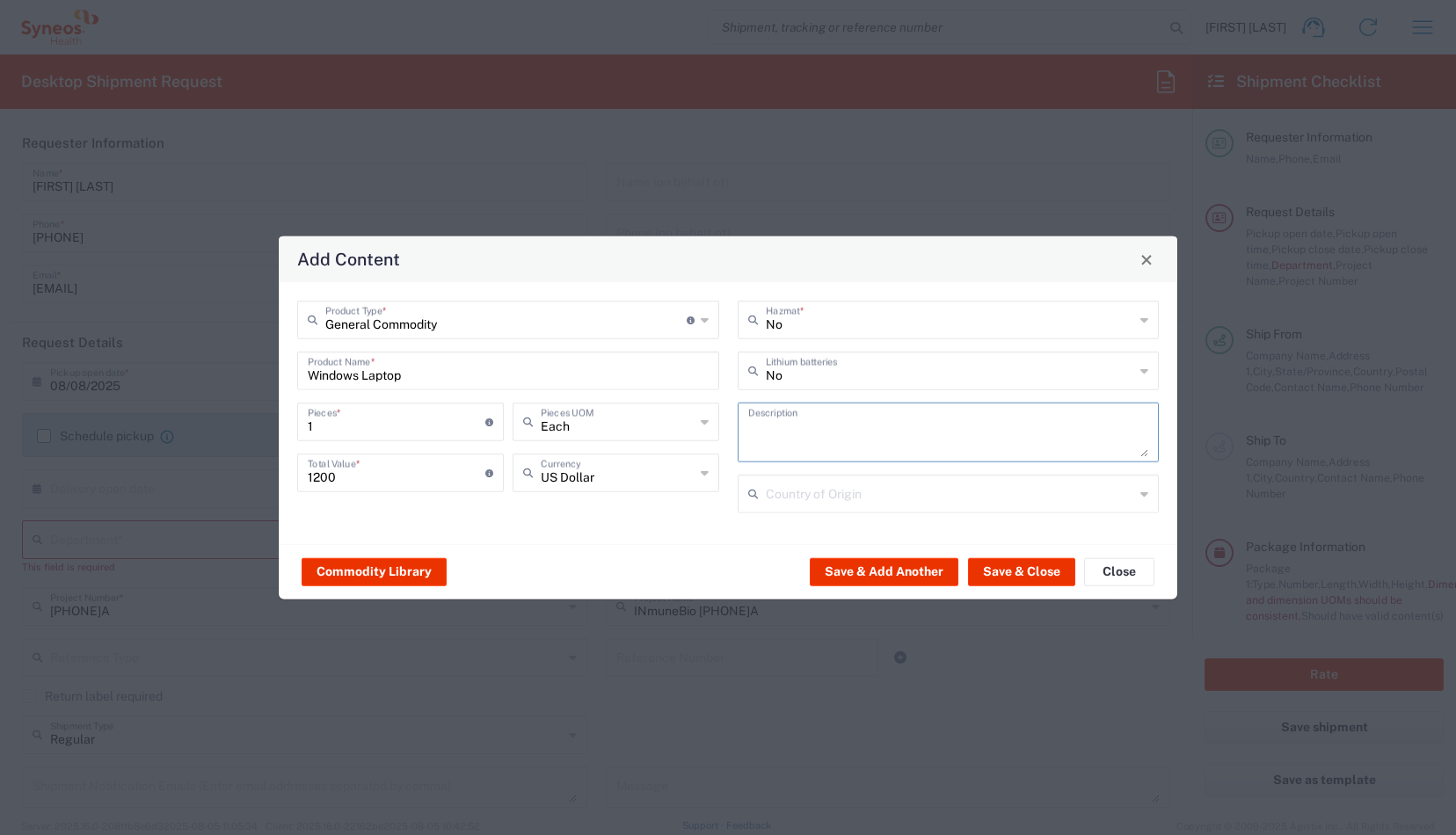 click on "Windows Laptop" at bounding box center (508, 369) 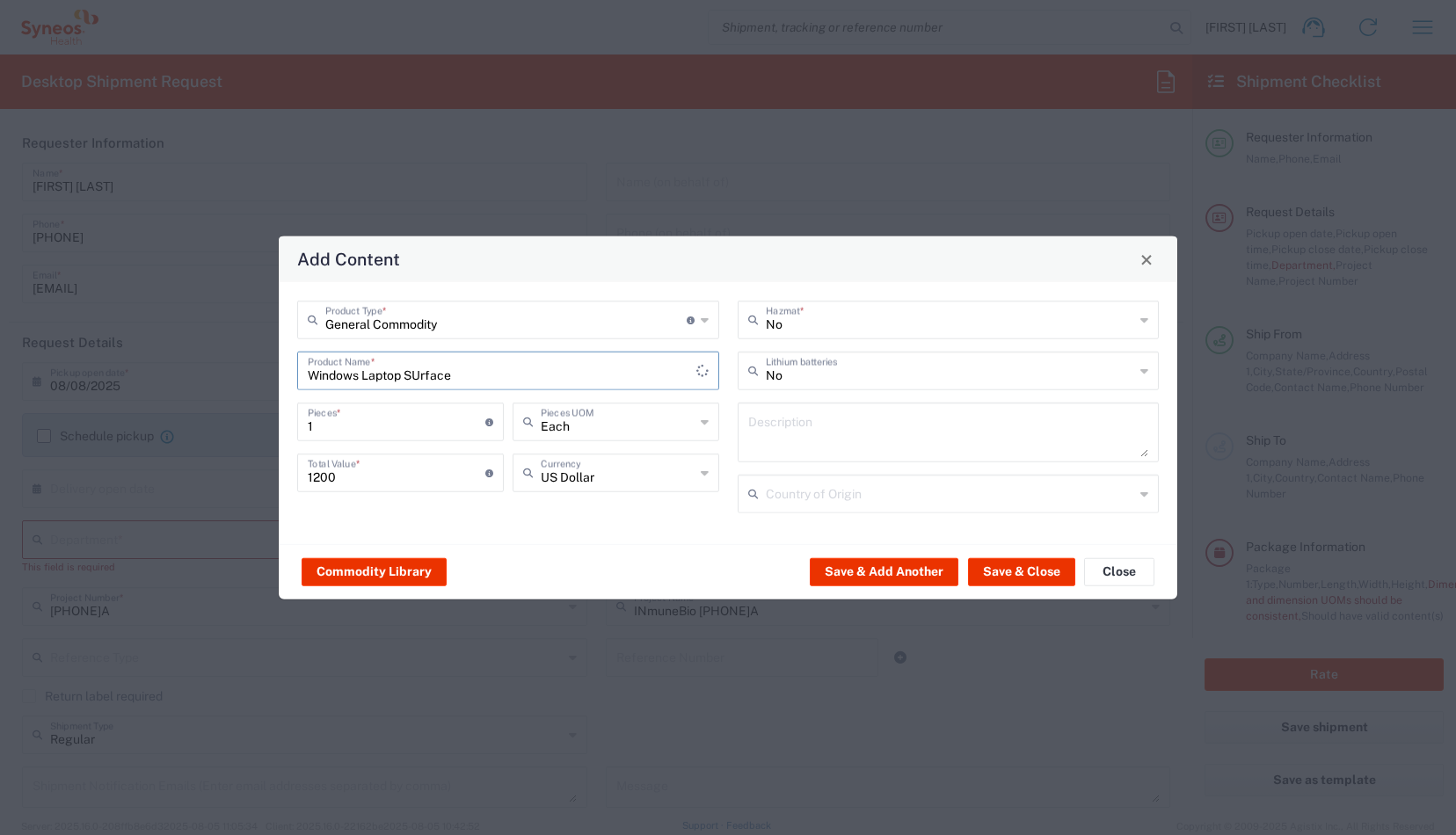 click on "Windows Laptop SUrface" at bounding box center [502, 369] 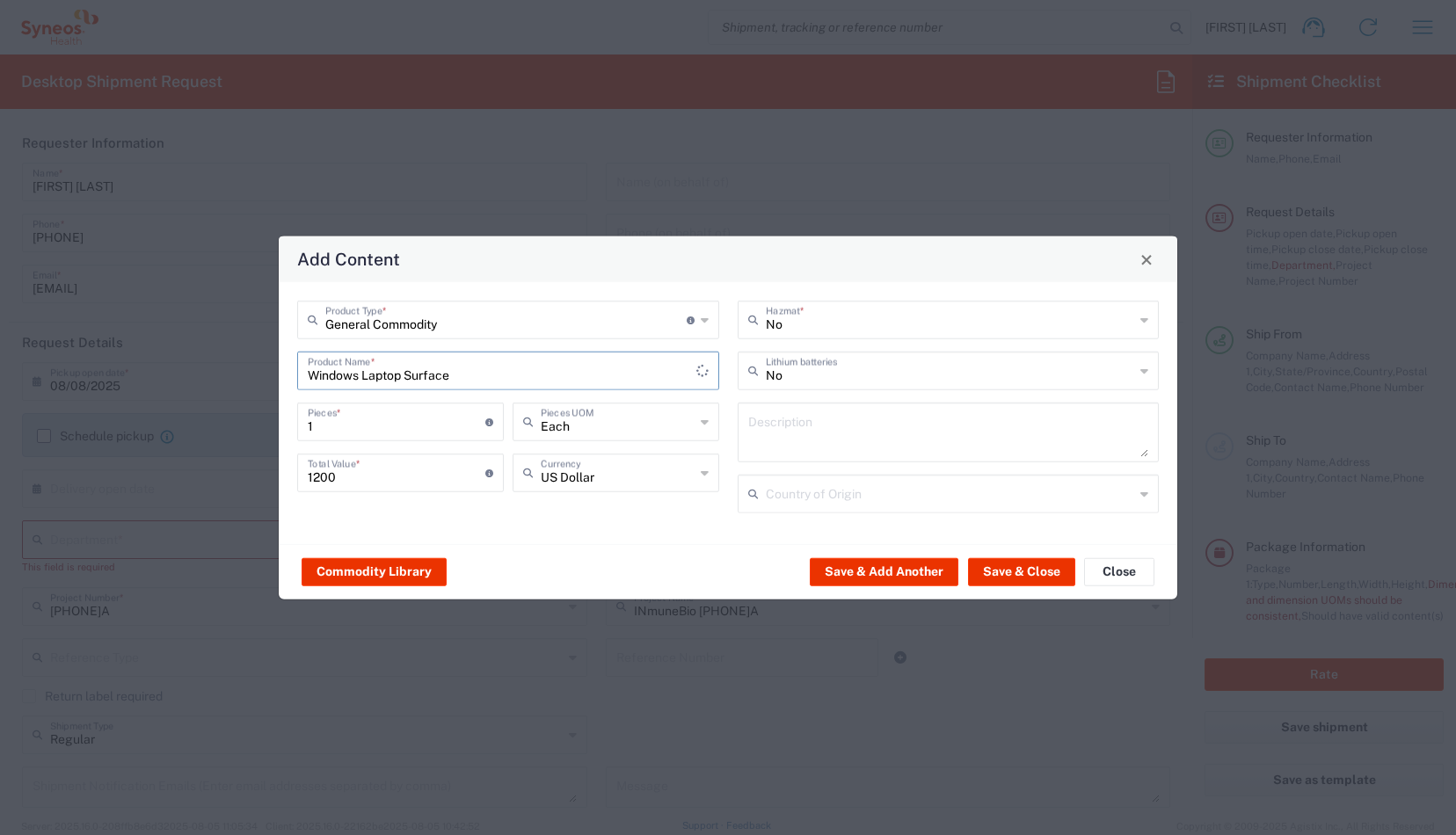 click on "Windows Laptop Surface" at bounding box center (502, 369) 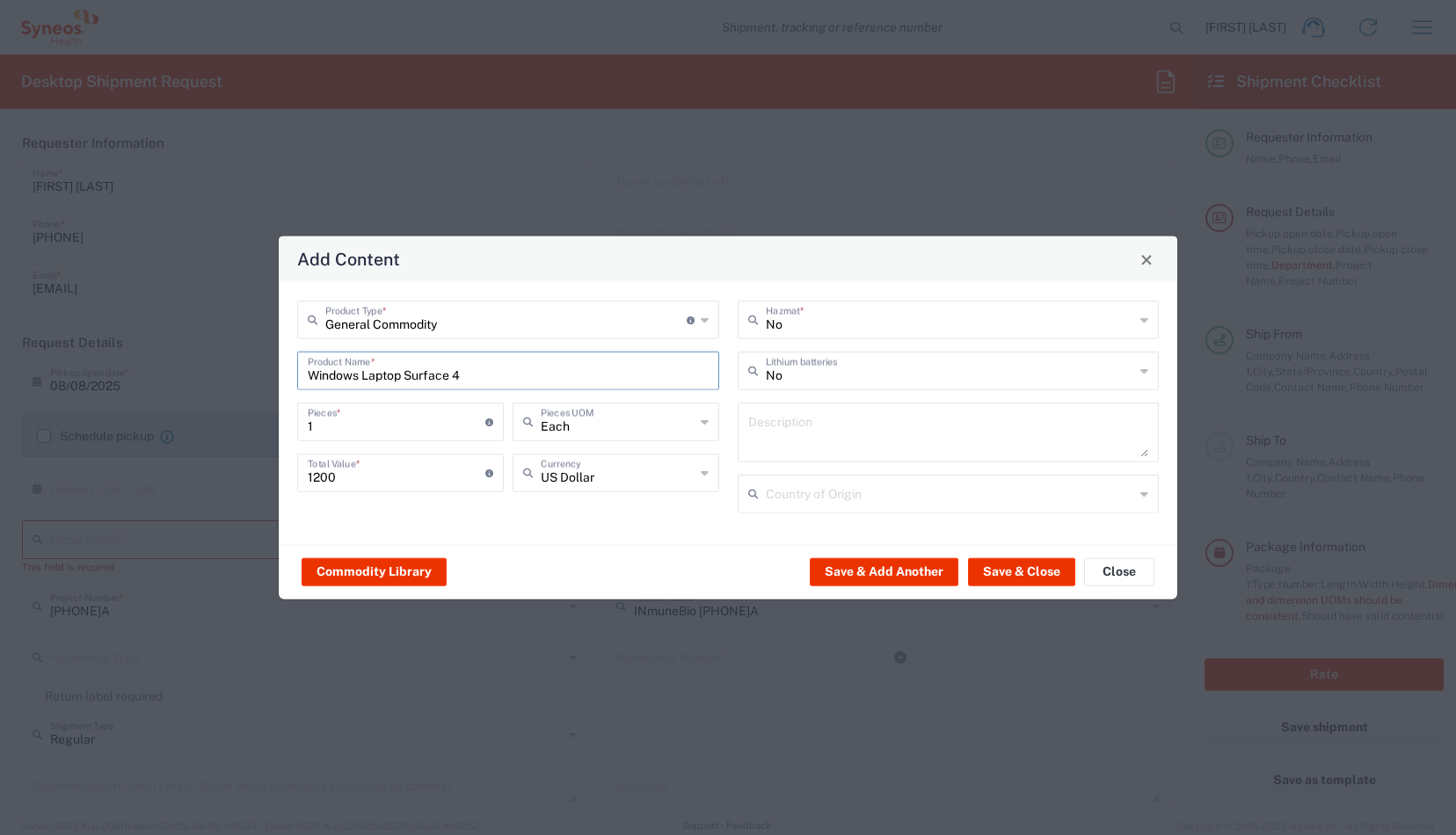 type on "Windows Laptop Surface 4" 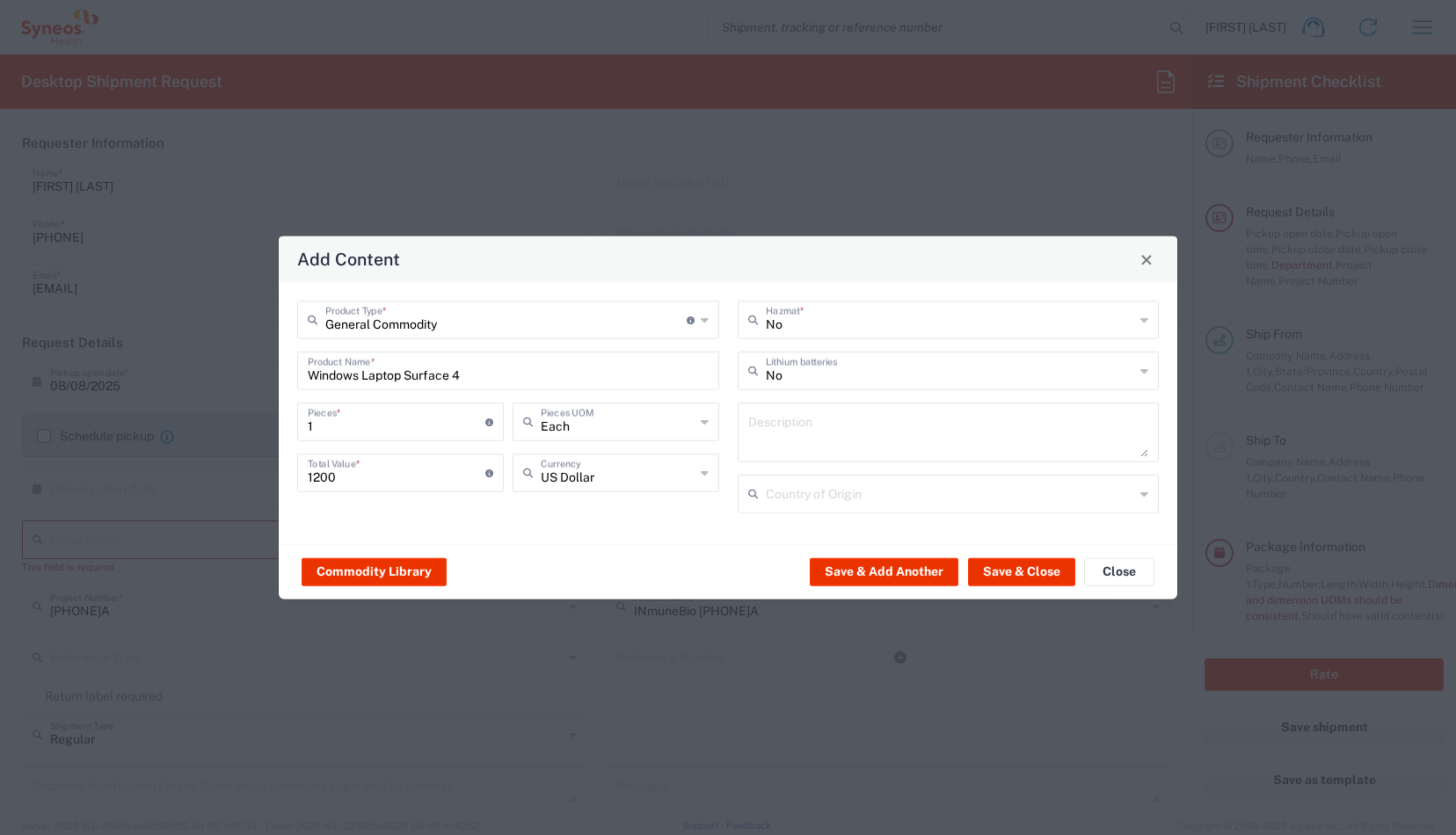 drag, startPoint x: 217, startPoint y: 326, endPoint x: 961, endPoint y: 560, distance: 779.9308 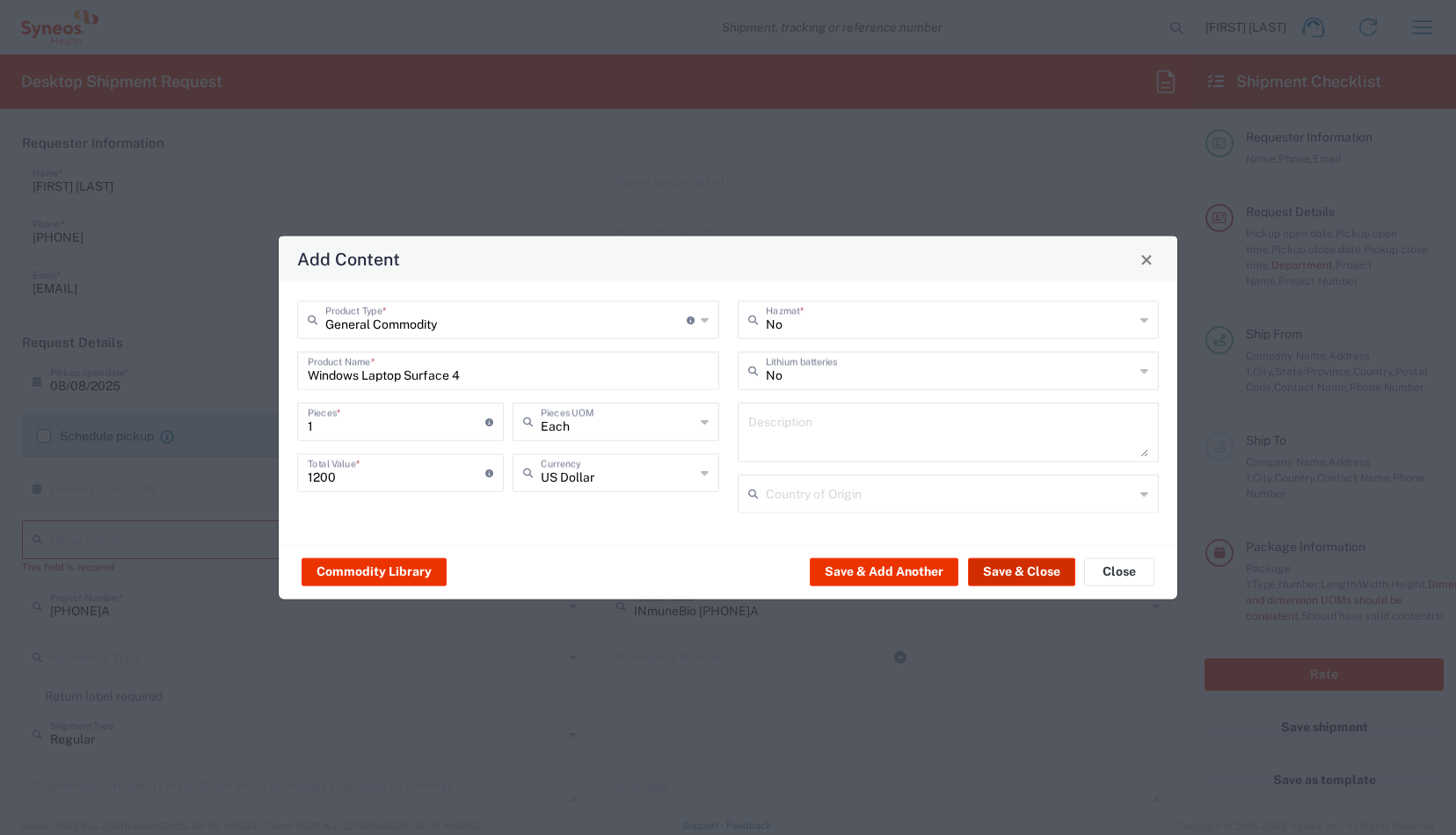 click on "Save & Close" 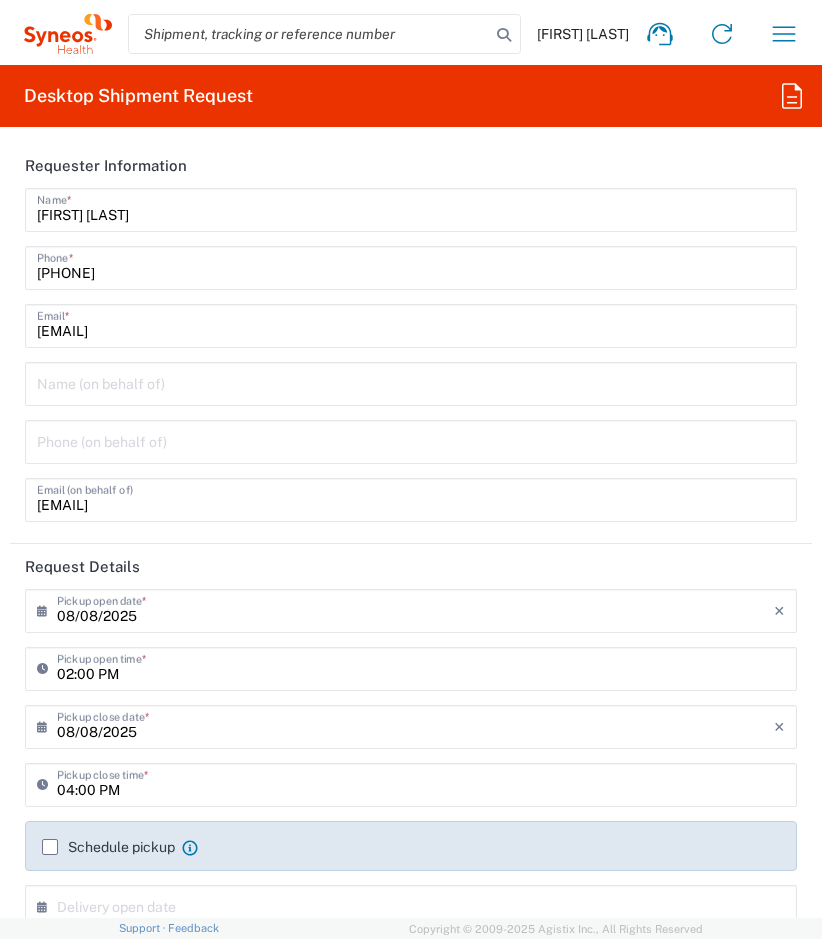 scroll, scrollTop: 0, scrollLeft: 0, axis: both 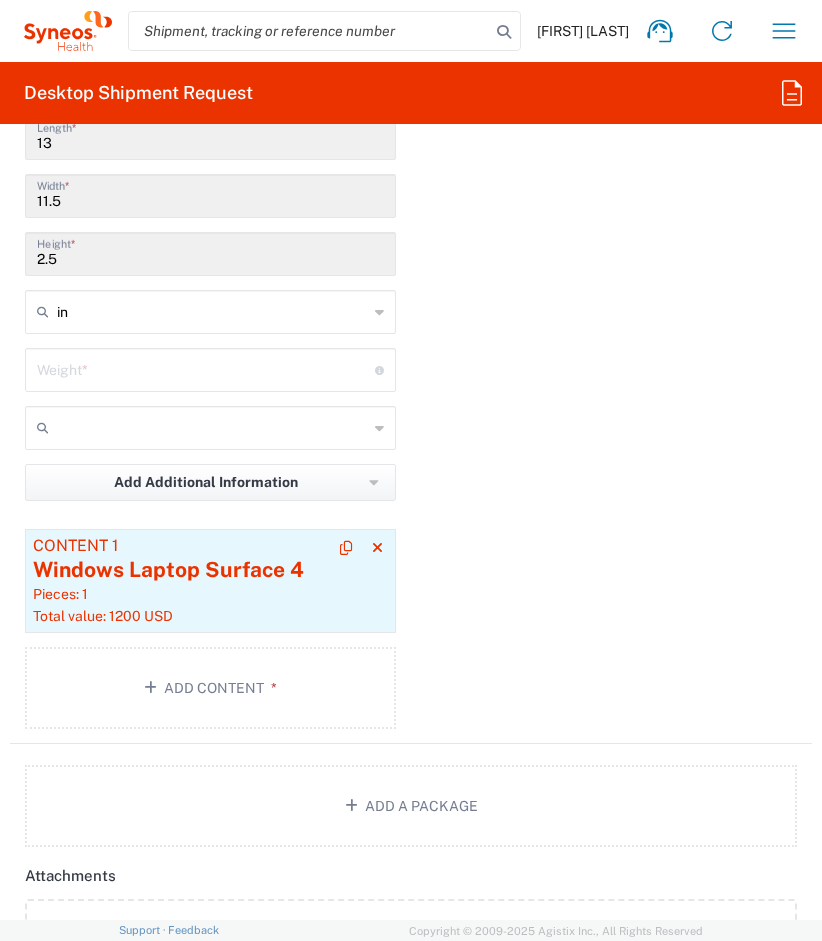 click 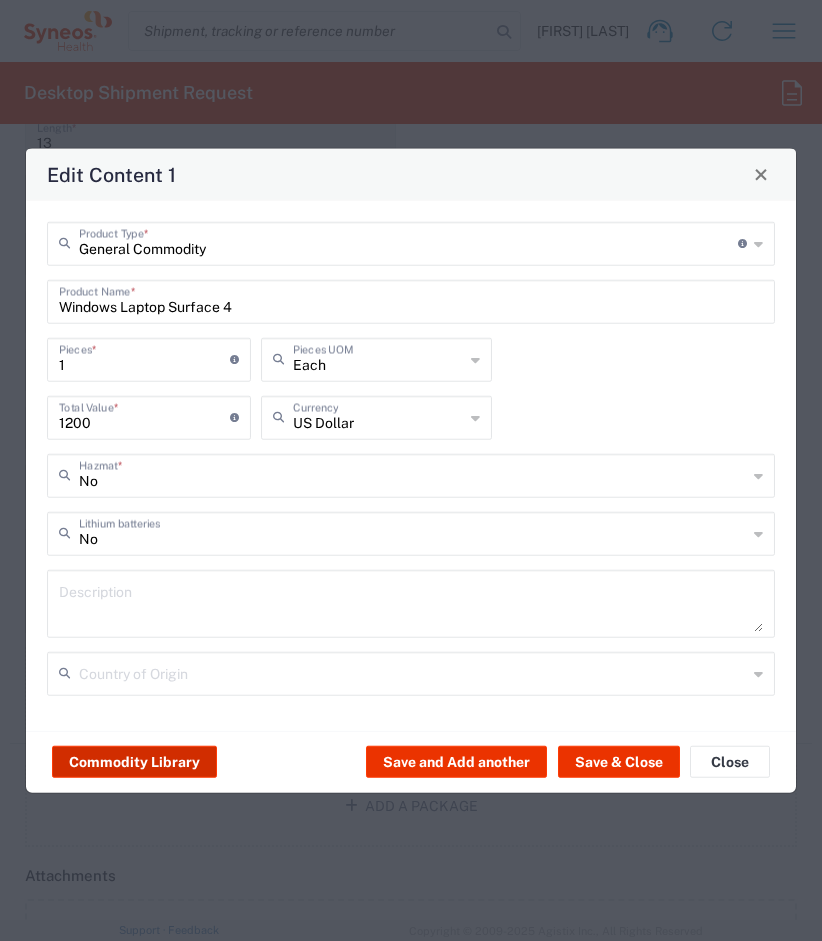 click on "Commodity Library" 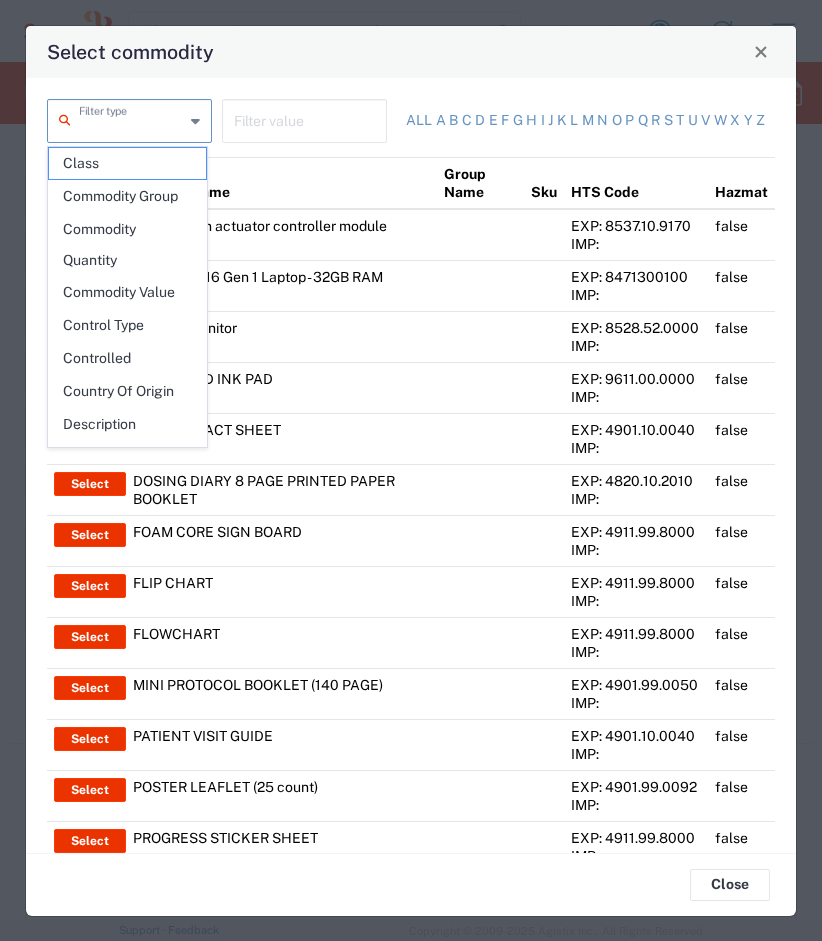 click at bounding box center [131, 119] 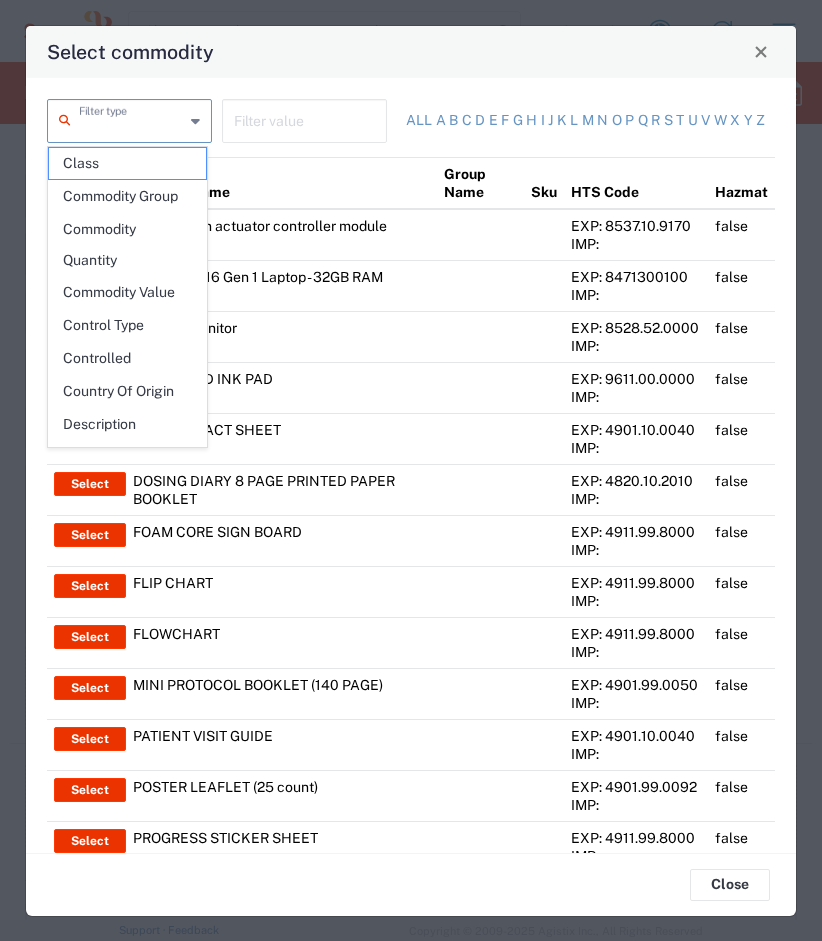 click at bounding box center (304, 119) 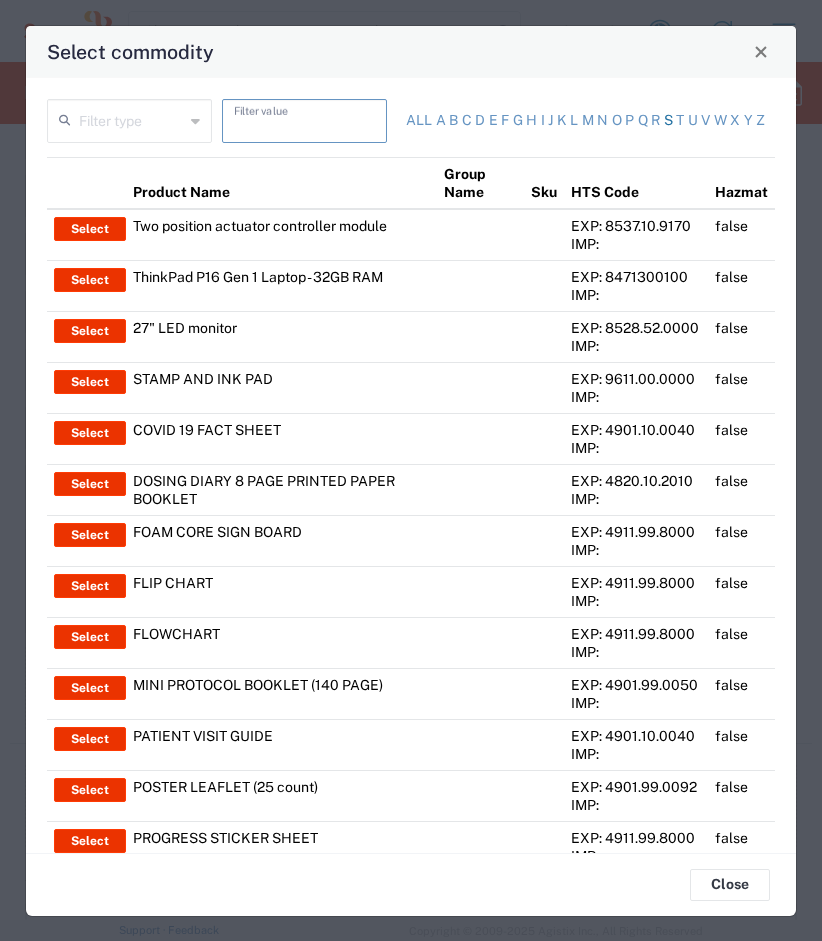 click on "s" 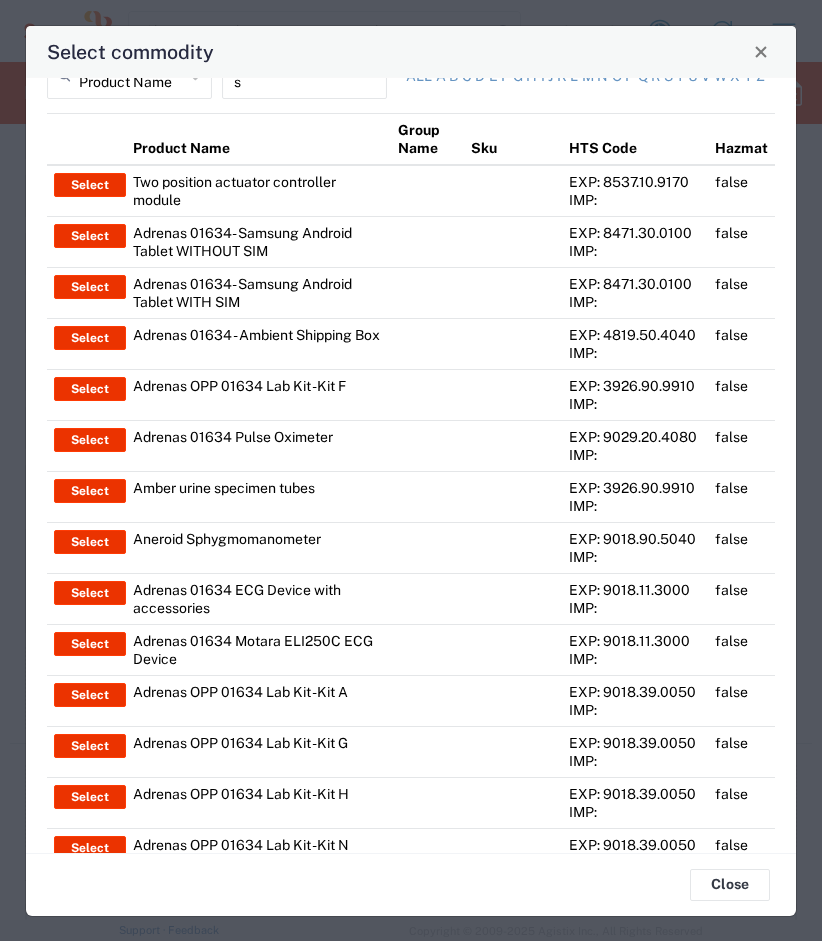 scroll, scrollTop: 0, scrollLeft: 0, axis: both 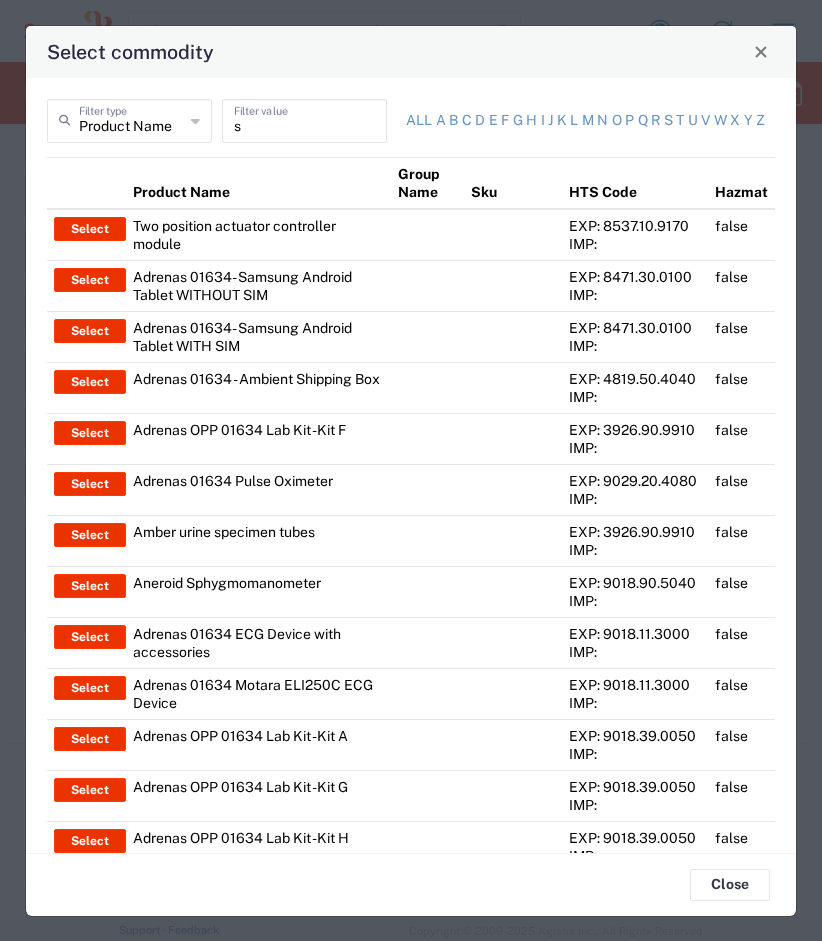 click on "s" at bounding box center [304, 119] 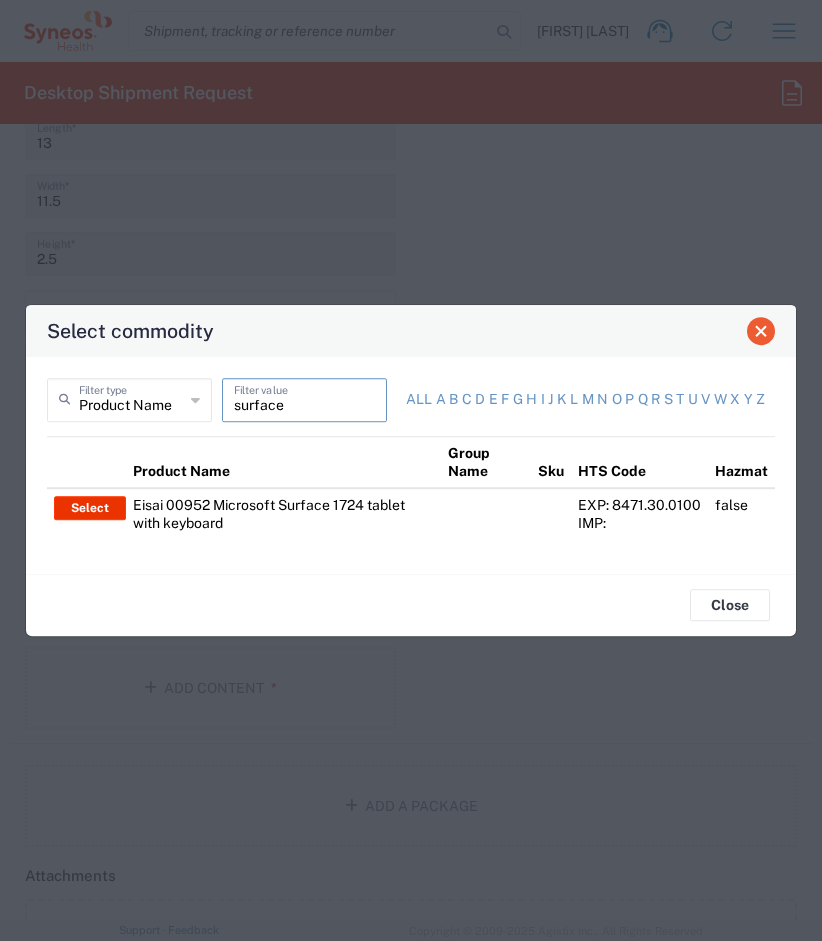 type on "surface" 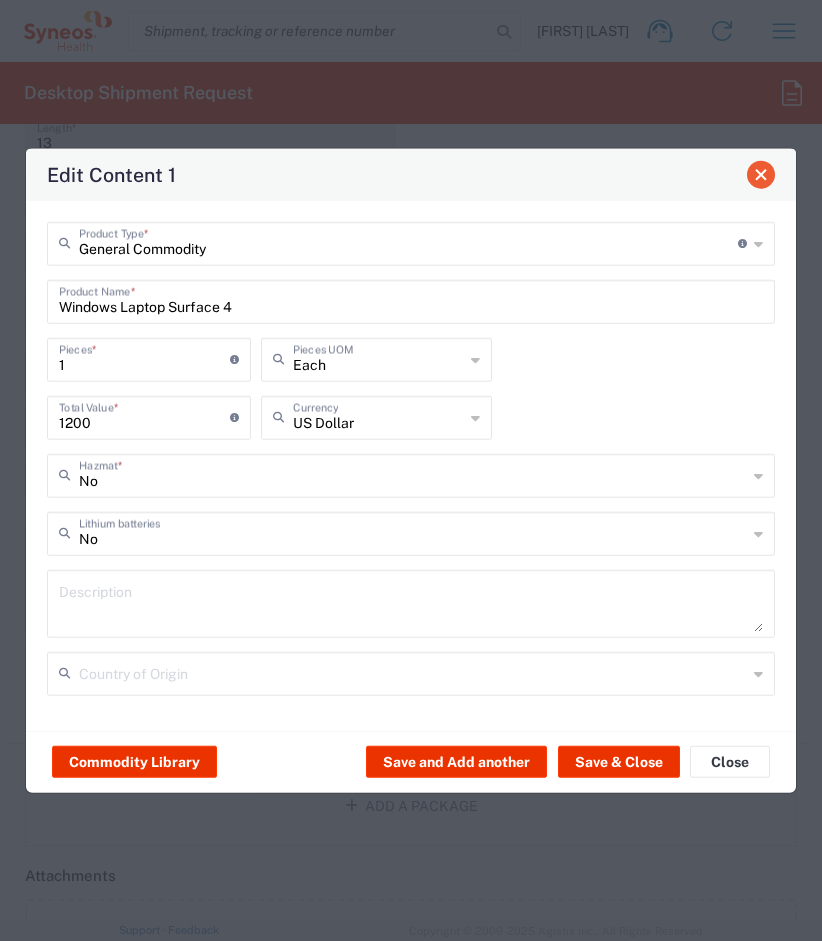 click 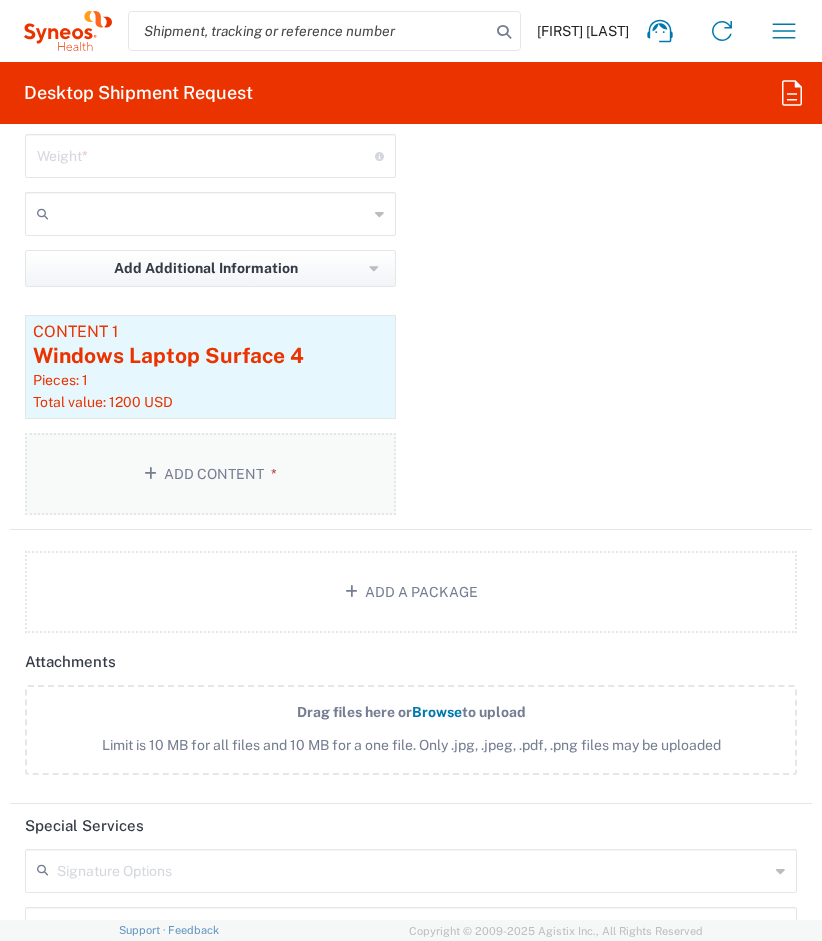 scroll, scrollTop: 2782, scrollLeft: 0, axis: vertical 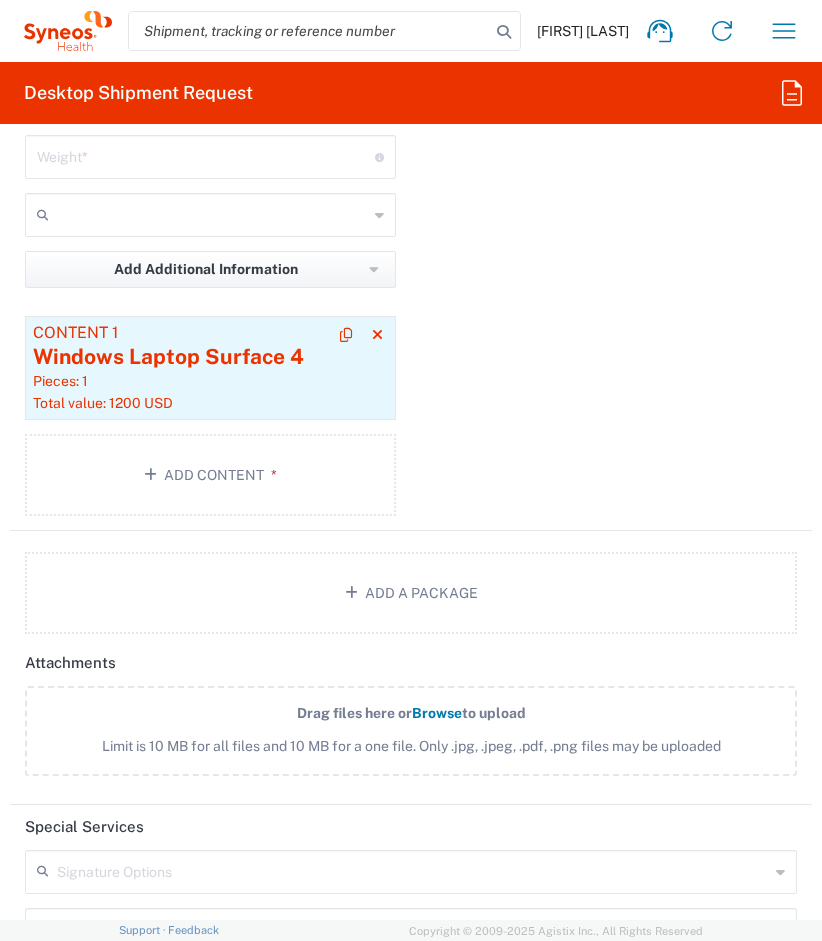 click on "Windows Laptop Surface 4" 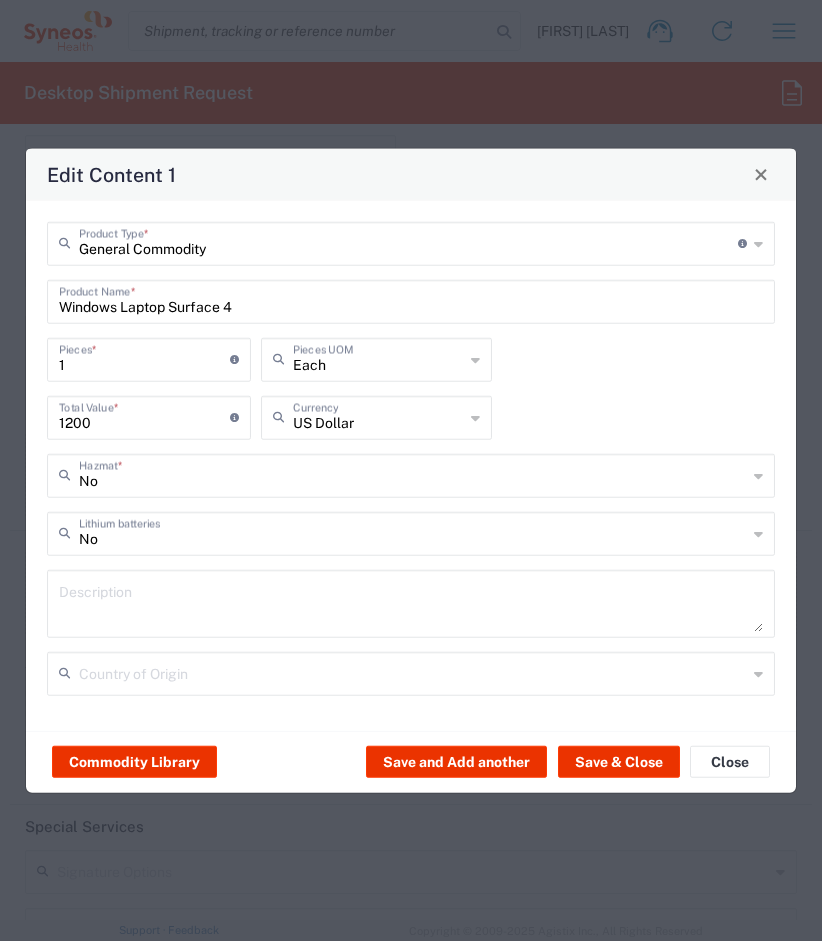 click on "1" at bounding box center (144, 357) 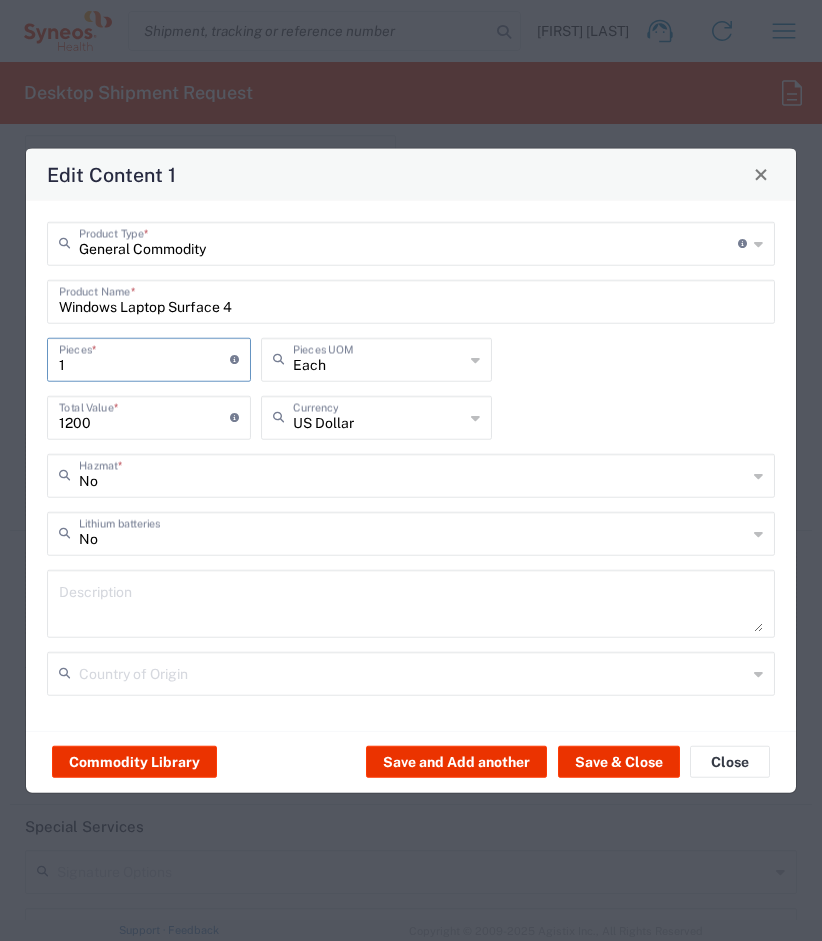 click on "Windows Laptop Surface 4" at bounding box center [411, 299] 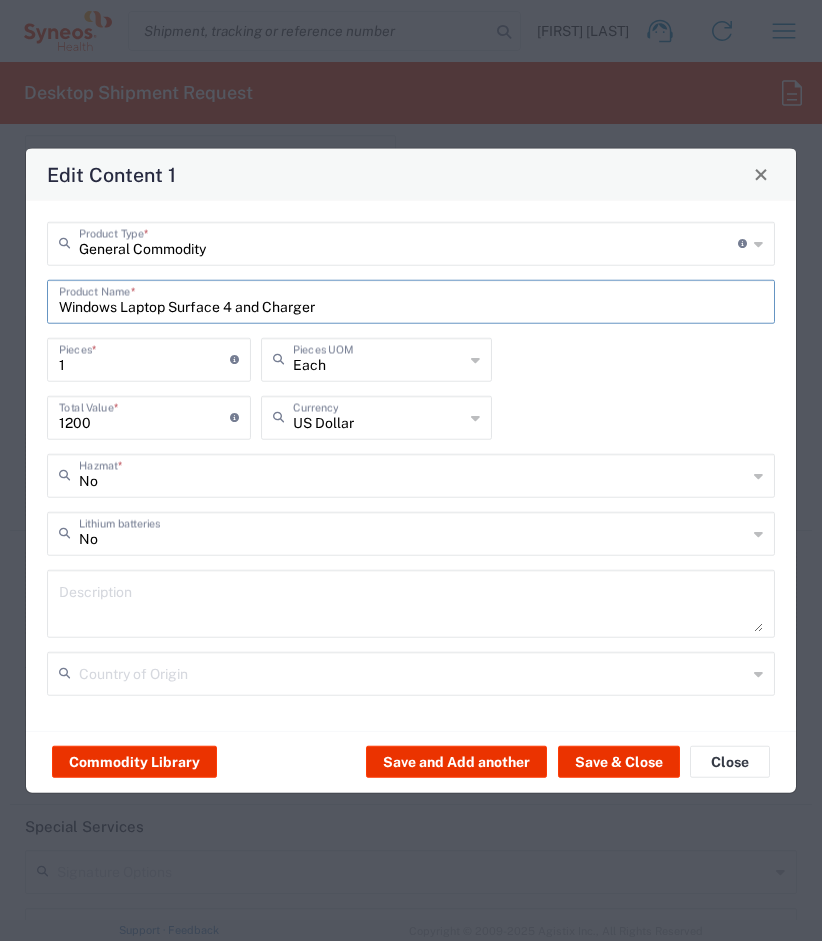 click on "Windows Laptop Surface 4 and Charger" at bounding box center (411, 299) 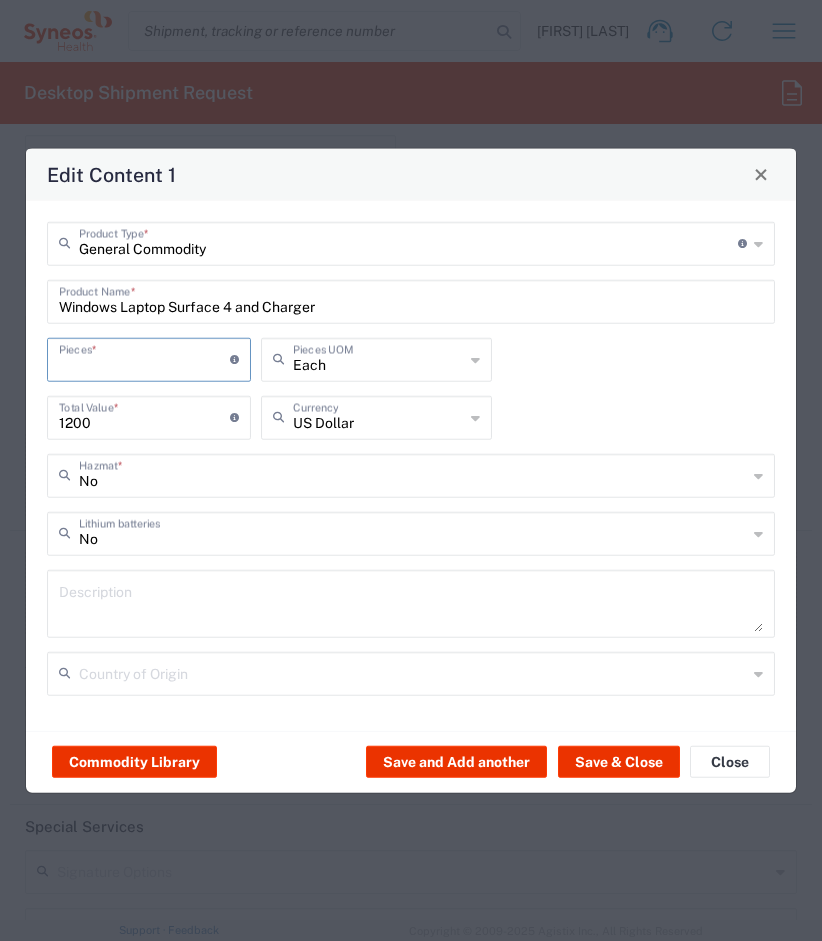 type on "2" 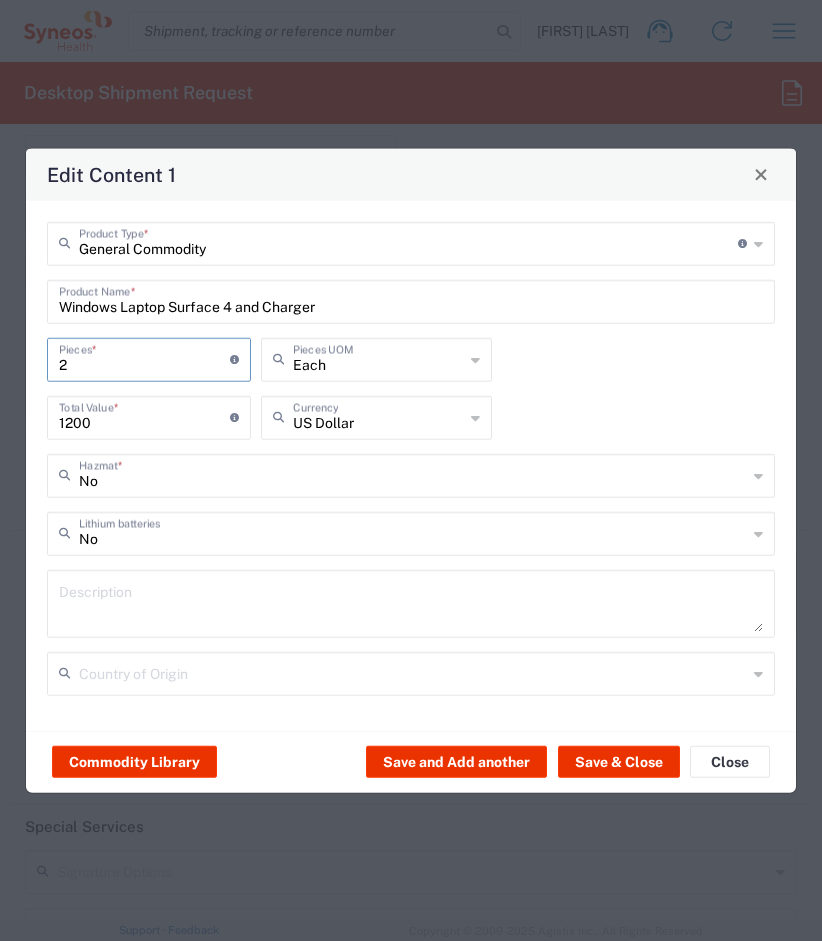 type on "2400" 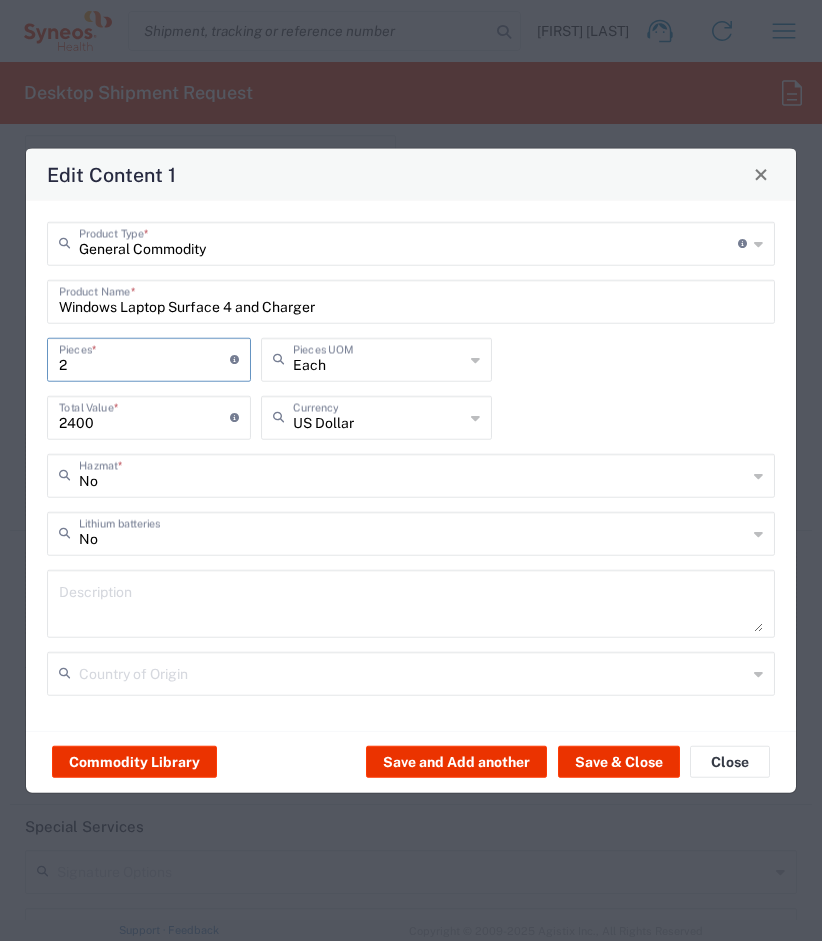 type on "2" 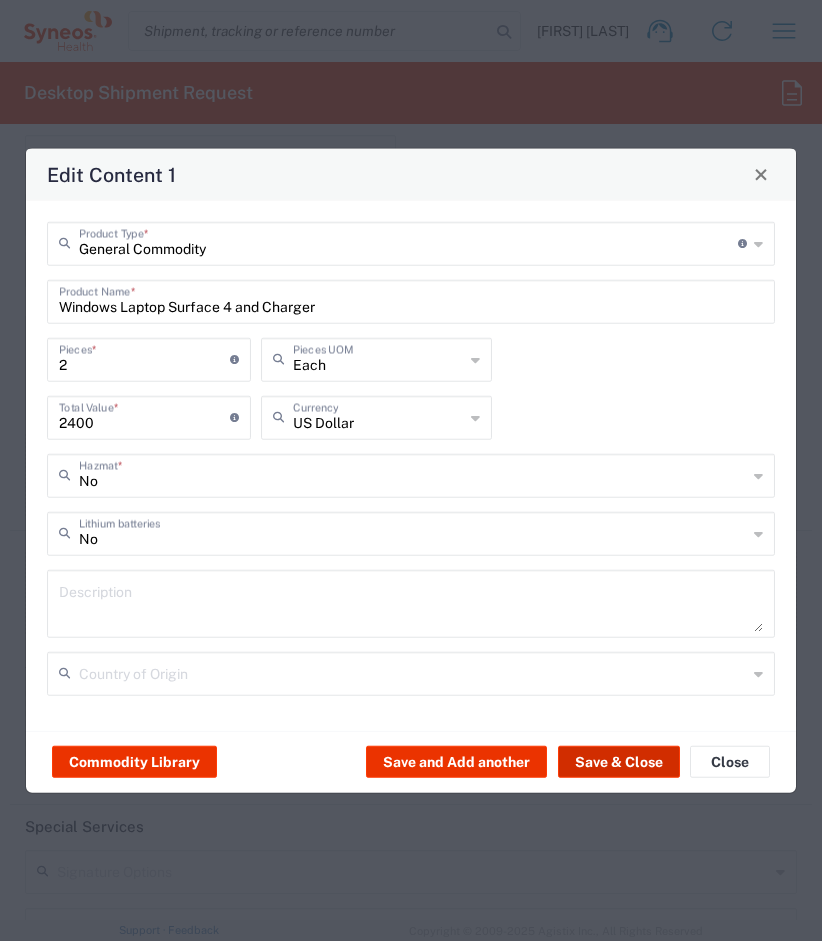 click on "Save & Close" 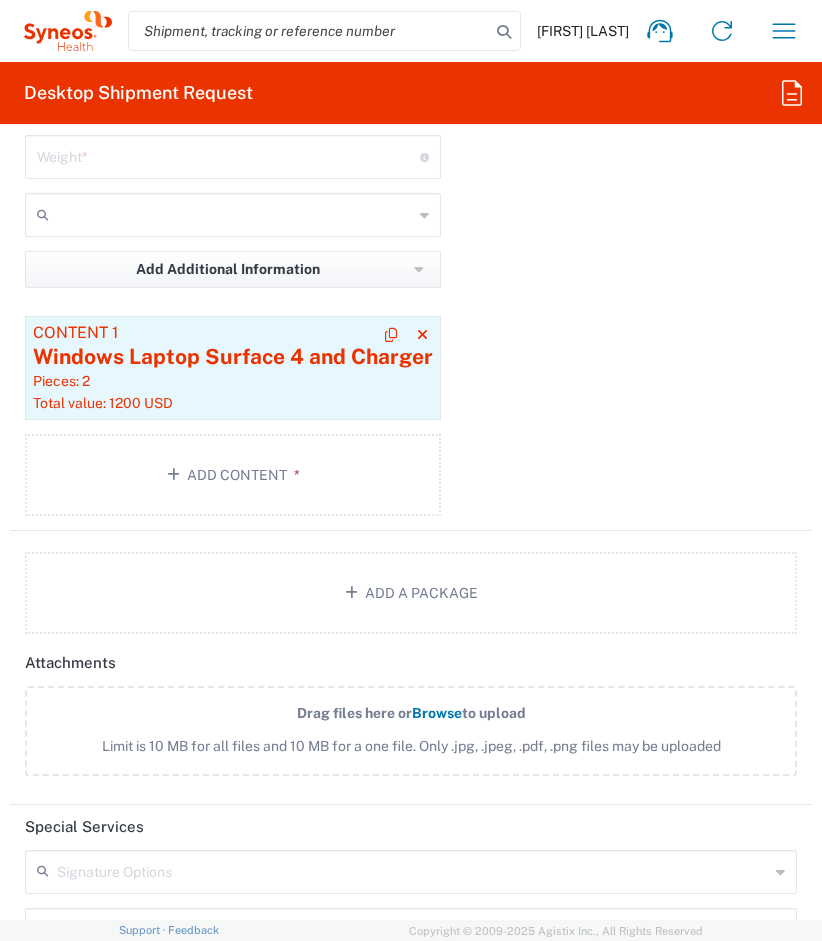 click on "Pieces: 2" 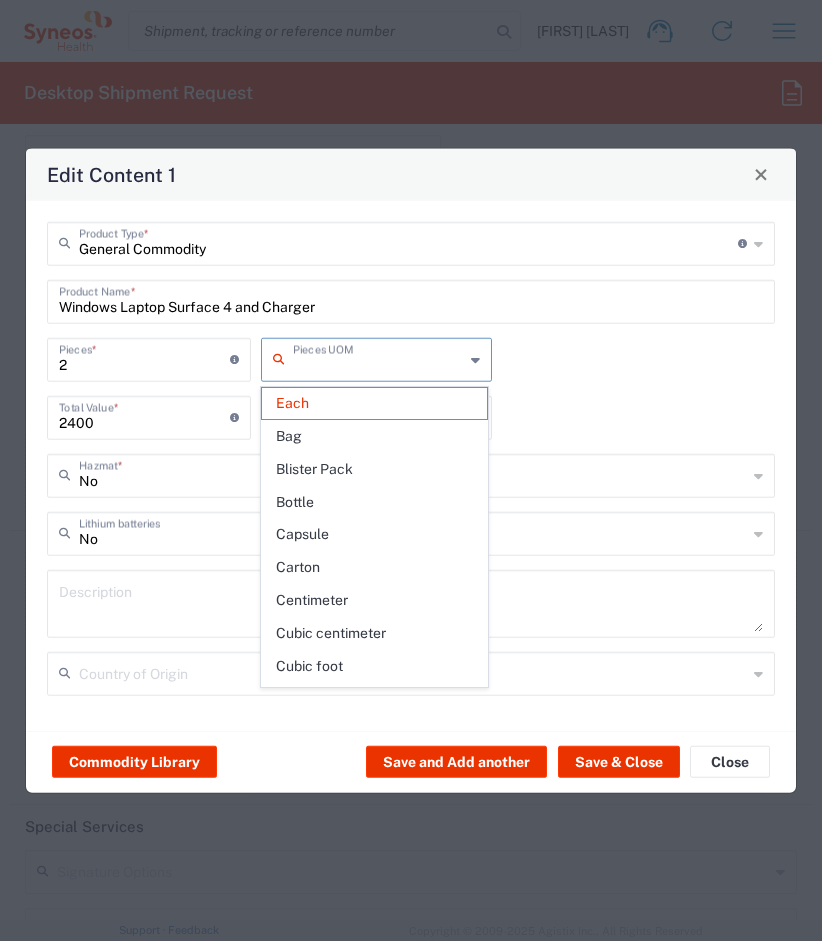 click on "2400" at bounding box center (144, 415) 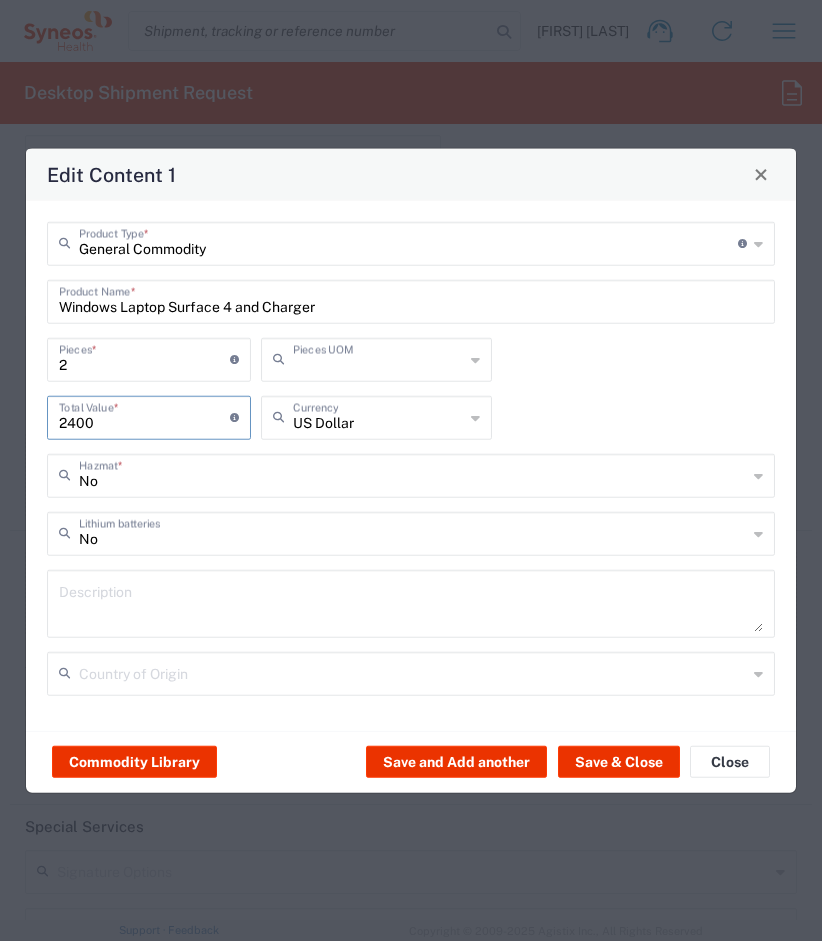 type on "Each" 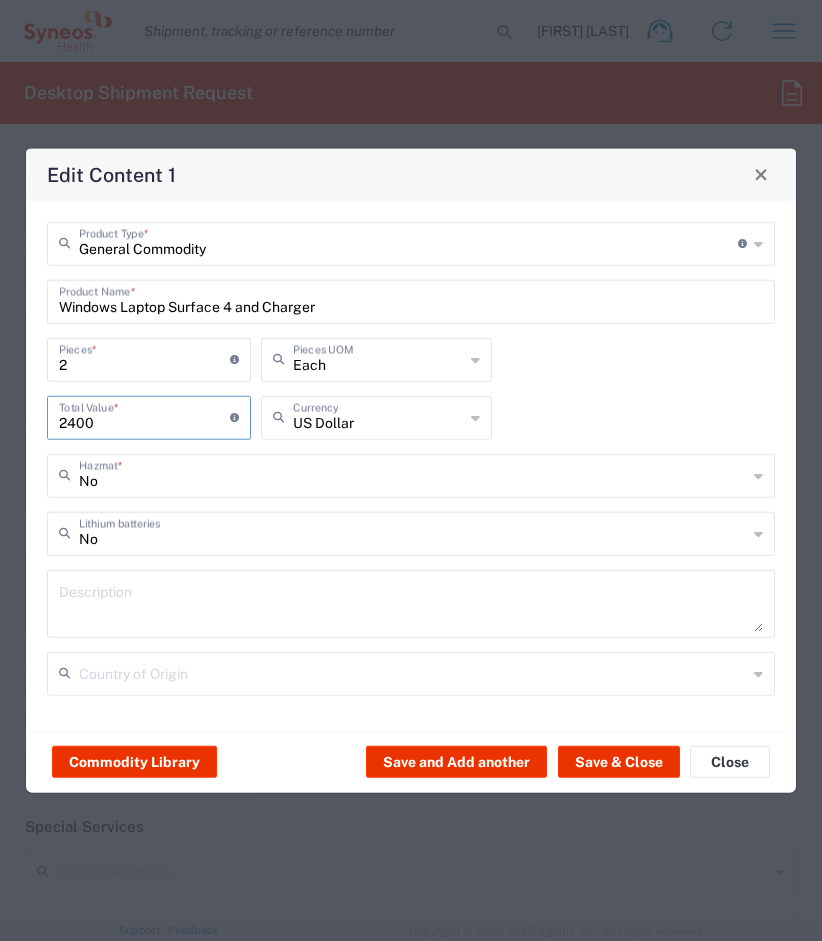 click on "General Commodity  Product Type  * Document: Paper document generated internally by Syneos, a client, or third-party partner for business purposes.  For example, a contract, agreement, procedure, policy, project documentation, legal document, purchase order, invoice, or other documentation or record.  Items such as study leaflets/brochures, posters, instruction booklets, patient guides, flowcharts, checklists, consent cards, reminder cards and other similar printed materials which will be used in a client project/trial are general commodities, not documents. Windows Laptop Surface 4 and Charger  Product Name  * 2  Pieces  * Number of pieces inside all the packages Each  Pieces UOM  2400  Total Value  * Total value of all the pieces US Dollar  Currency  No  Hazmat  * No  Lithium batteries   Description   Country of Origin" 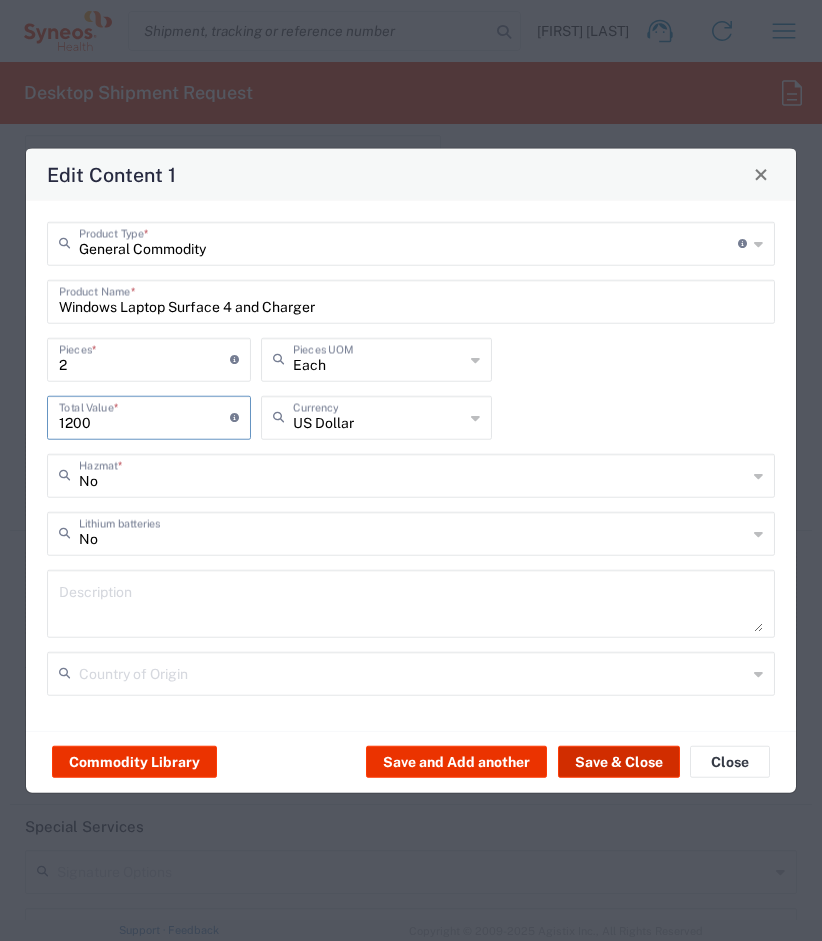 type on "1200" 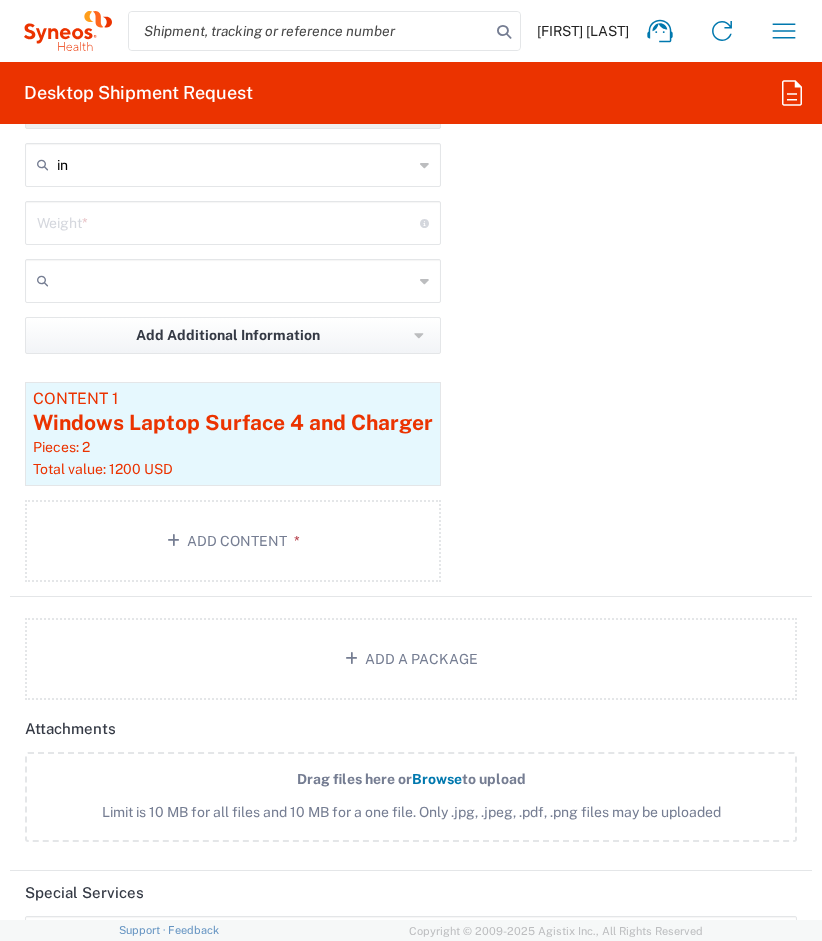 scroll, scrollTop: 2715, scrollLeft: 0, axis: vertical 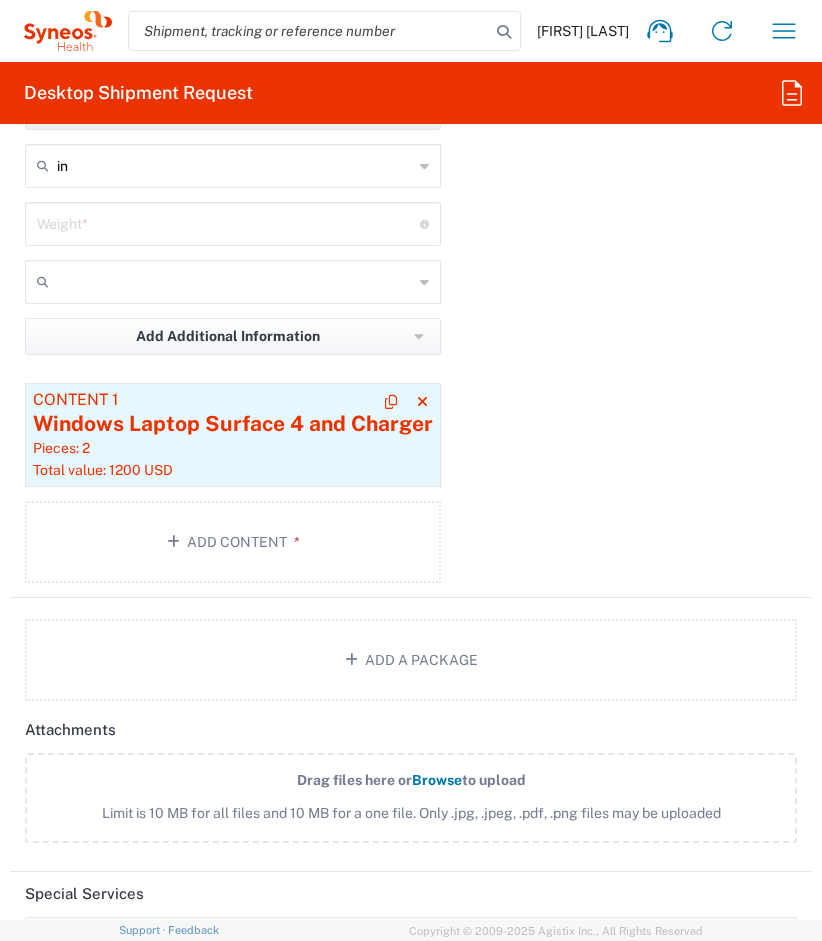 click on "Windows Laptop Surface 4 and Charger" 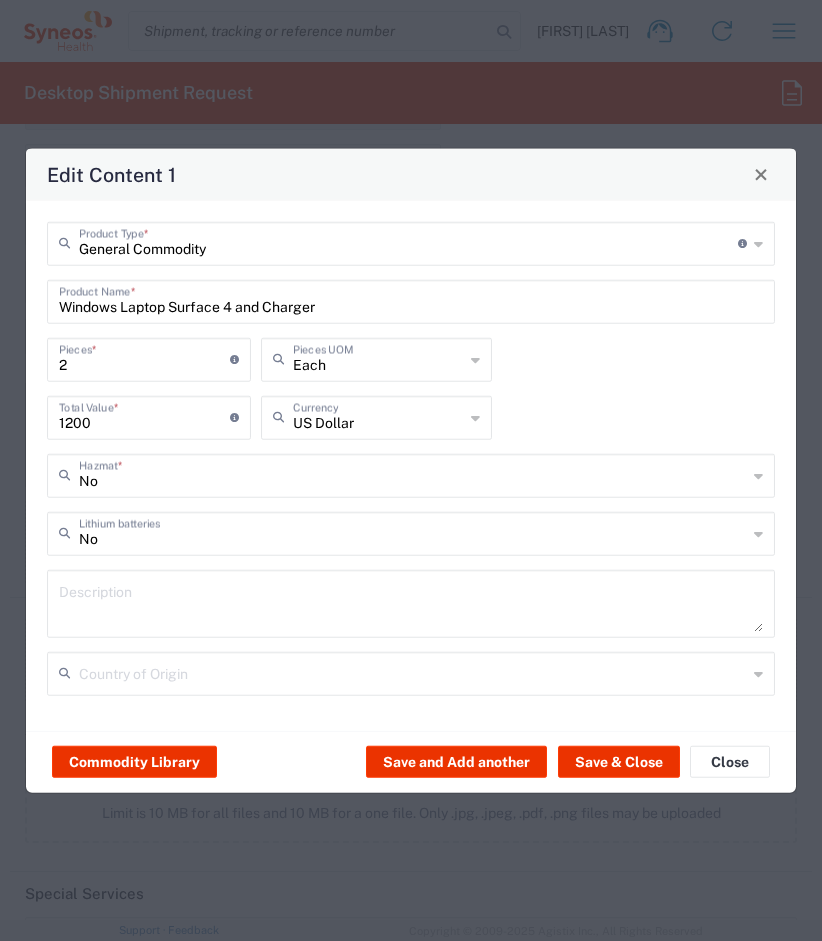 click on "No  Hazmat  * No  Lithium batteries   Description   Country of Origin" 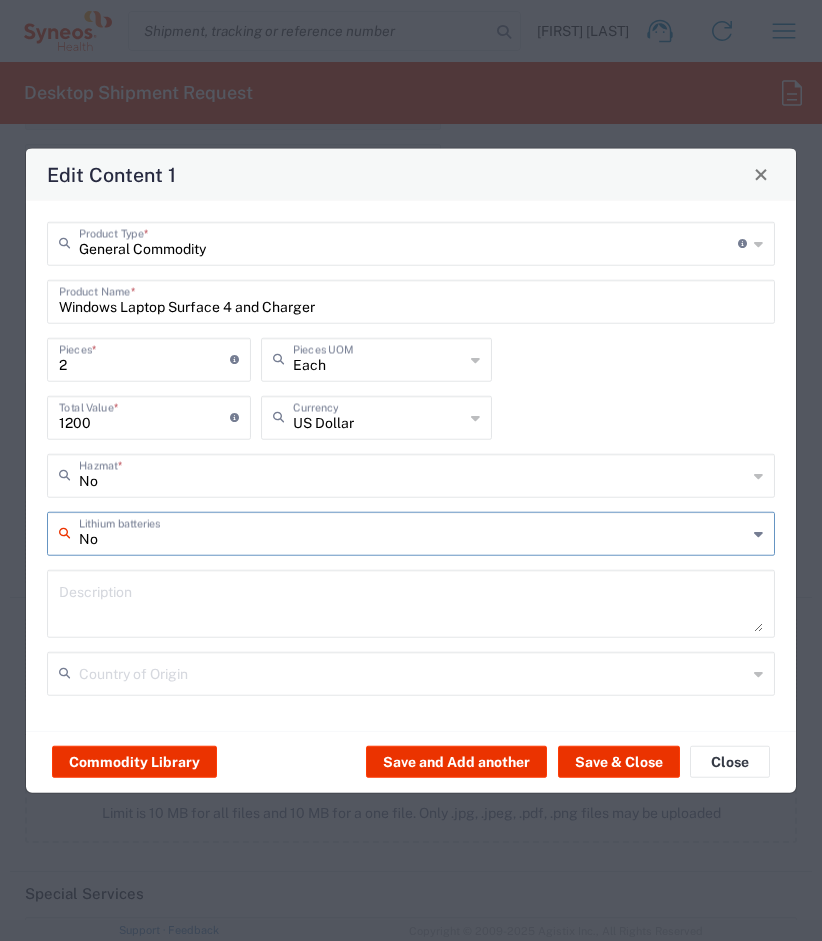 click on "No  Lithium batteries" 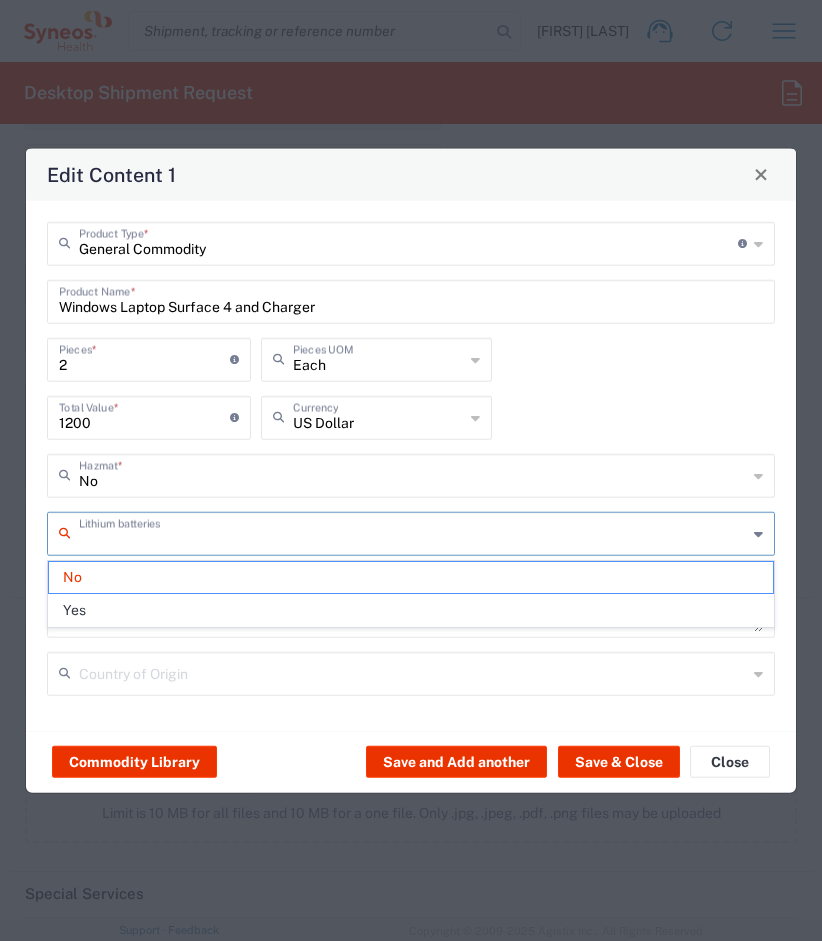 click on "Yes" 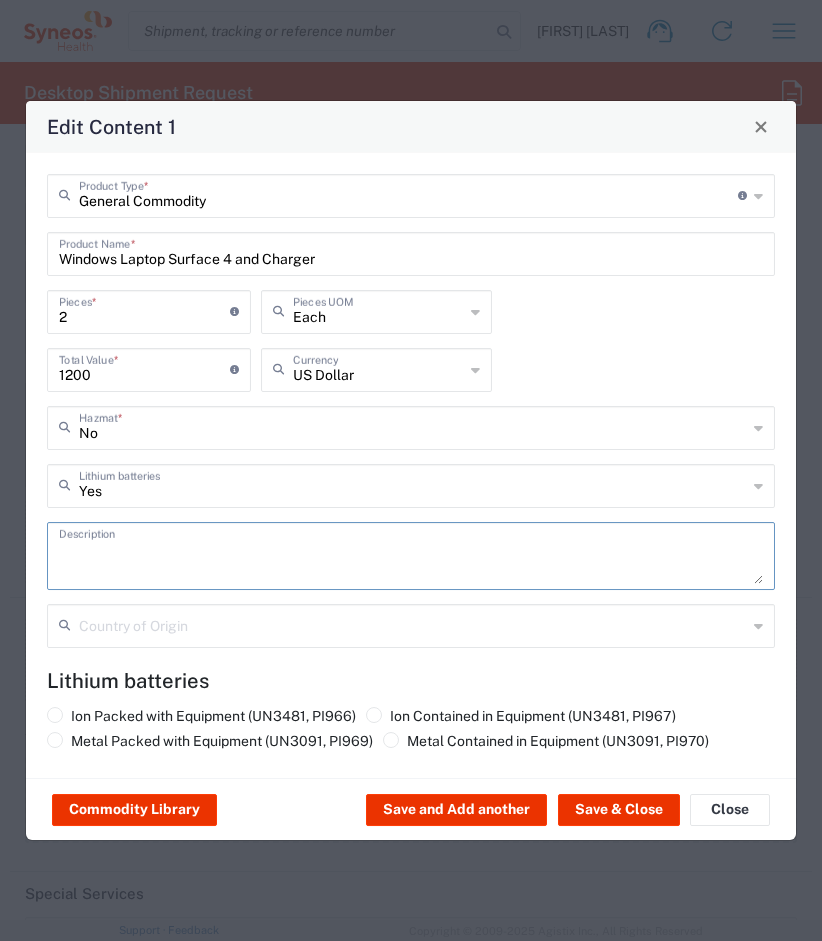 click at bounding box center [411, 556] 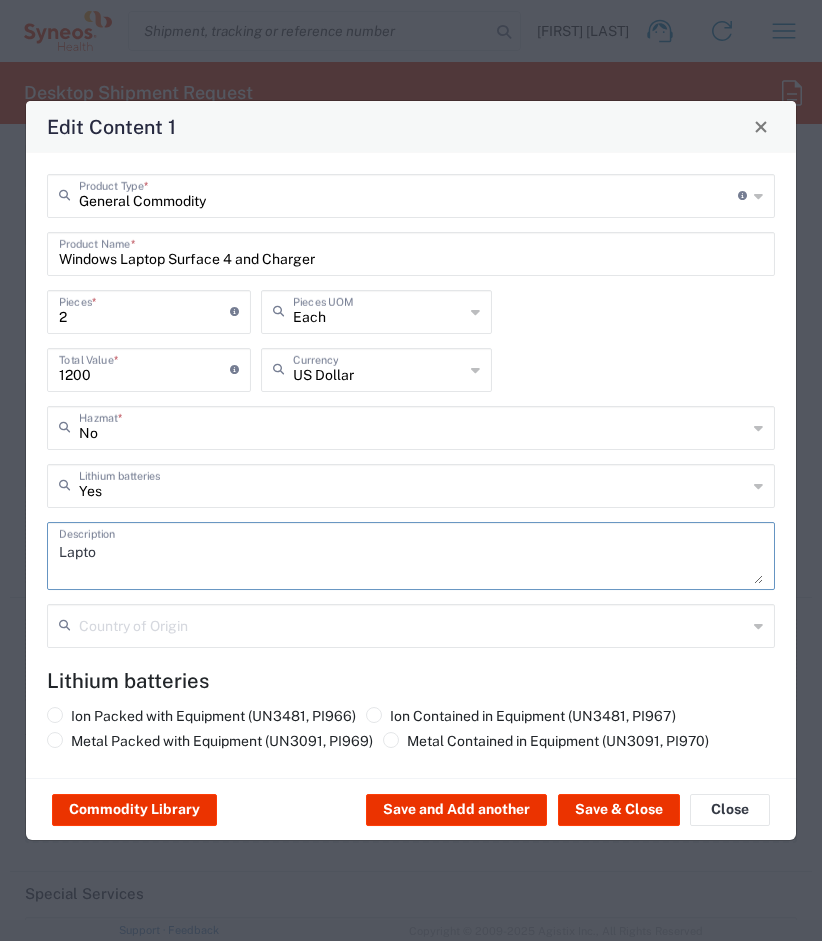 type on "Laptop" 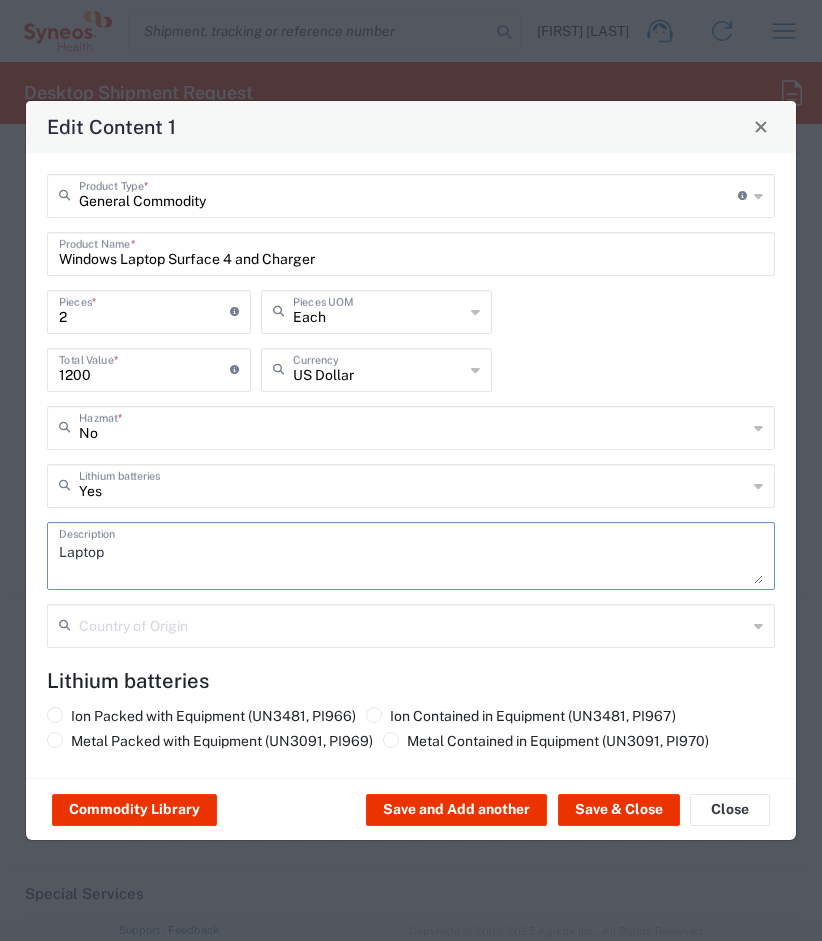 drag, startPoint x: 103, startPoint y: 552, endPoint x: 20, endPoint y: 551, distance: 83.00603 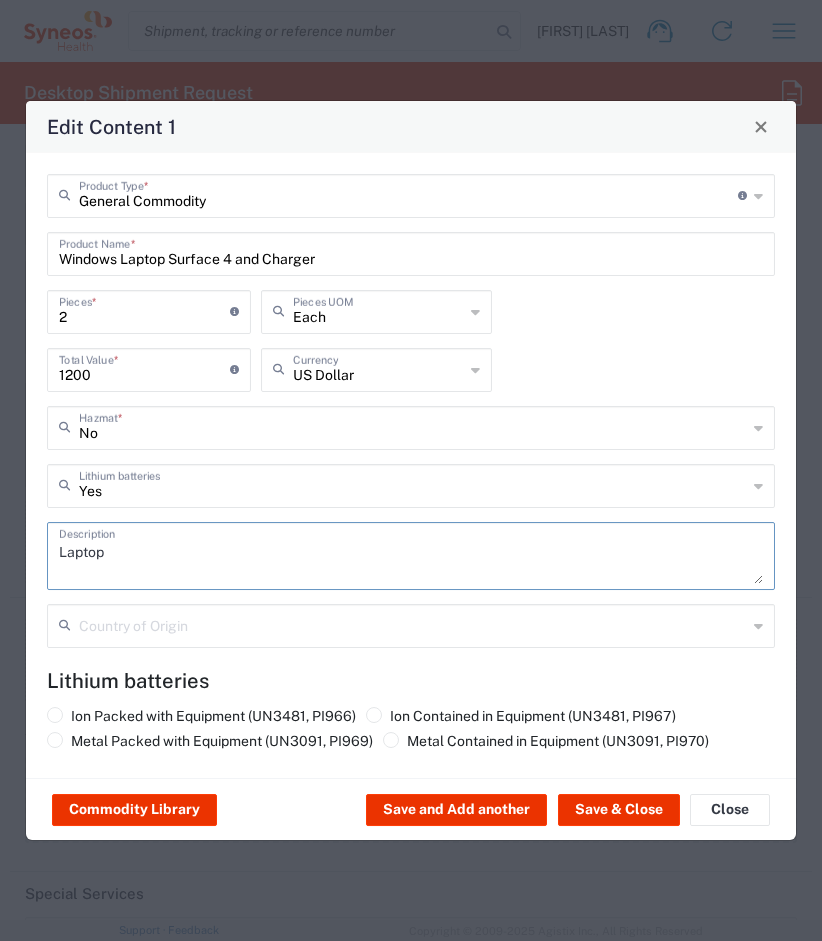type 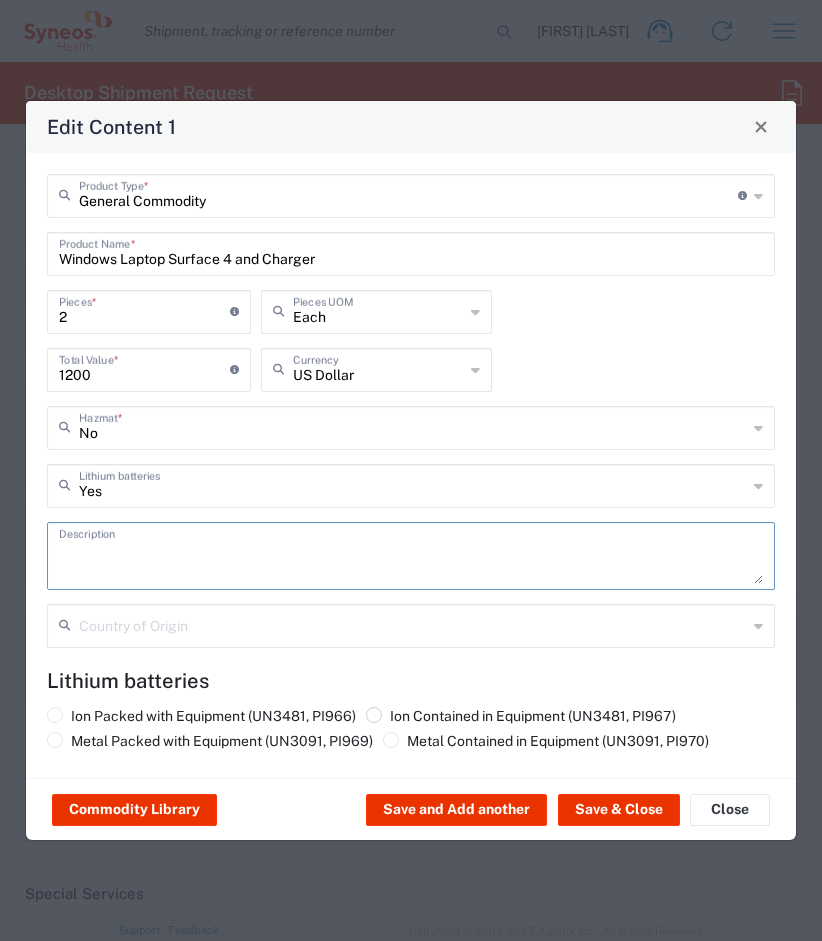 click on "Ion Contained in Equipment (UN3481, PI967)" 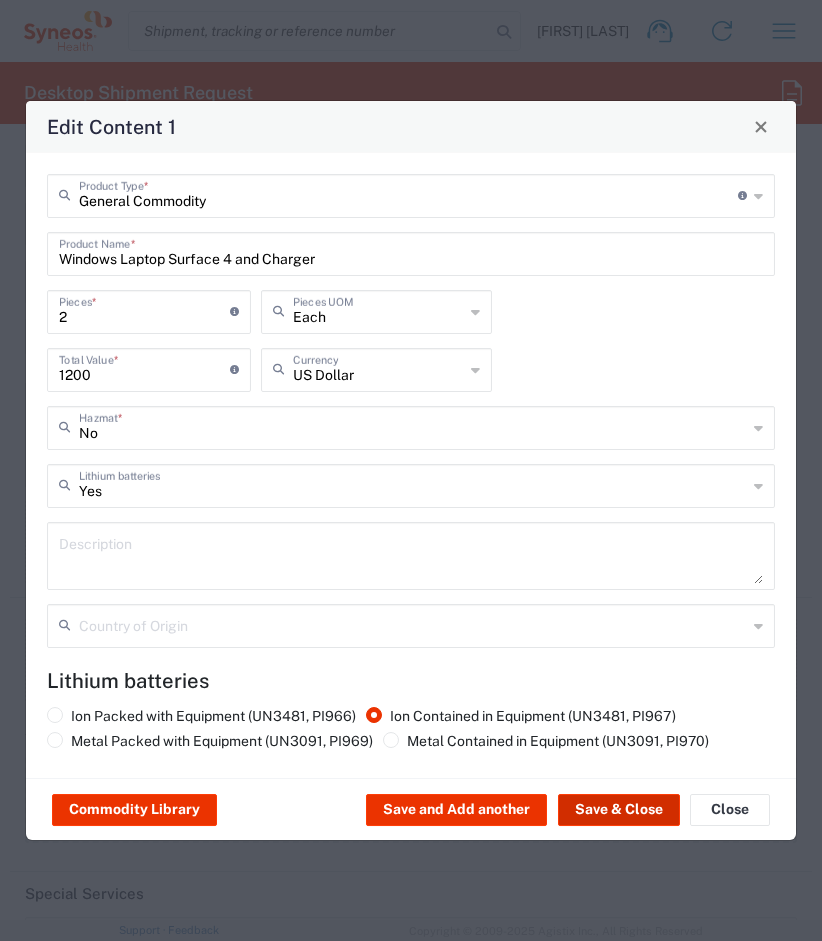click on "Save & Close" 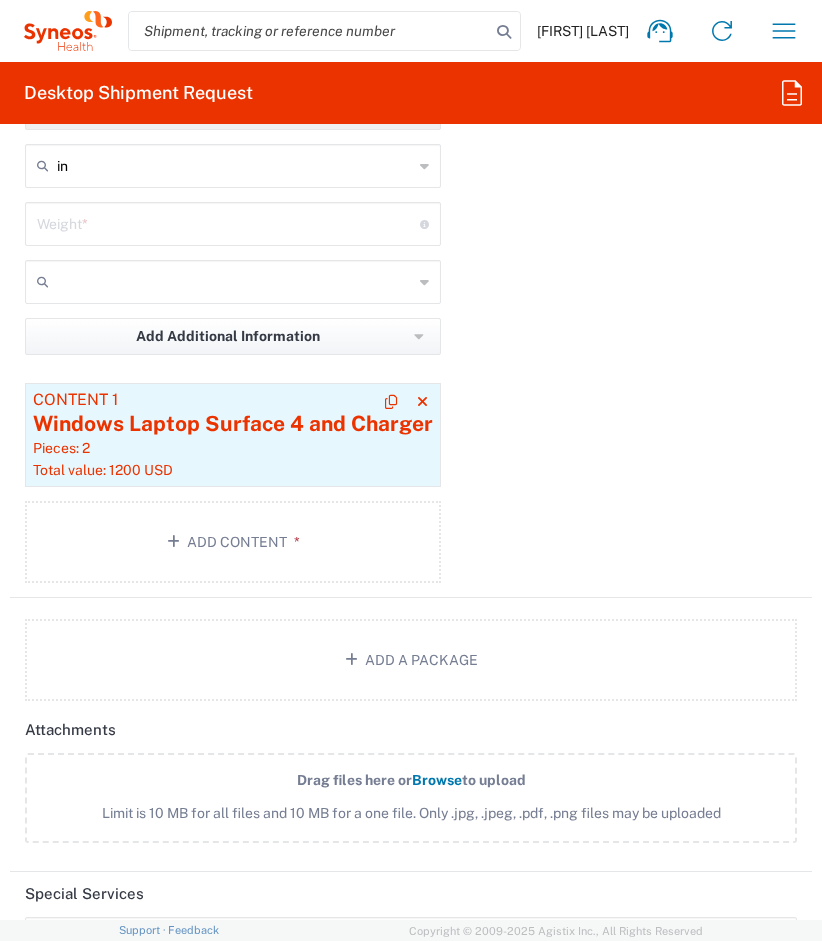 click on "Content 1 Windows Laptop Surface 4 and Charger Pieces: 2  Total value: 1200 USD" 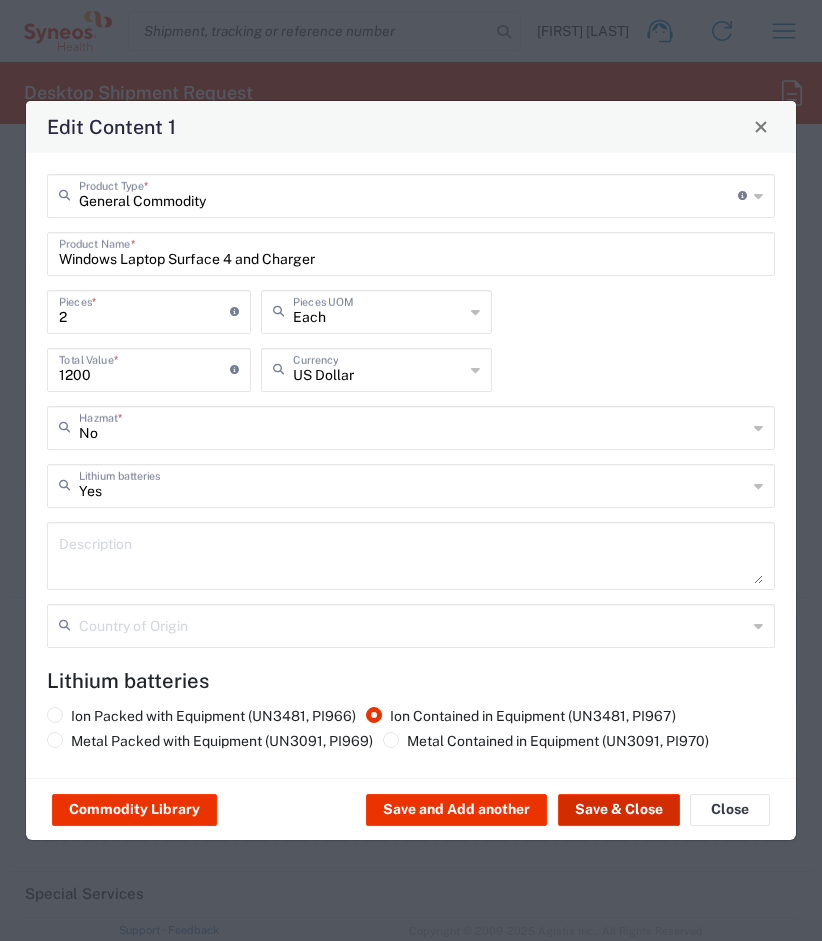 click on "Save & Close" 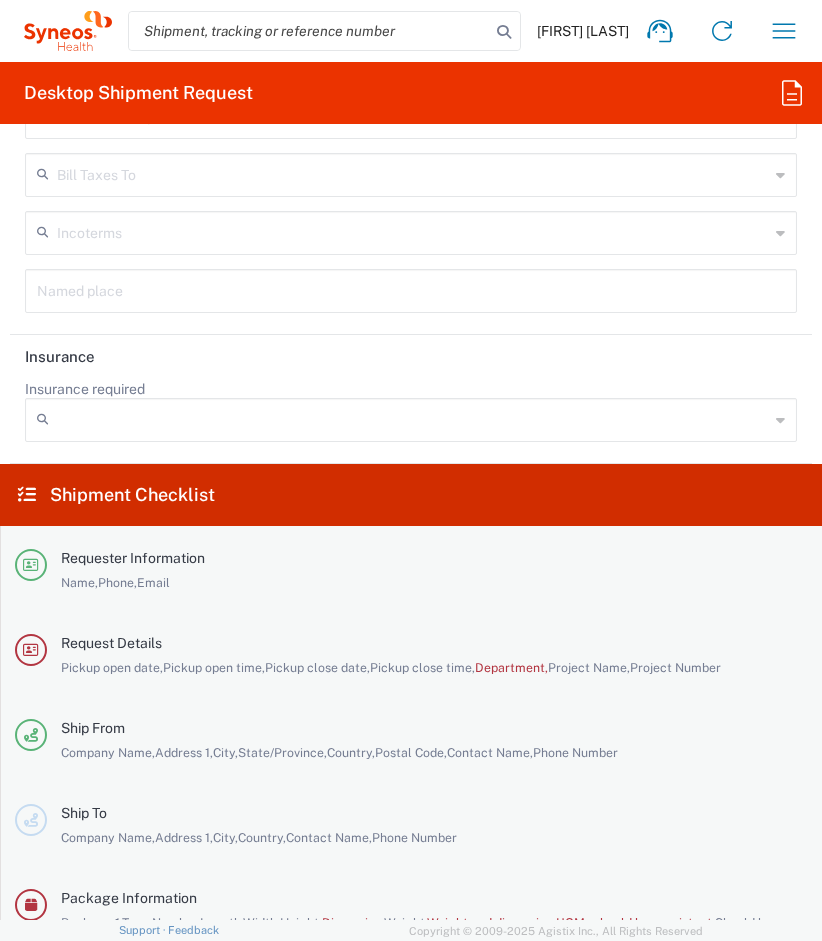 scroll, scrollTop: 3796, scrollLeft: 0, axis: vertical 